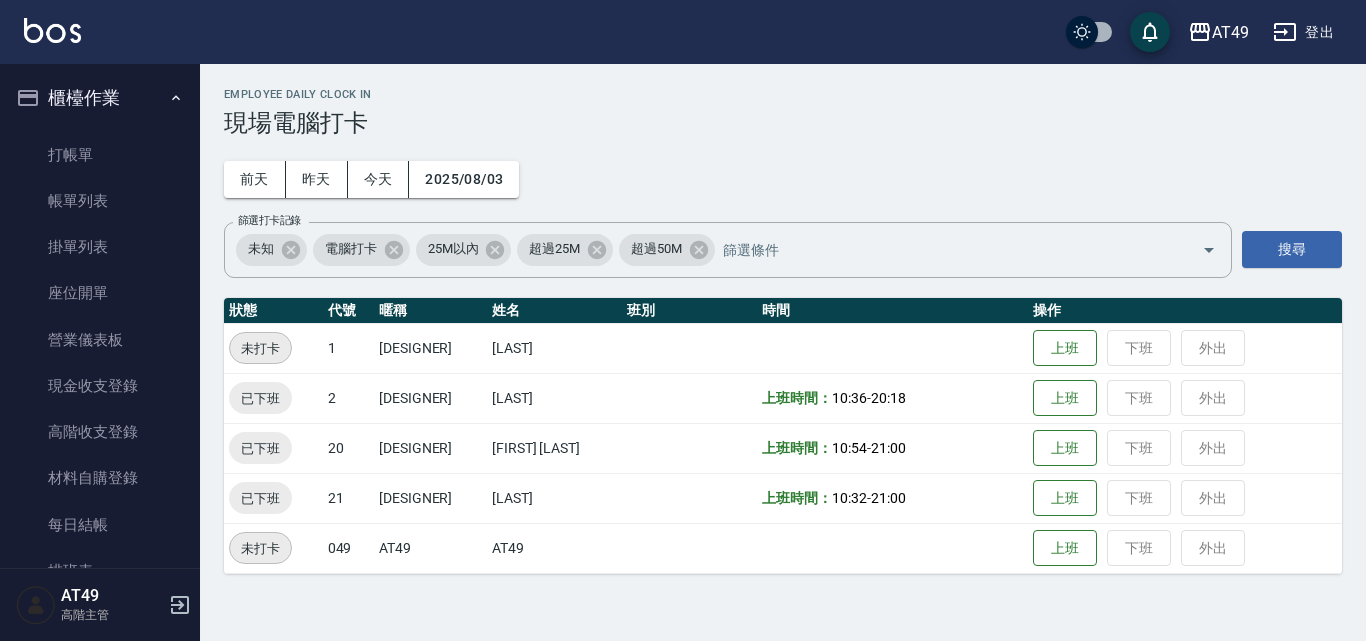 scroll, scrollTop: 0, scrollLeft: 0, axis: both 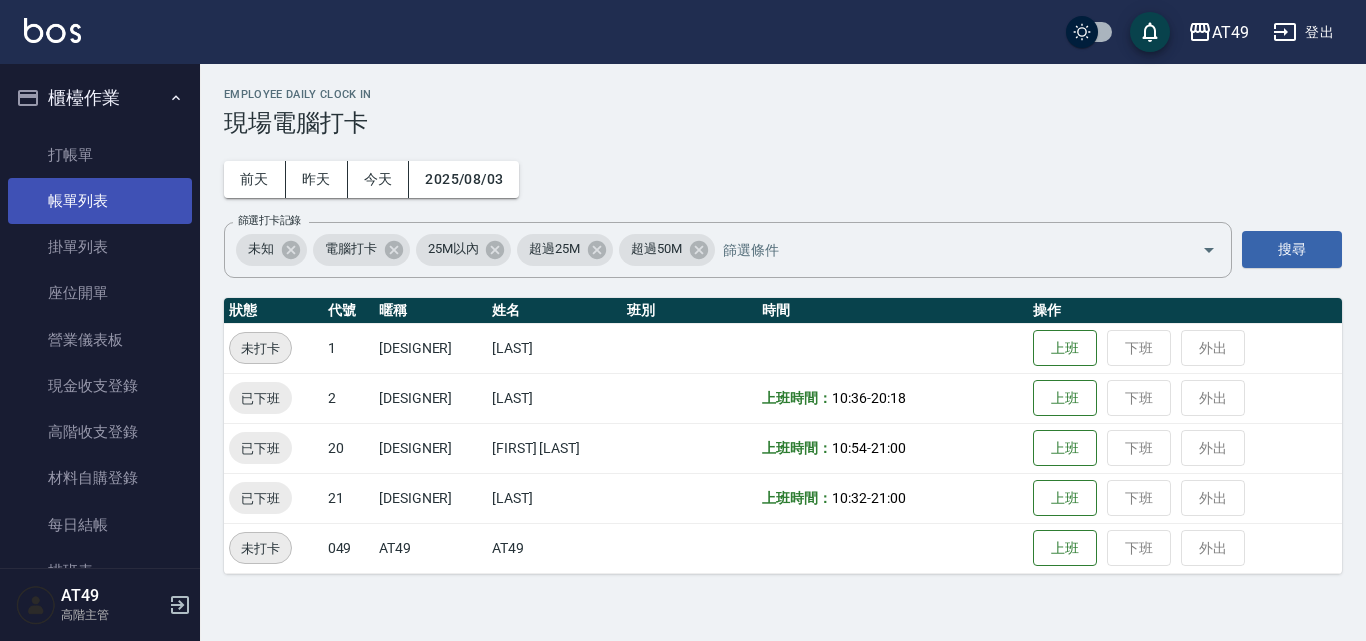 click on "帳單列表" at bounding box center [100, 201] 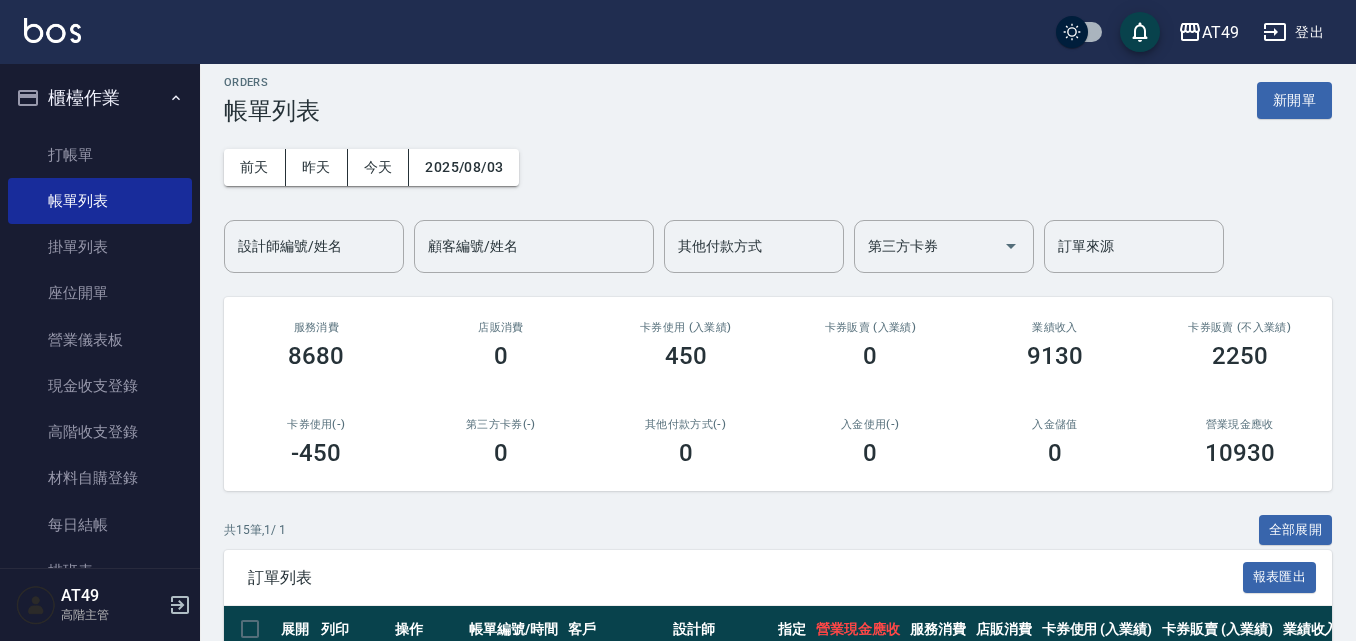 scroll, scrollTop: 0, scrollLeft: 0, axis: both 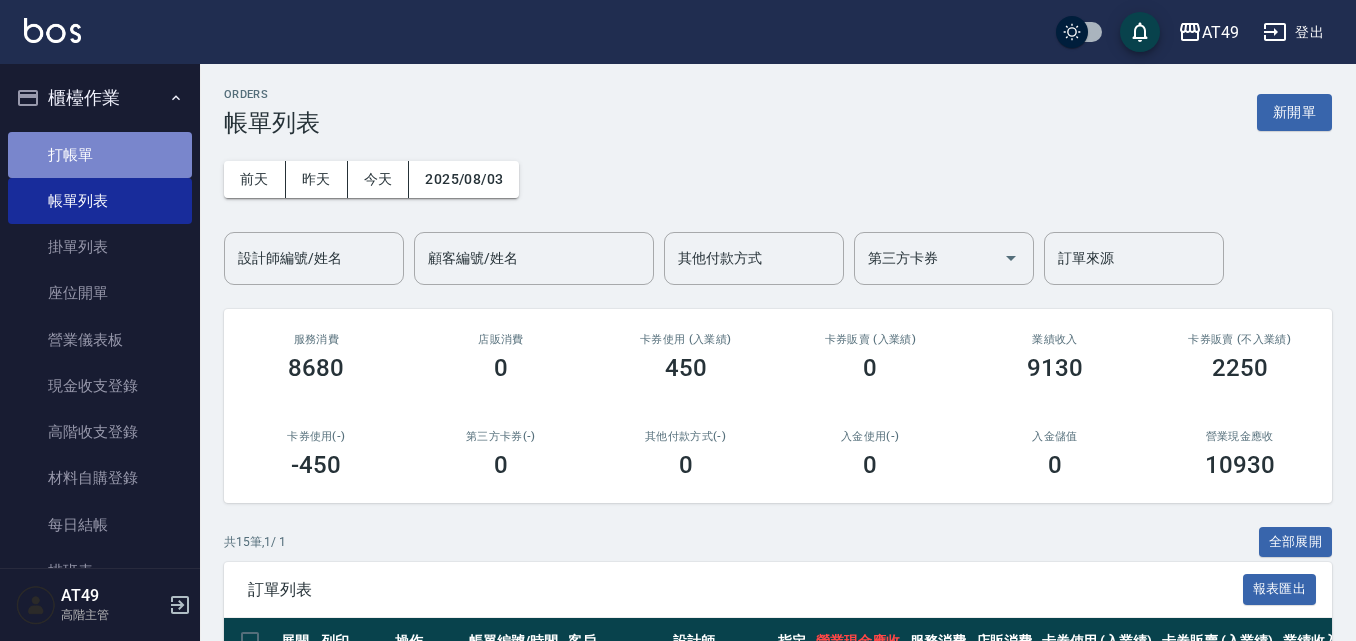 click on "打帳單" at bounding box center [100, 155] 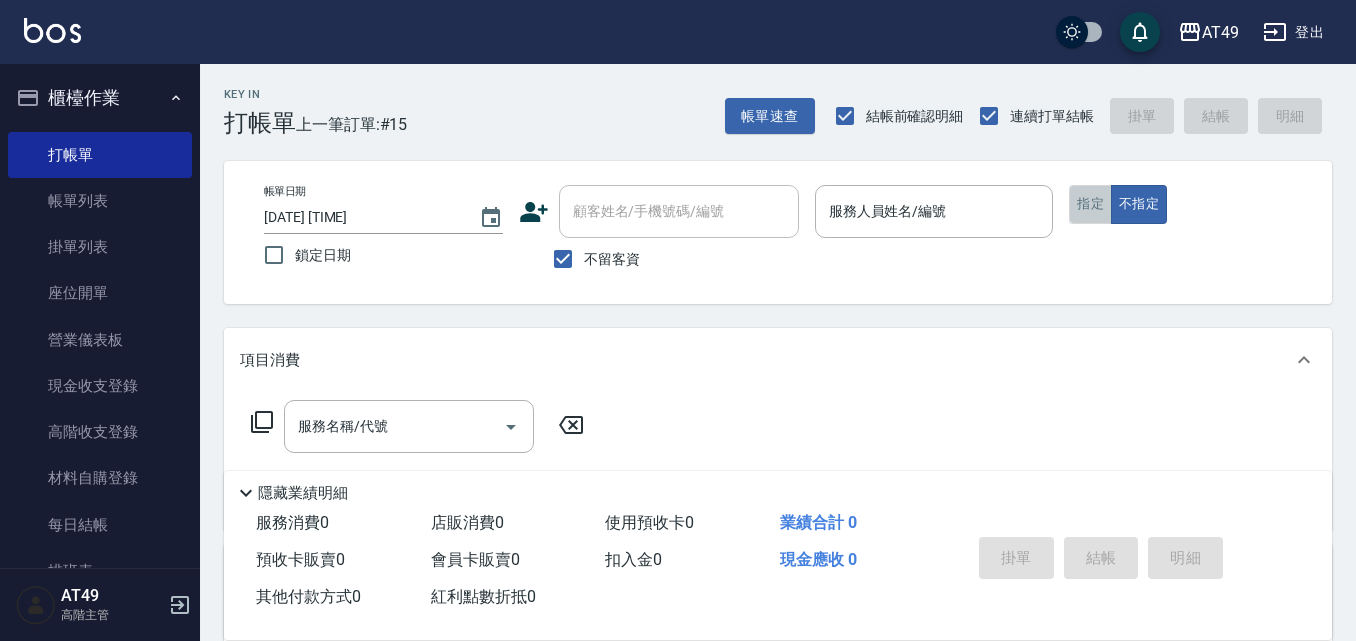 click on "指定" at bounding box center (1090, 204) 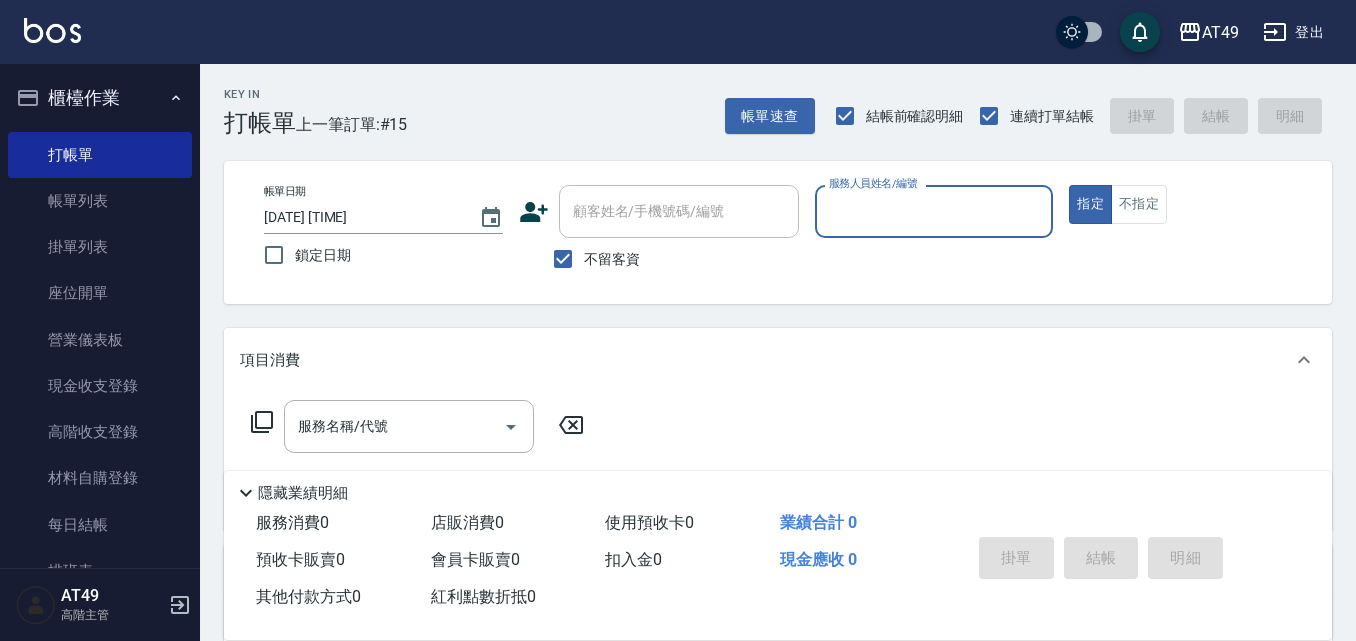 click on "服務人員姓名/編號" at bounding box center [934, 211] 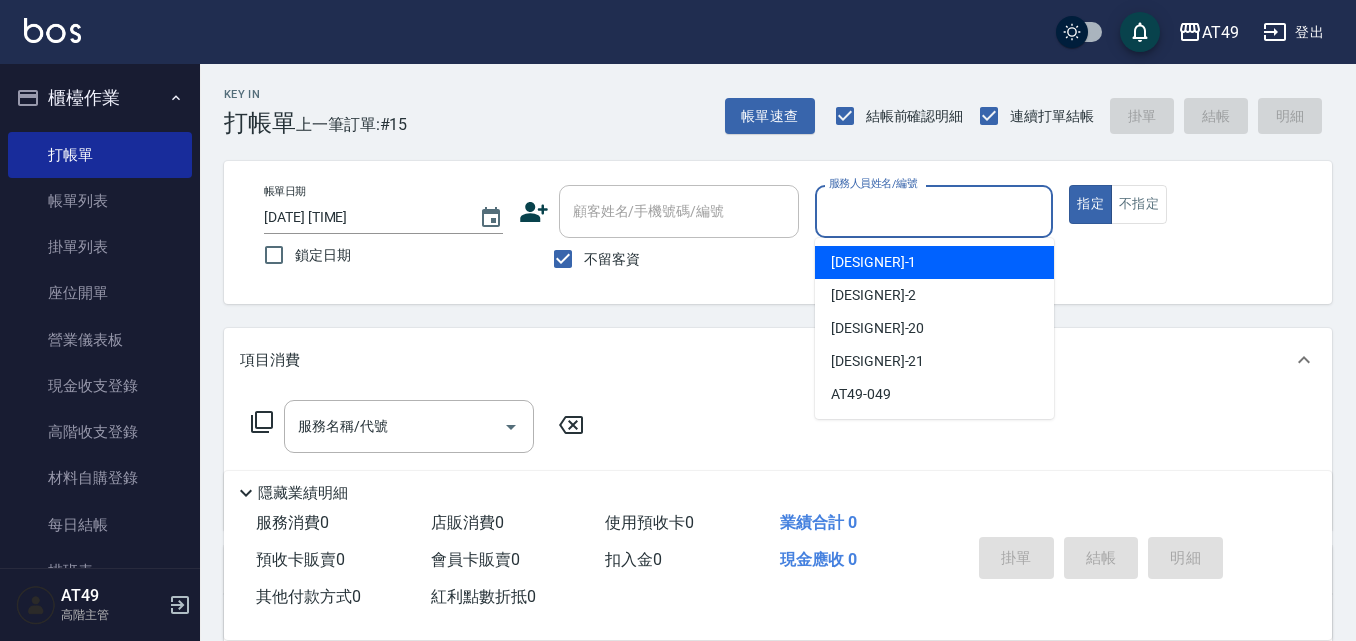 click on "[DESIGNER] -1" at bounding box center [934, 262] 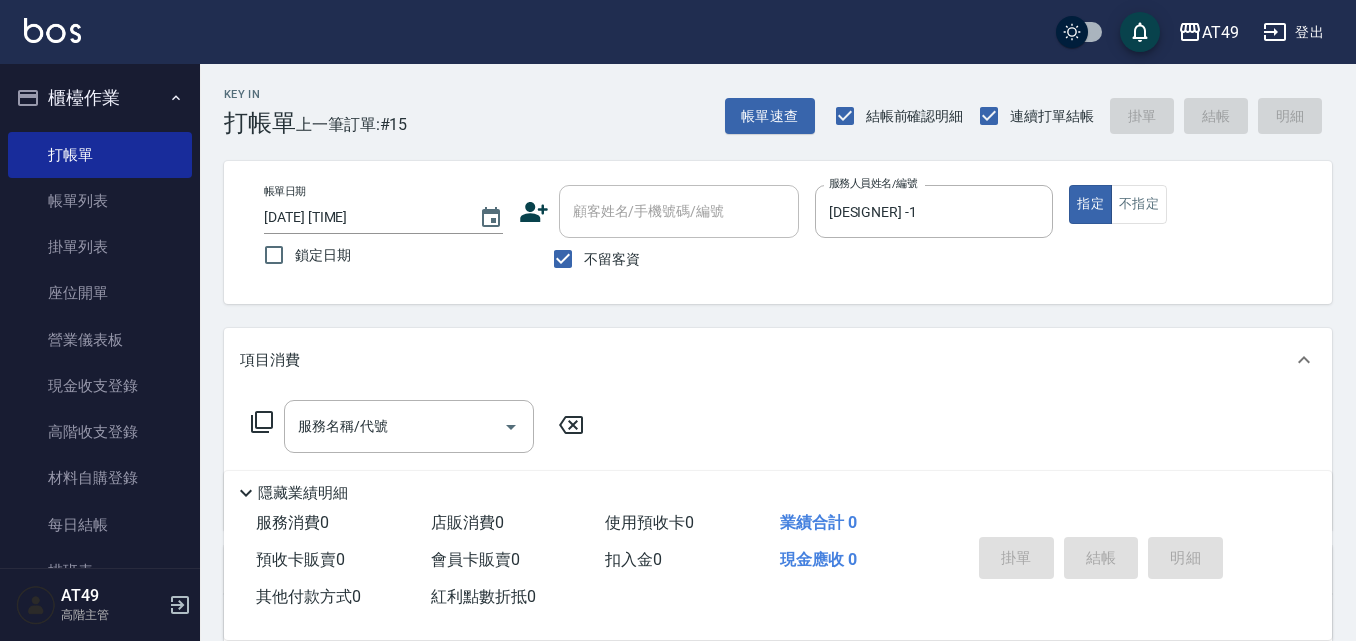 click 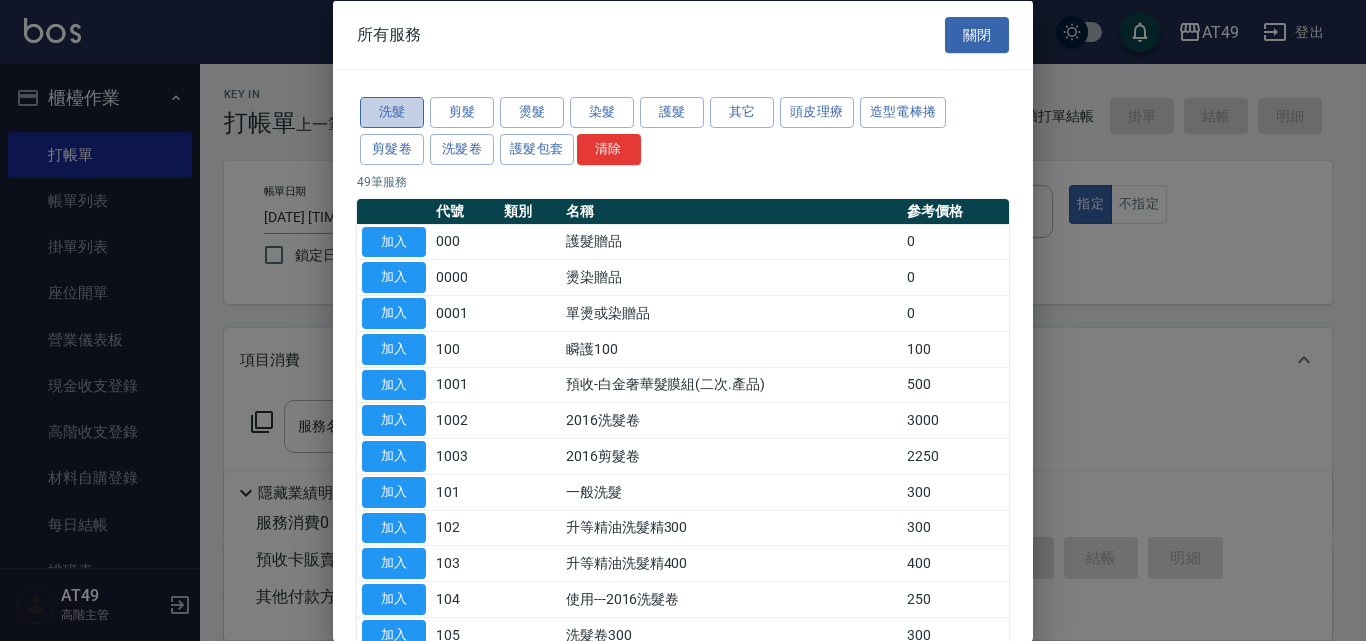 click on "洗髮" at bounding box center [392, 112] 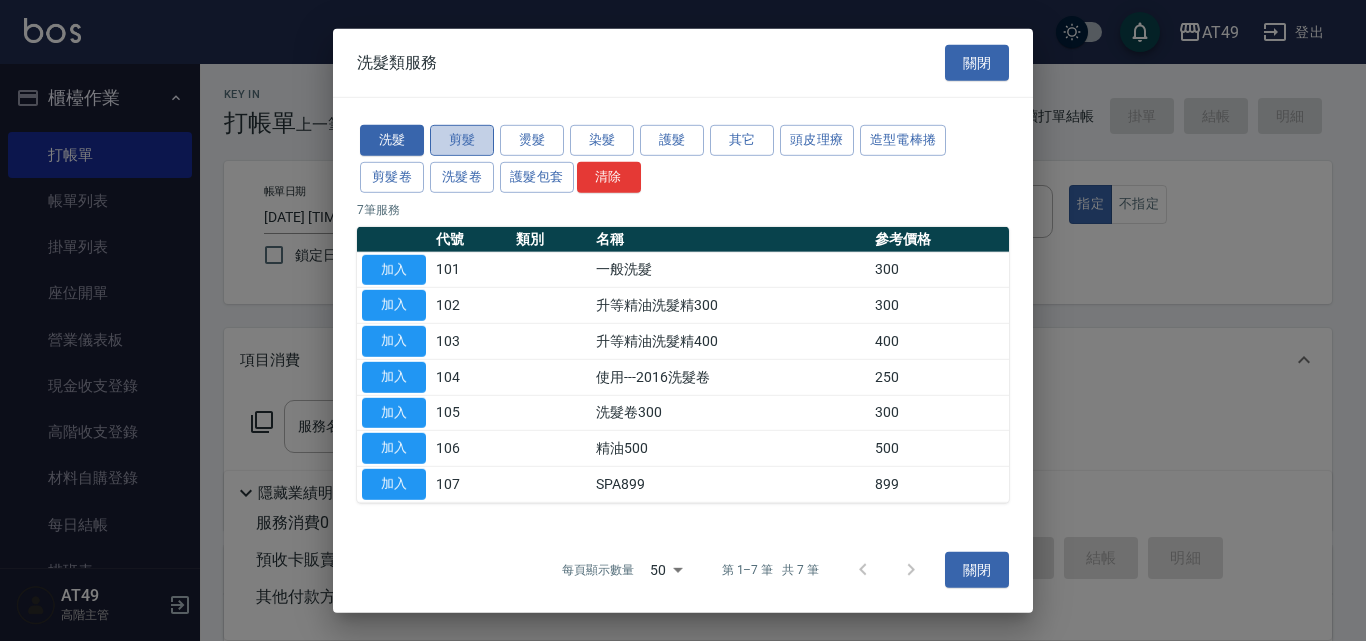 click on "剪髮" at bounding box center (462, 140) 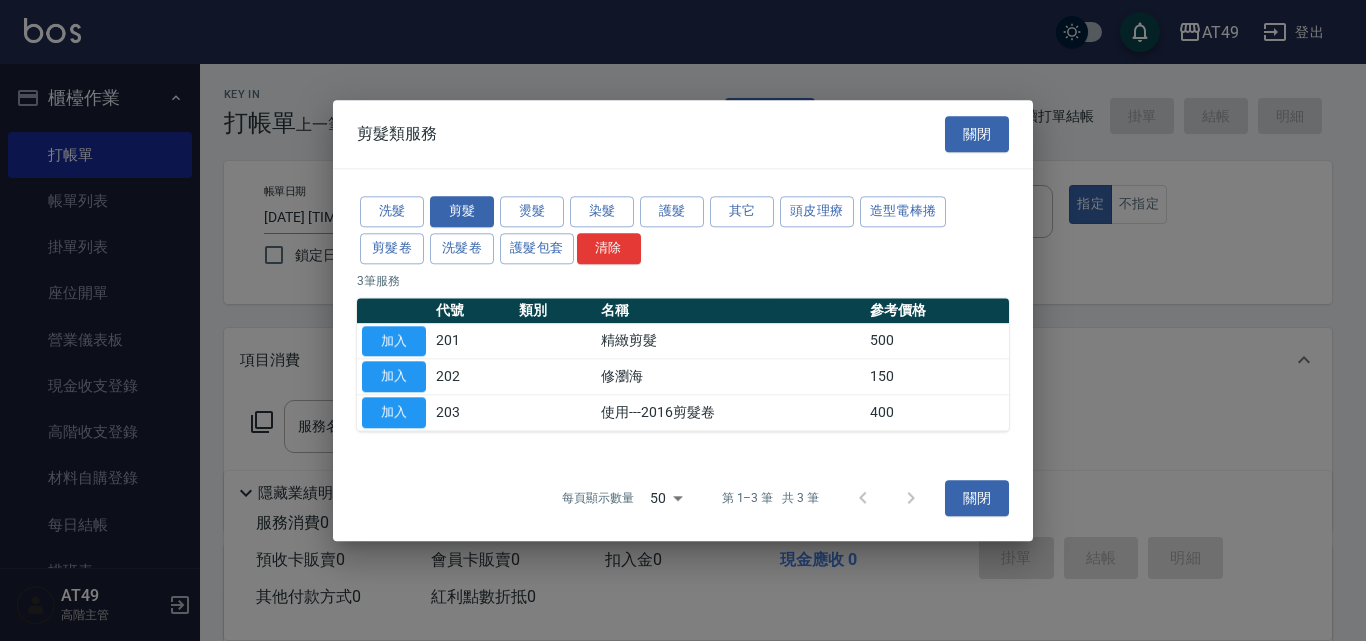 click at bounding box center [683, 320] 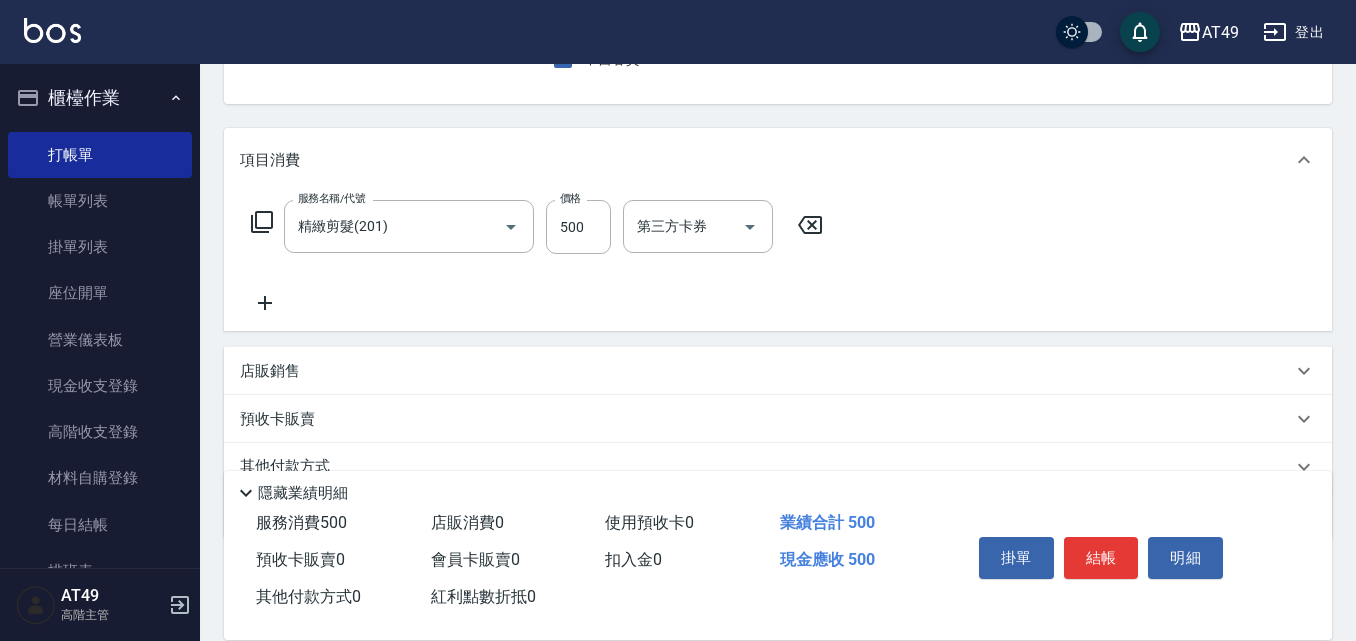 scroll, scrollTop: 0, scrollLeft: 0, axis: both 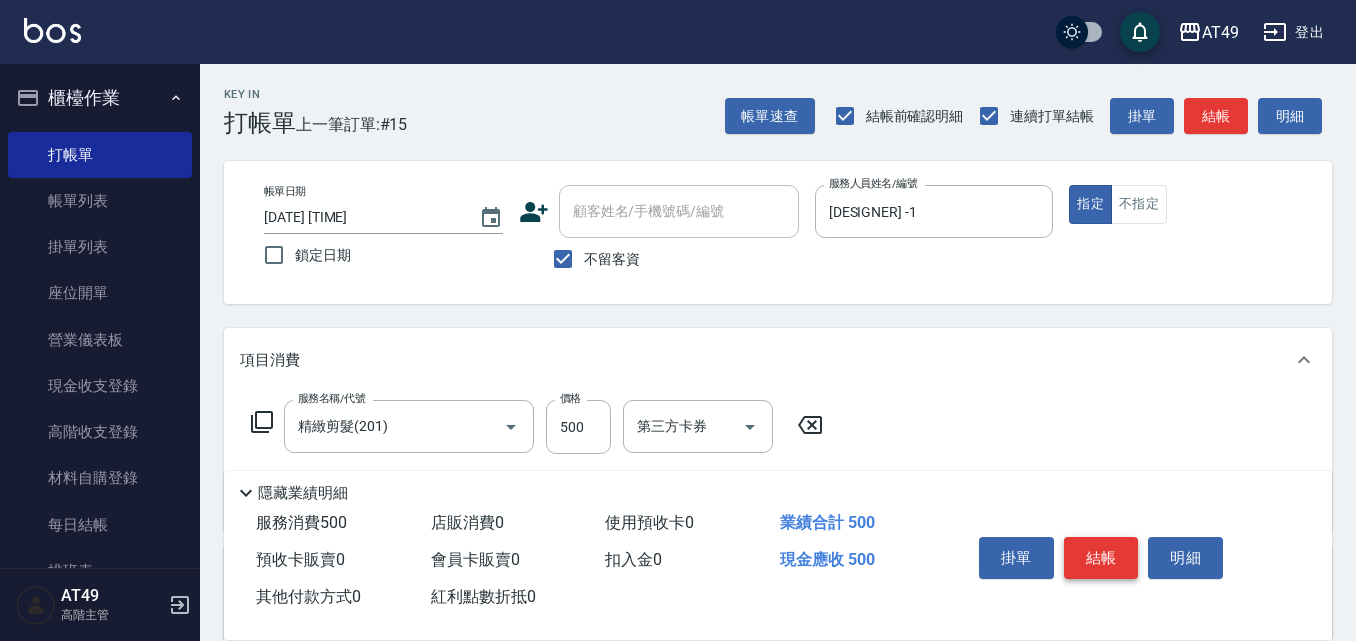 click on "結帳" at bounding box center [1101, 558] 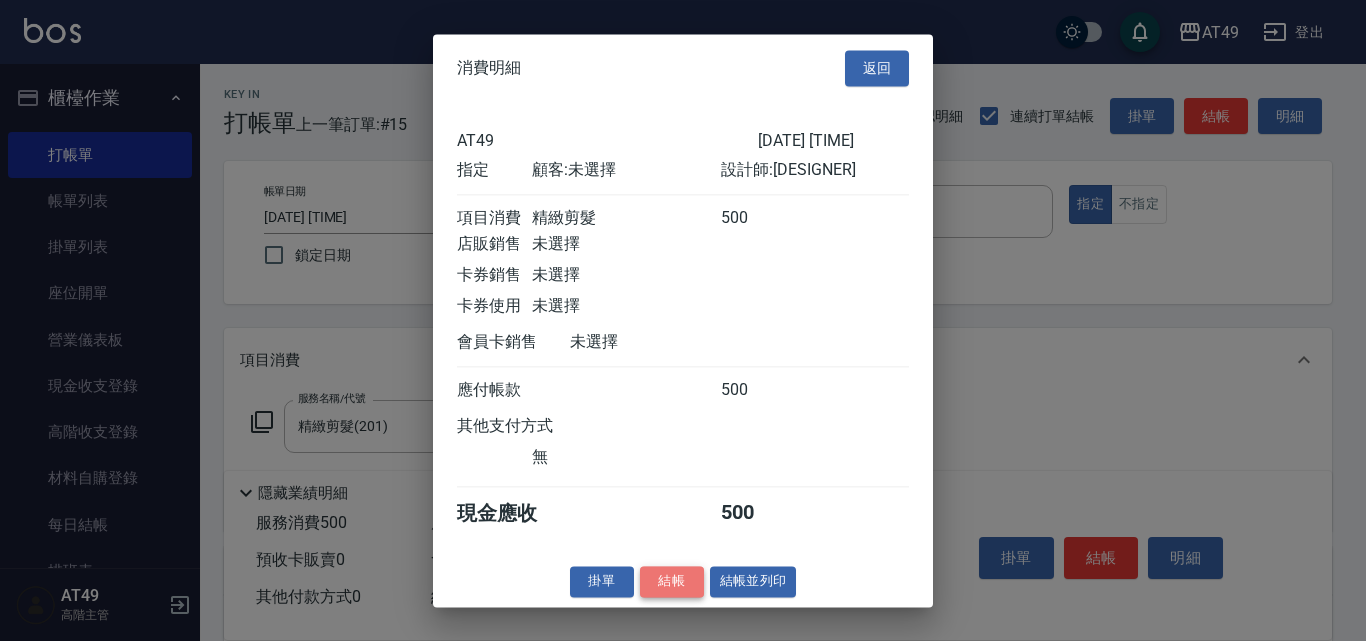 click on "結帳" at bounding box center [672, 581] 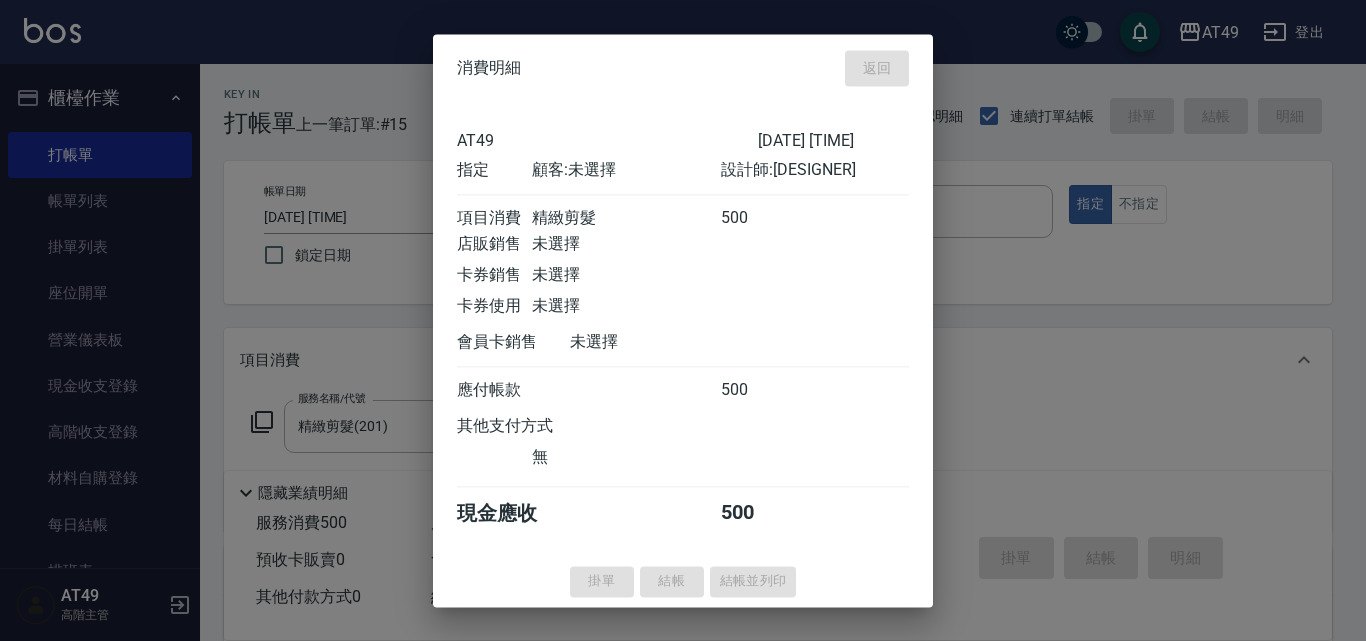 type on "[DATE] [TIME]" 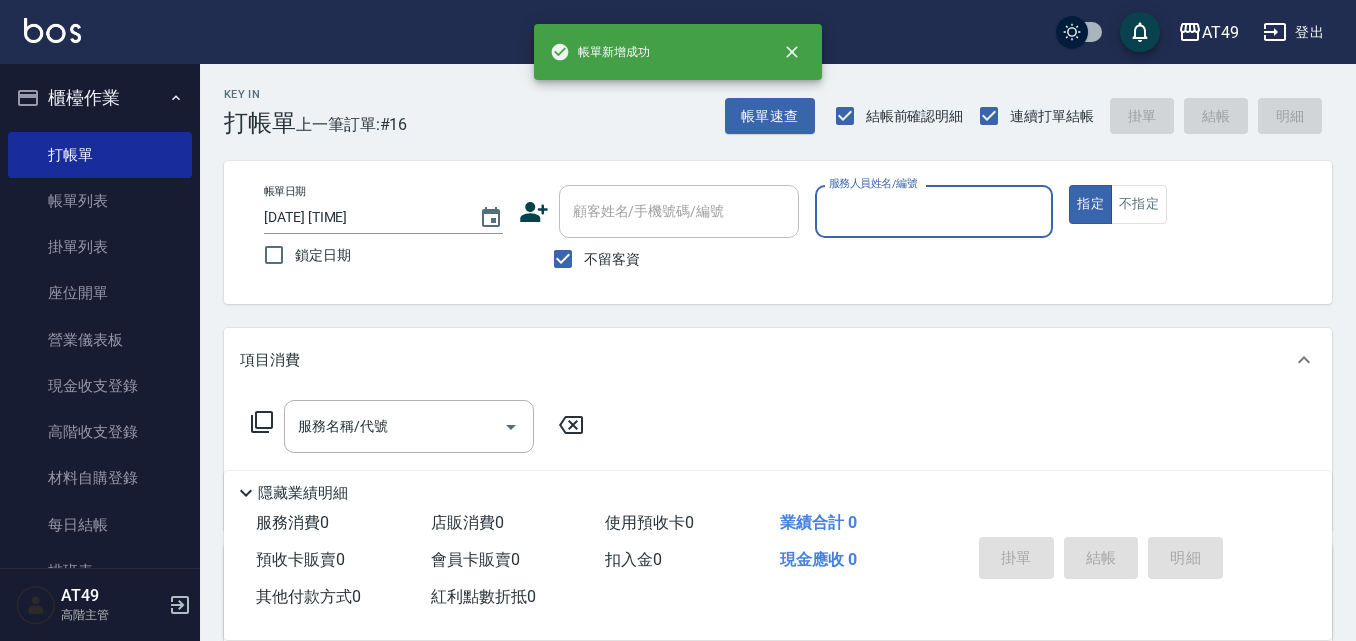 click on "服務人員姓名/編號" at bounding box center [934, 211] 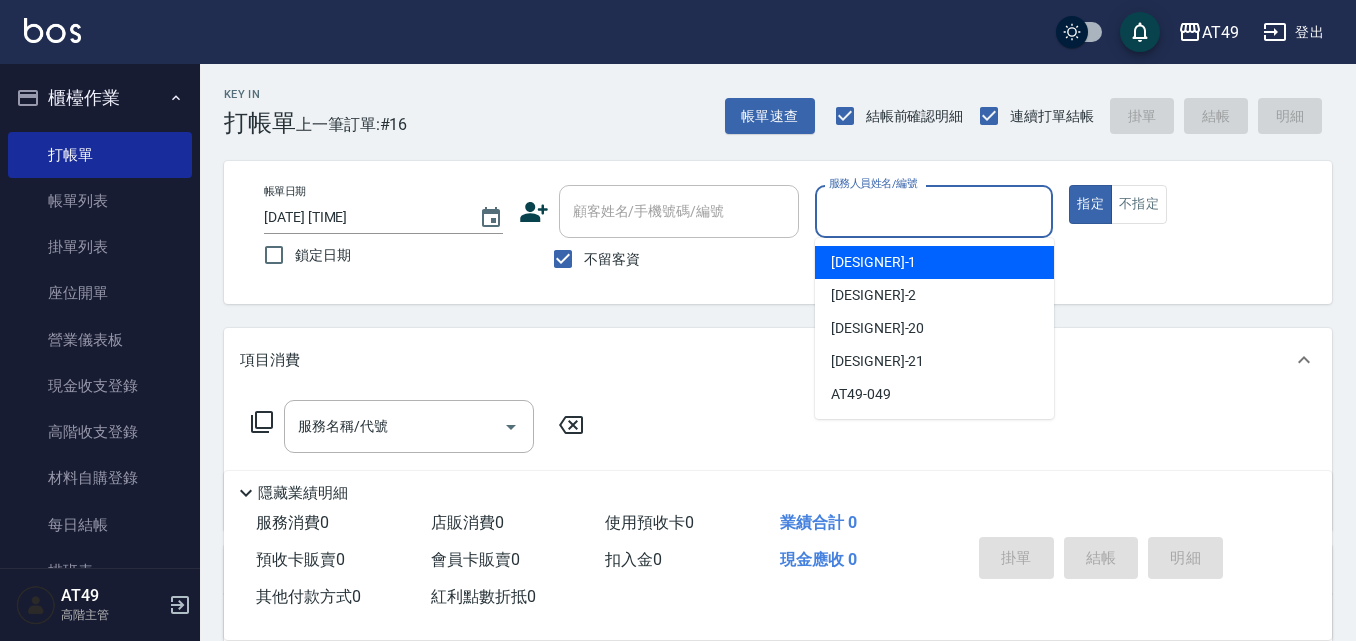 click on "[DESIGNER] -1" at bounding box center (873, 262) 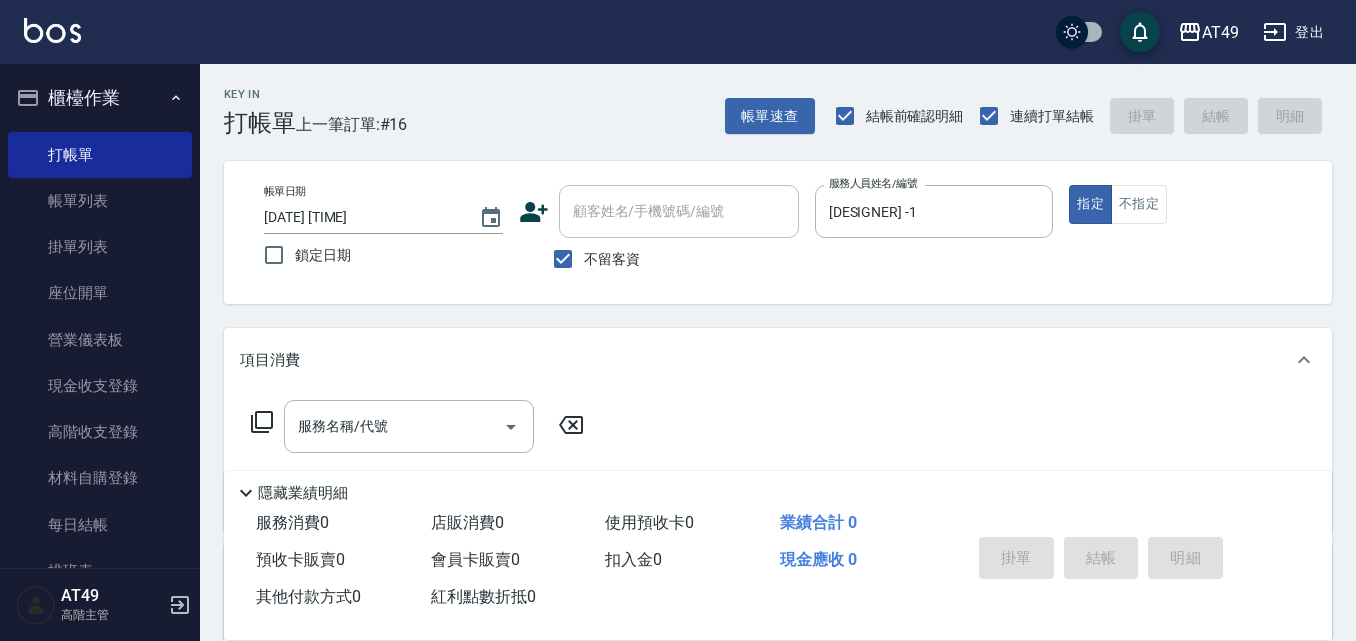 click on "服務名稱/代號 服務名稱/代號" at bounding box center (418, 426) 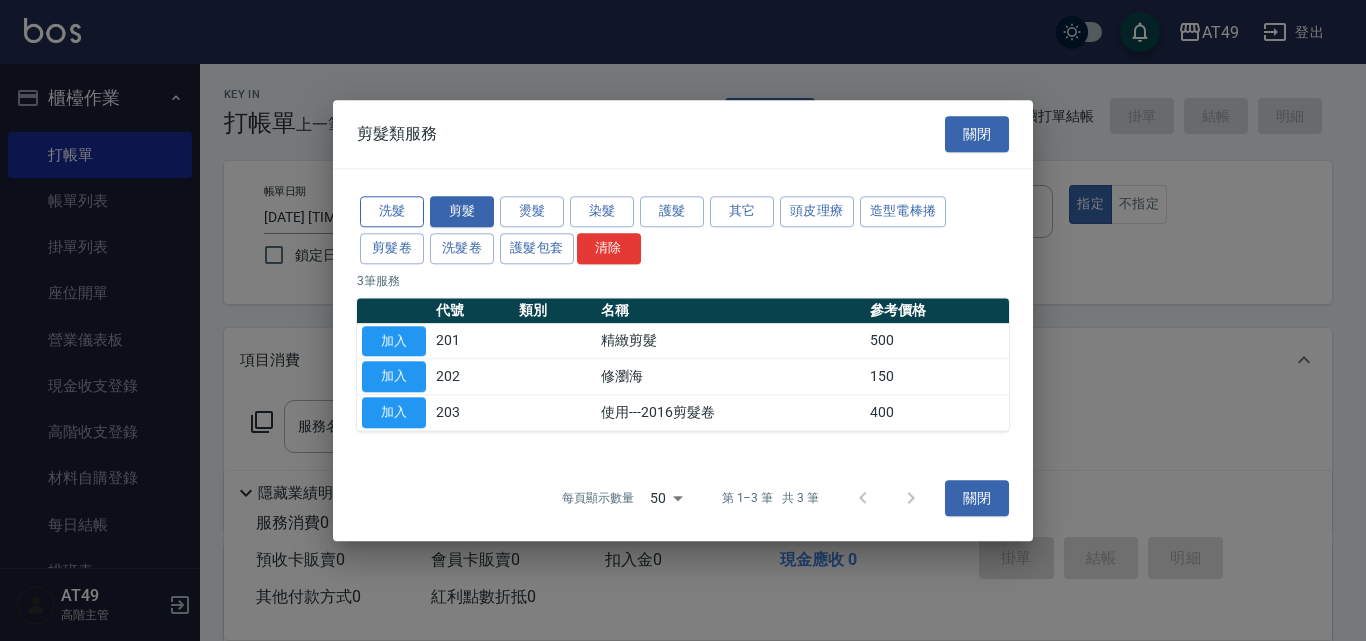 click on "洗髮" at bounding box center [392, 211] 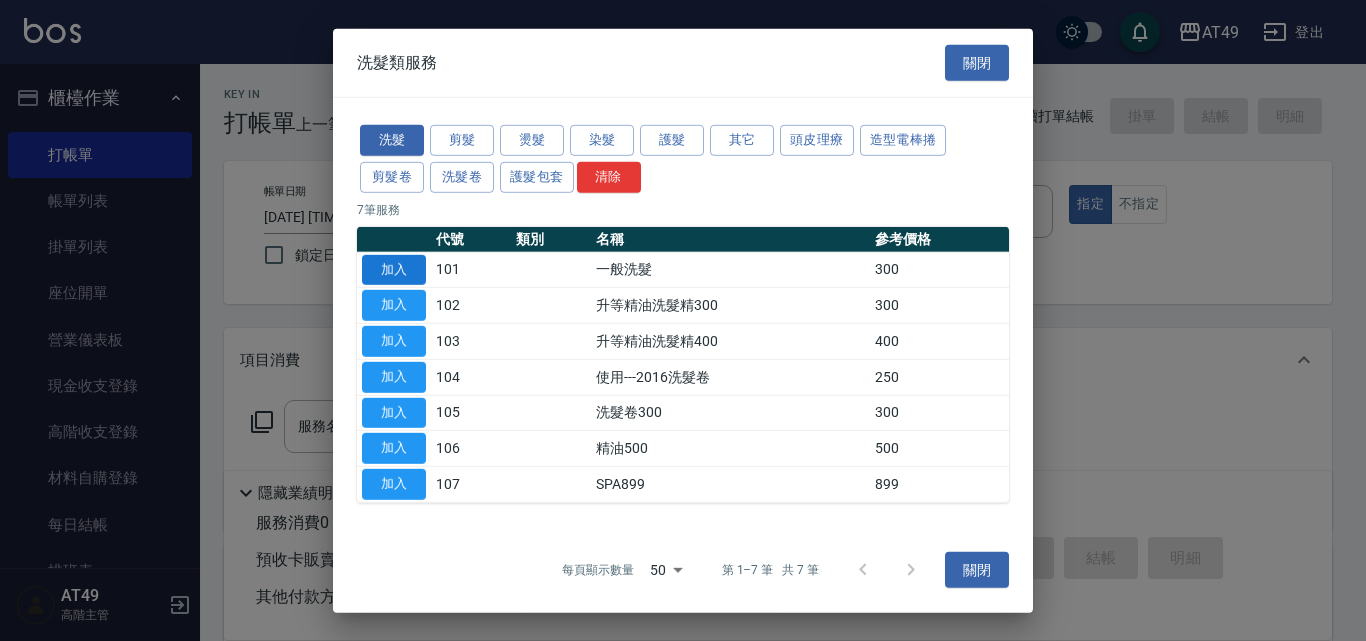 click on "加入" at bounding box center (394, 269) 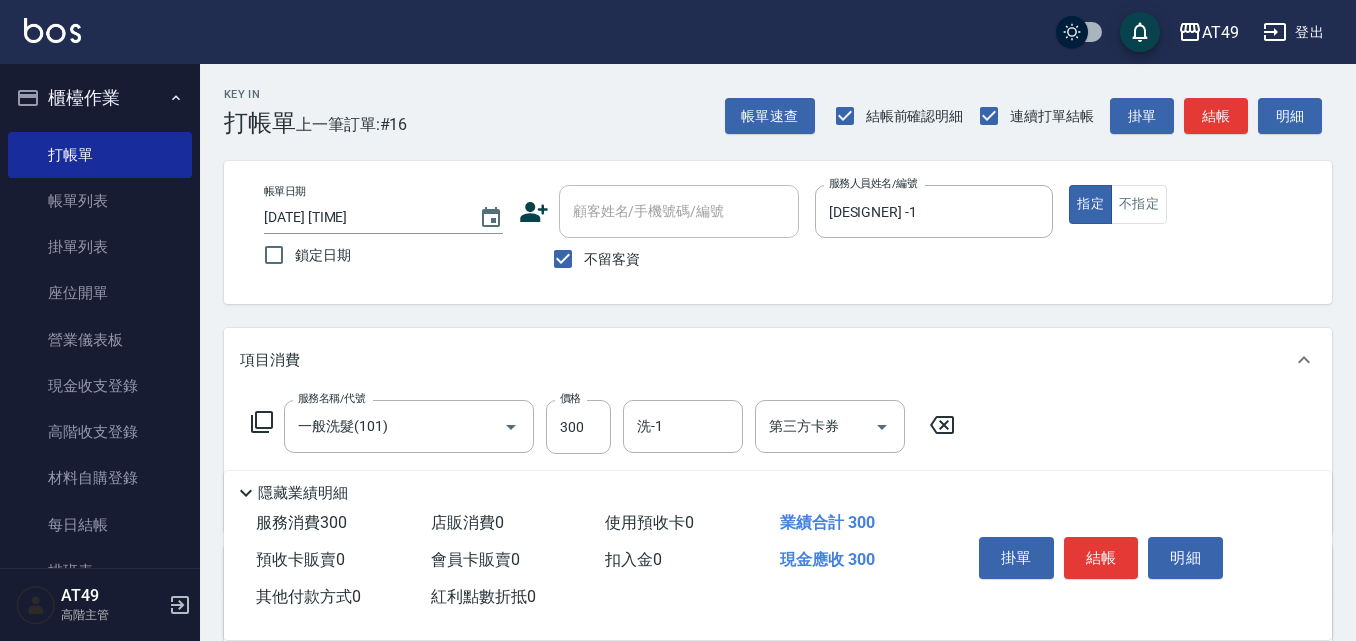 click 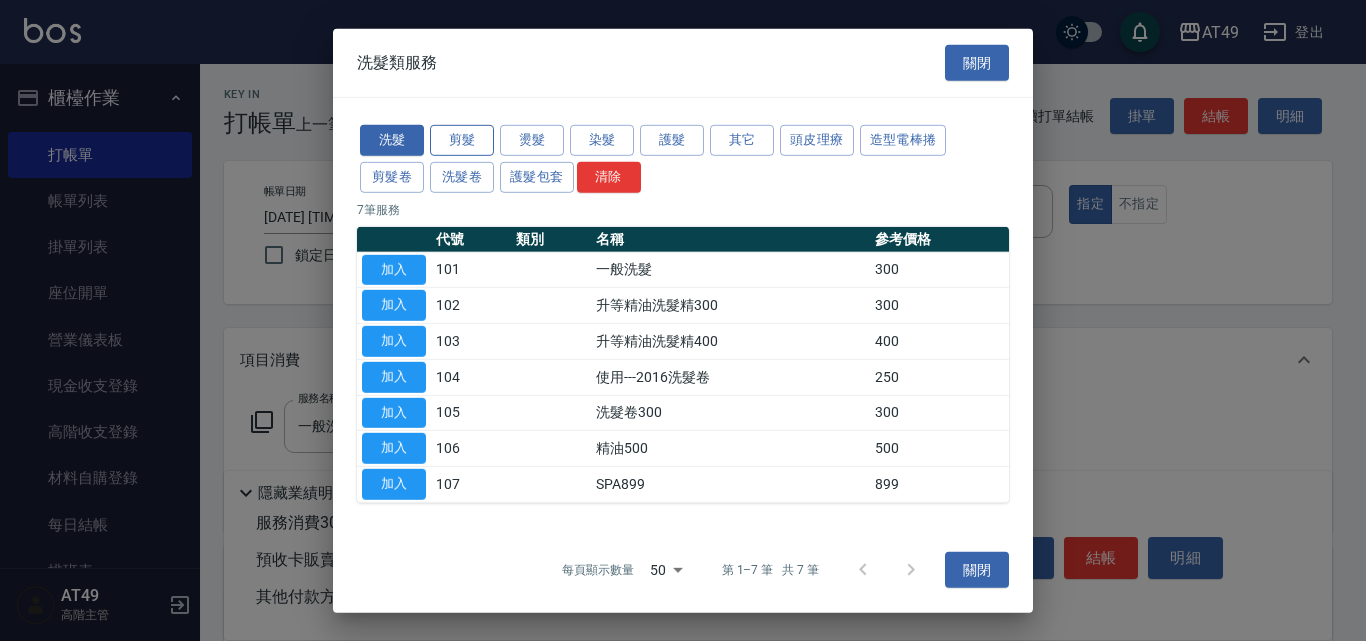 click on "剪髮" at bounding box center [462, 140] 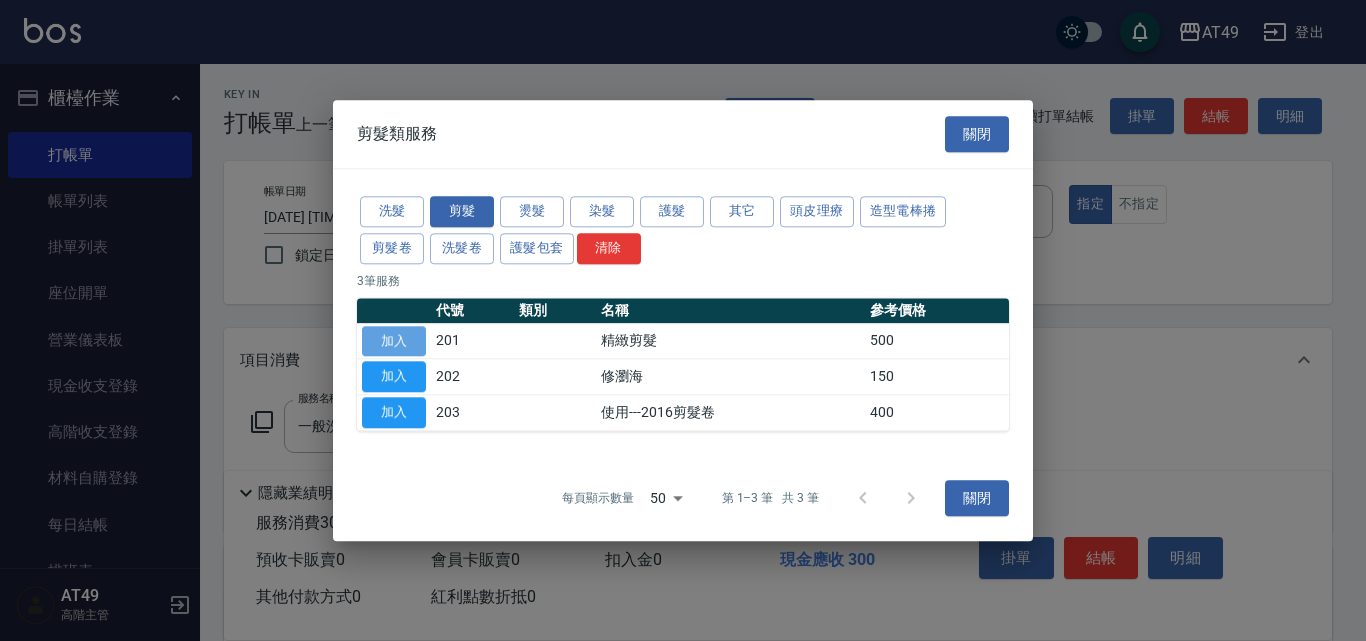 click on "加入" at bounding box center (394, 341) 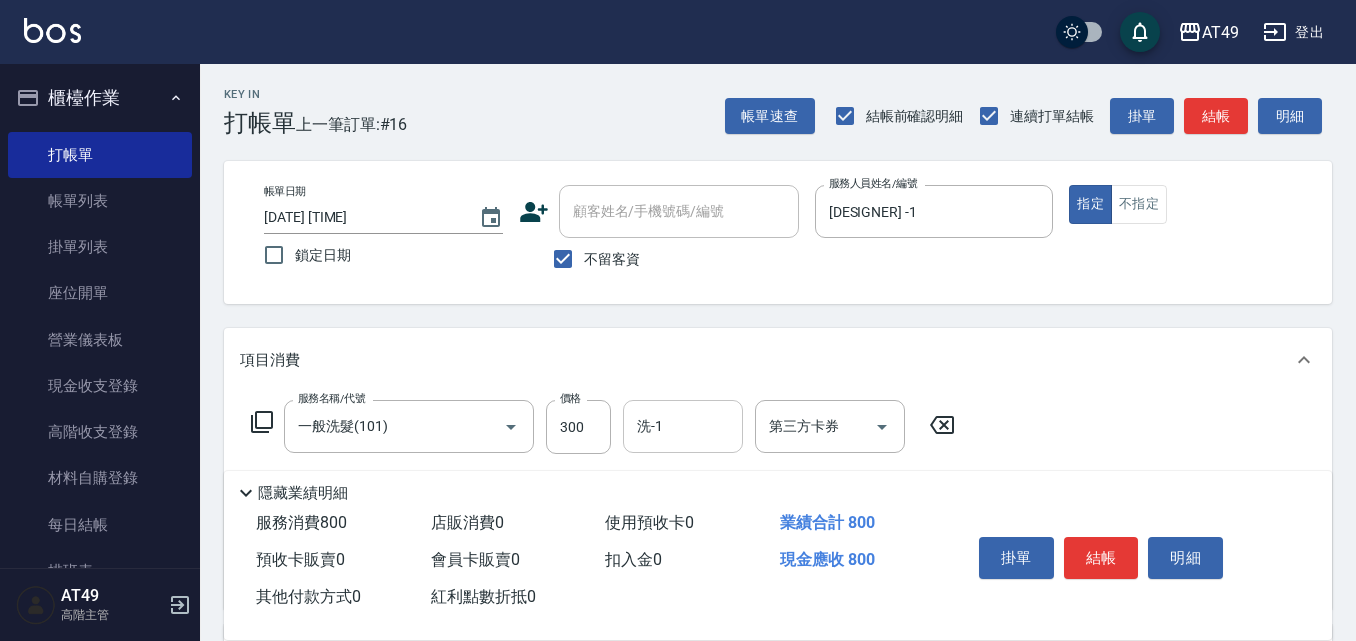 click on "洗-1" at bounding box center [683, 426] 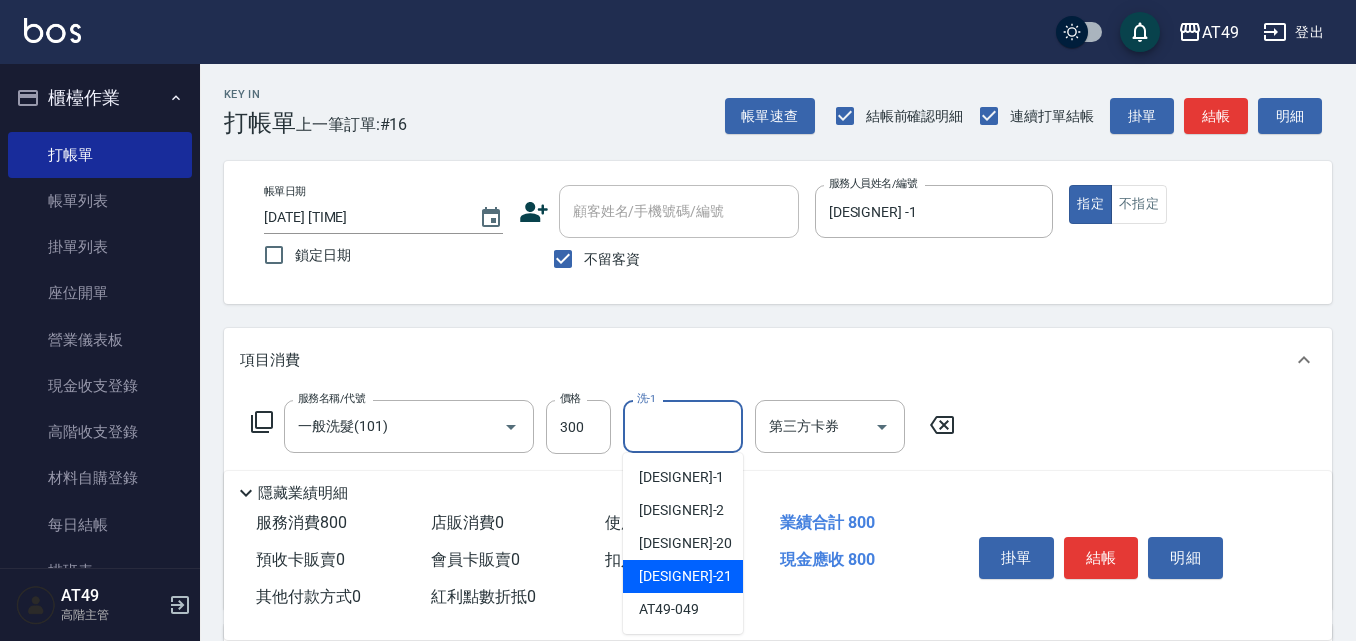 click on "[DESIGNER] -21" at bounding box center [683, 576] 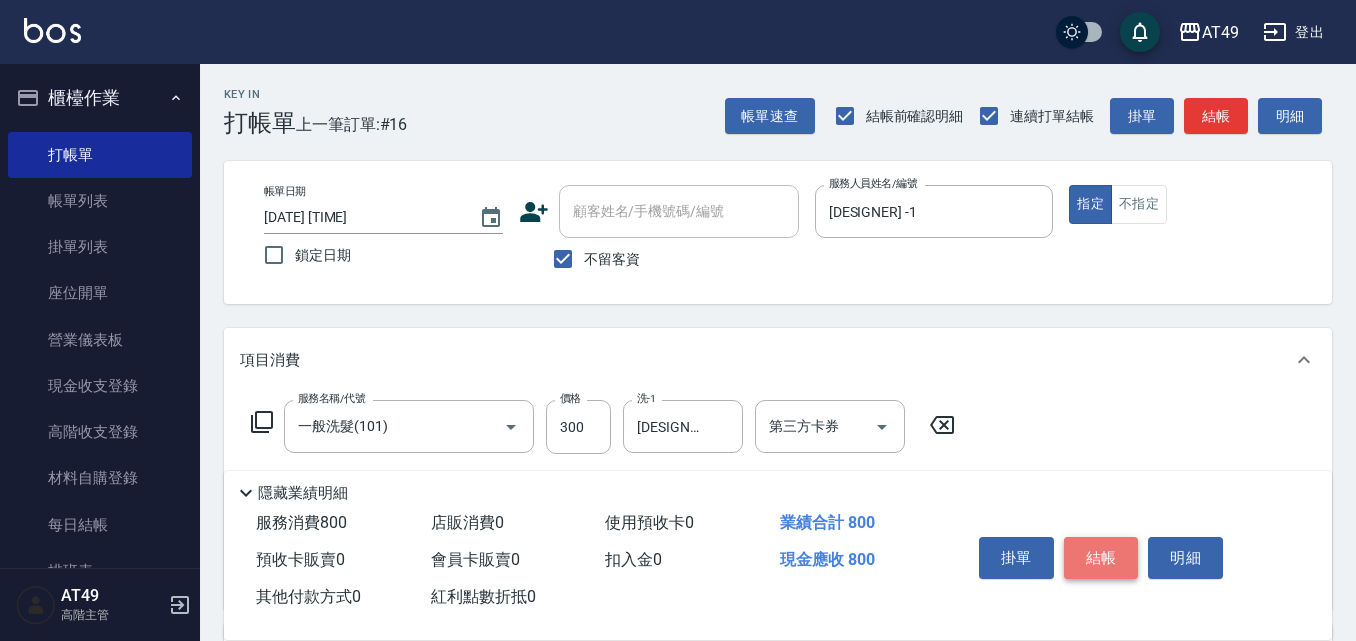 click on "結帳" at bounding box center (1101, 558) 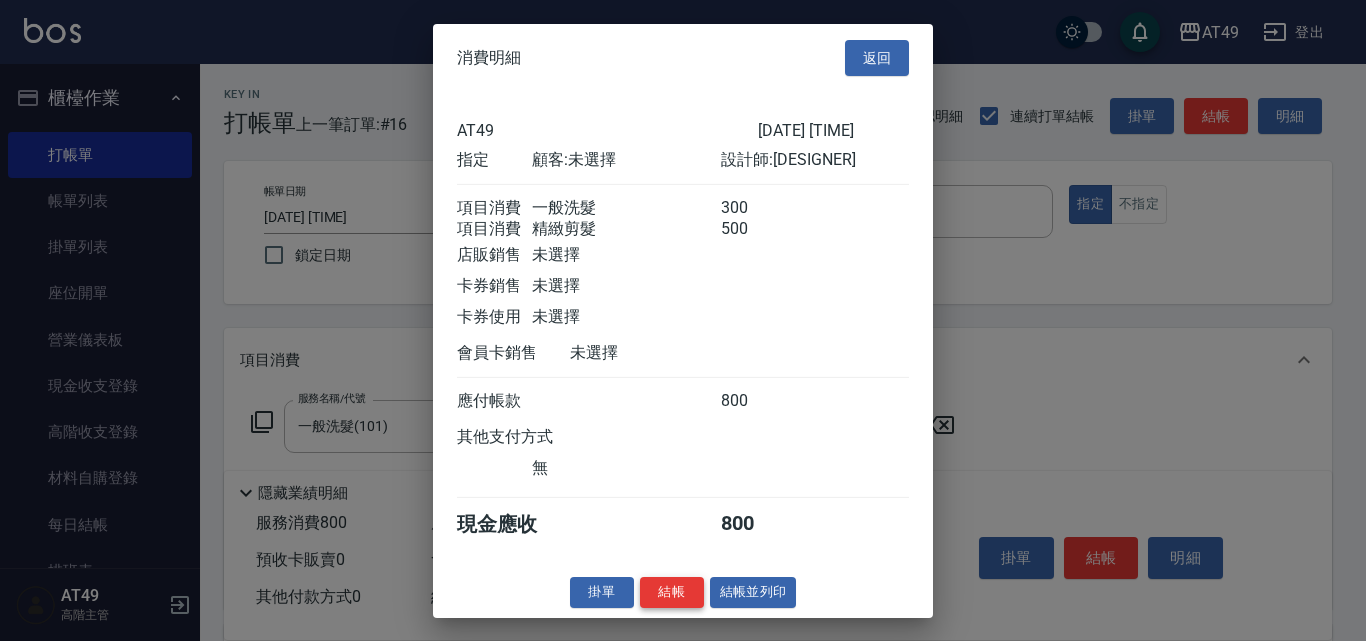 click on "結帳" at bounding box center [672, 592] 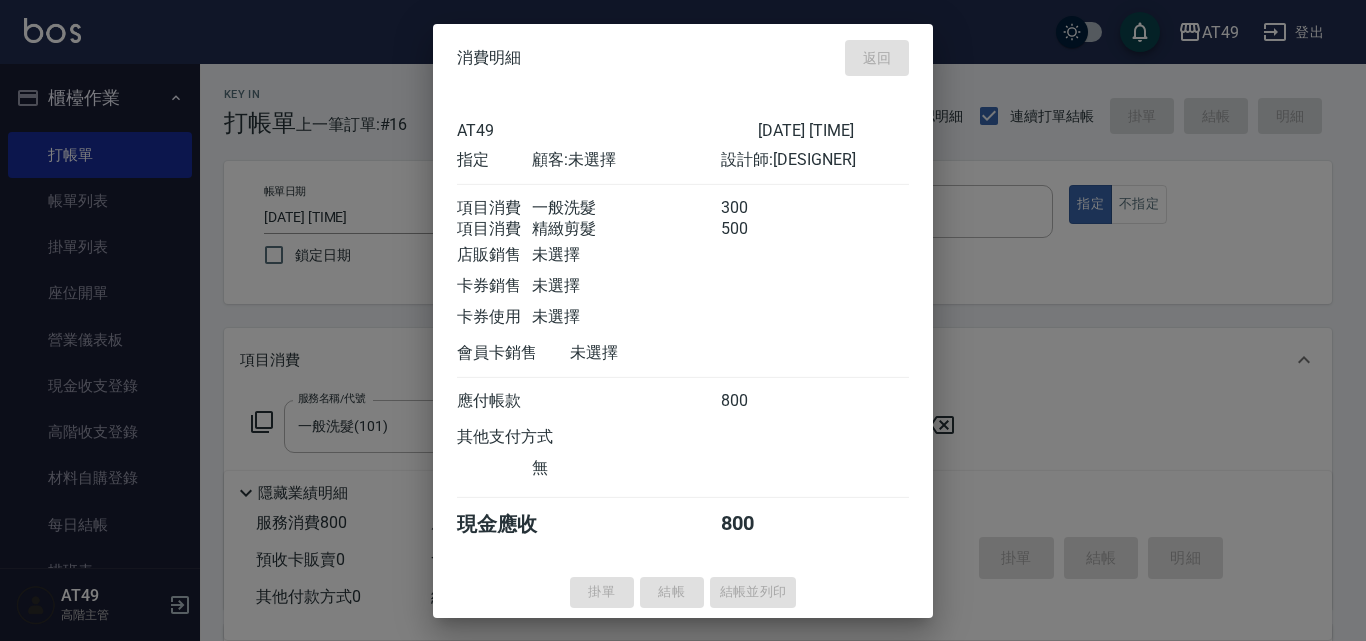 type 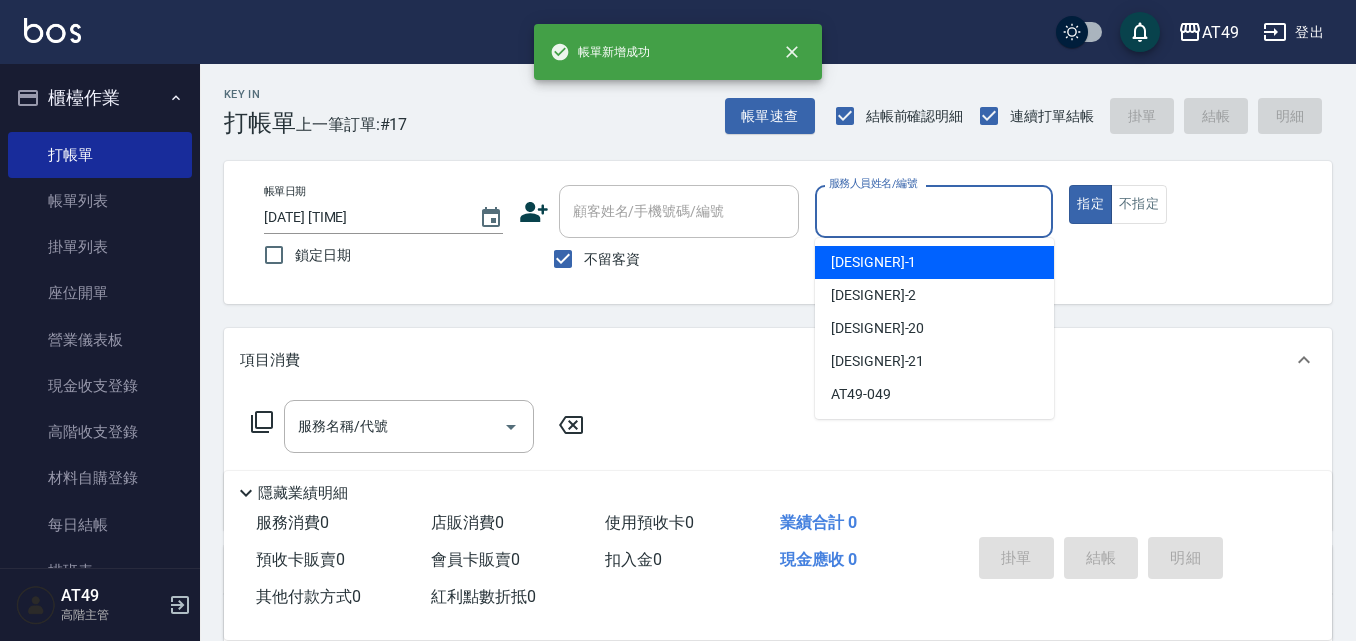 click on "服務人員姓名/編號" at bounding box center [934, 211] 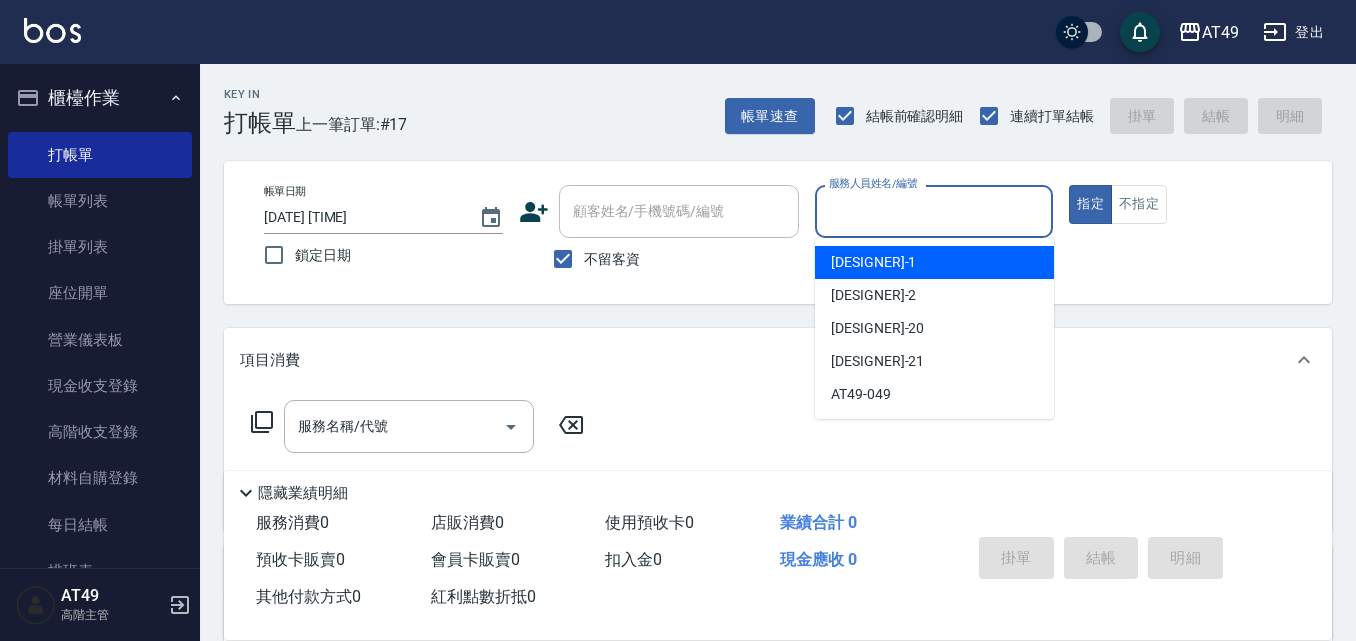 click on "[DESIGNER] -1" at bounding box center [934, 262] 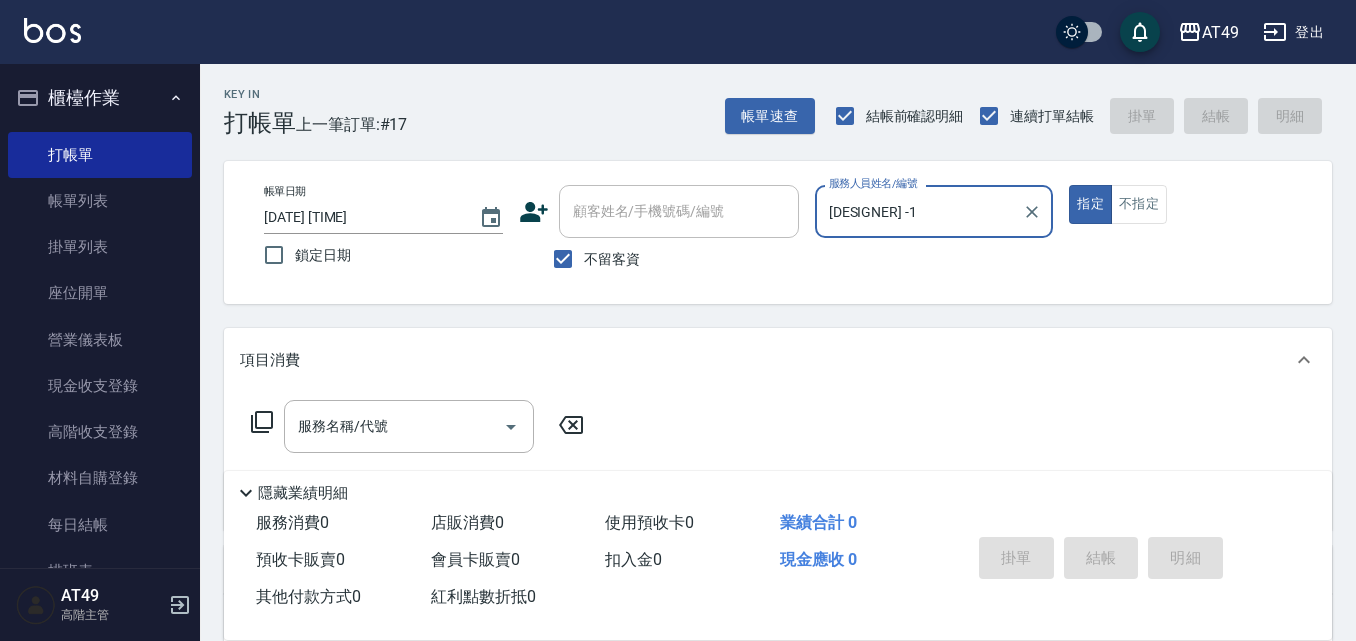 click 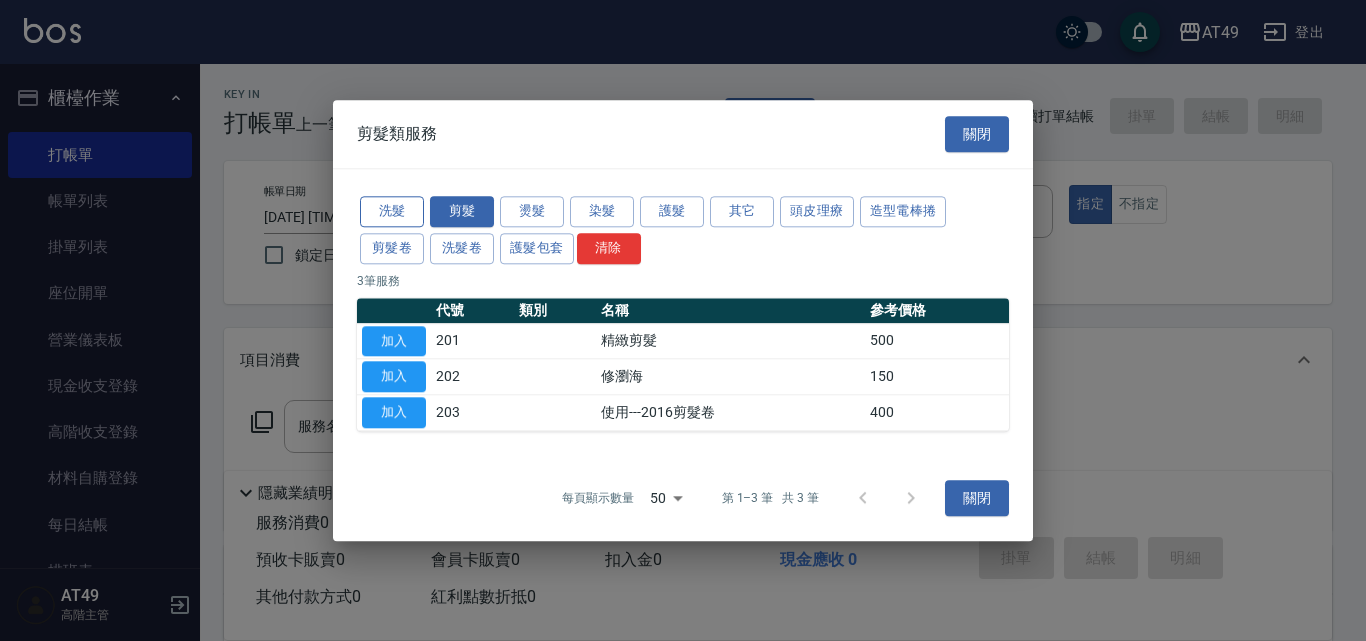 click on "洗髮" at bounding box center [392, 211] 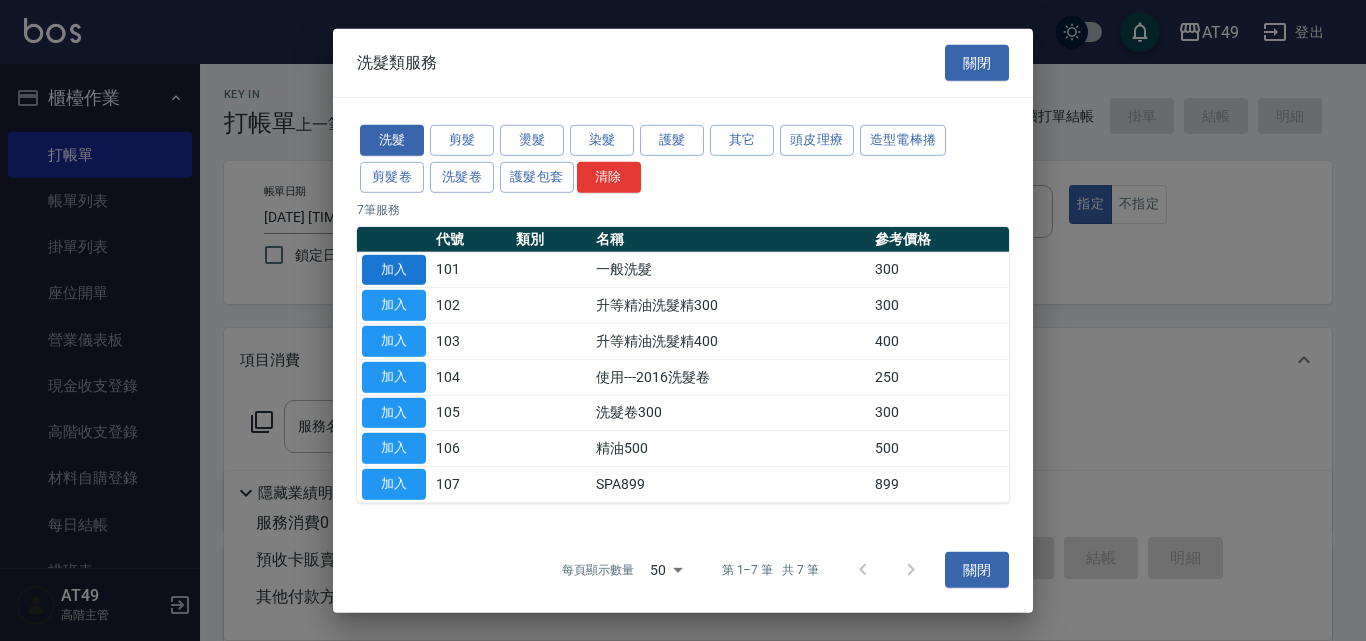 click on "加入" at bounding box center (394, 269) 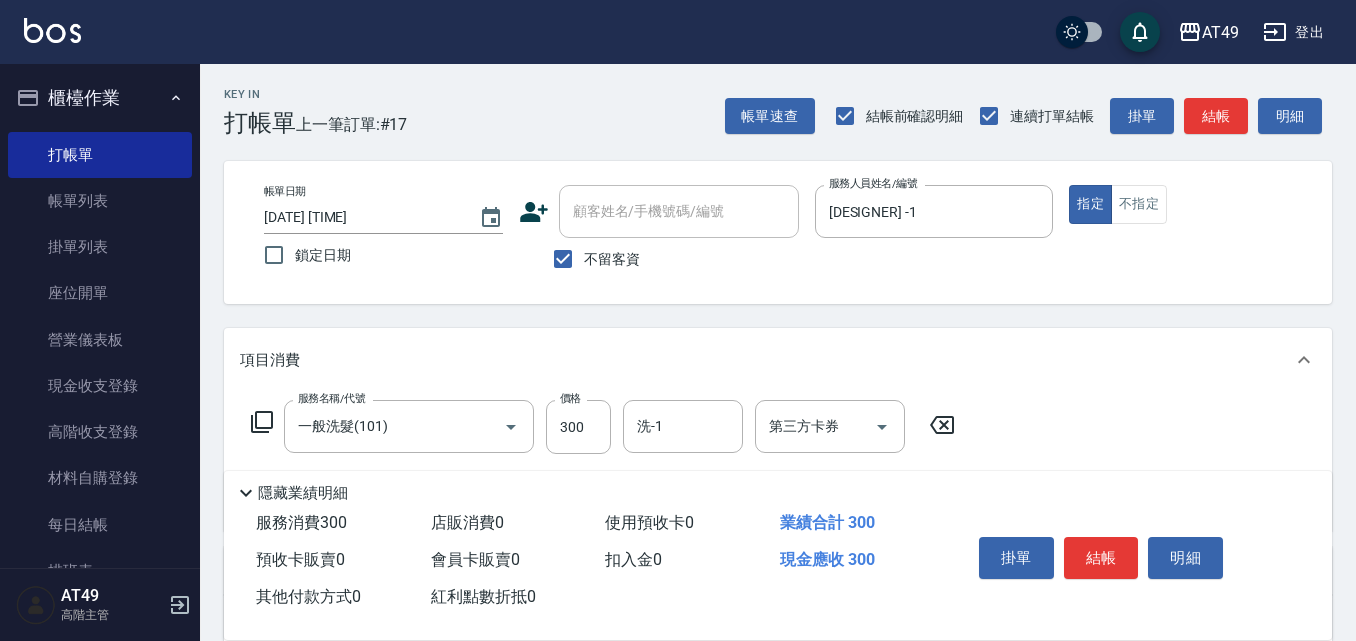 click 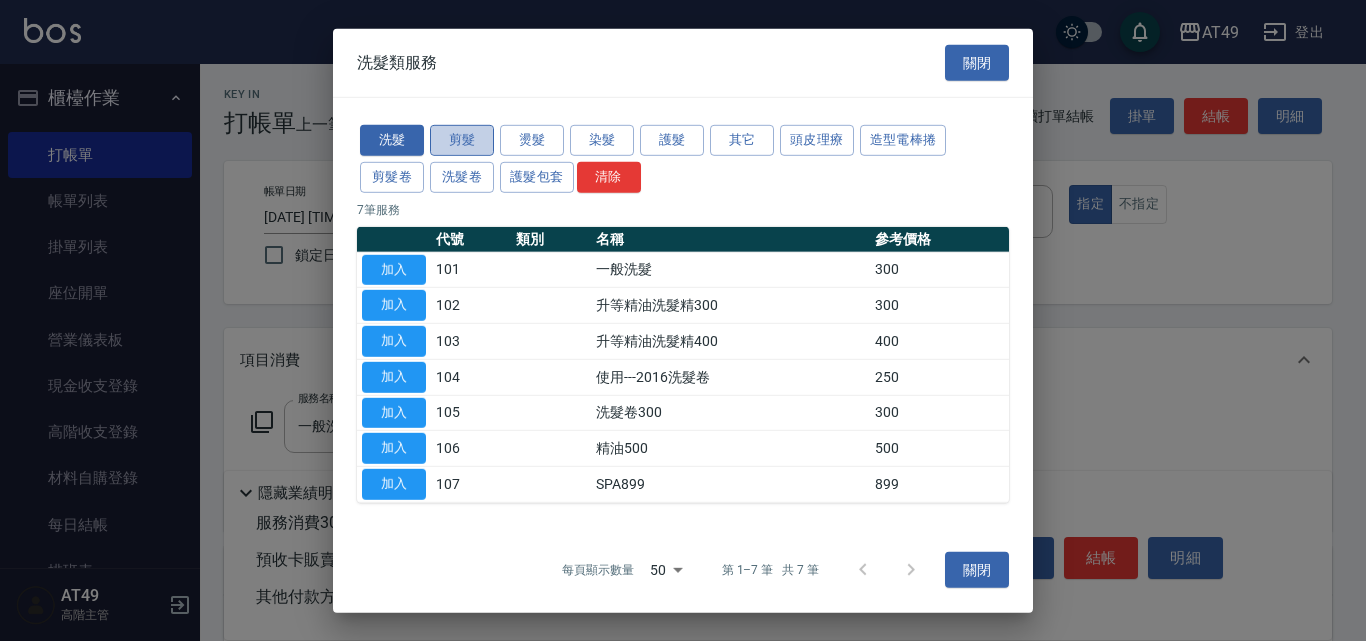 click on "剪髮" at bounding box center [462, 140] 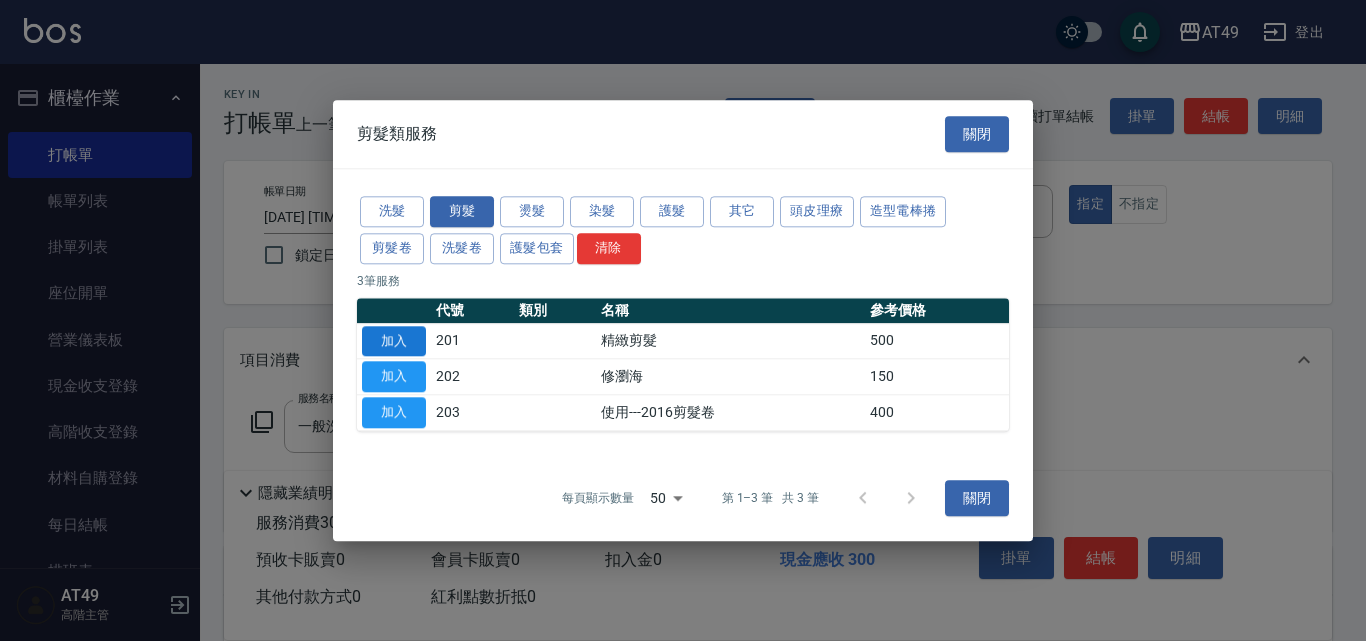 click on "加入" at bounding box center [394, 341] 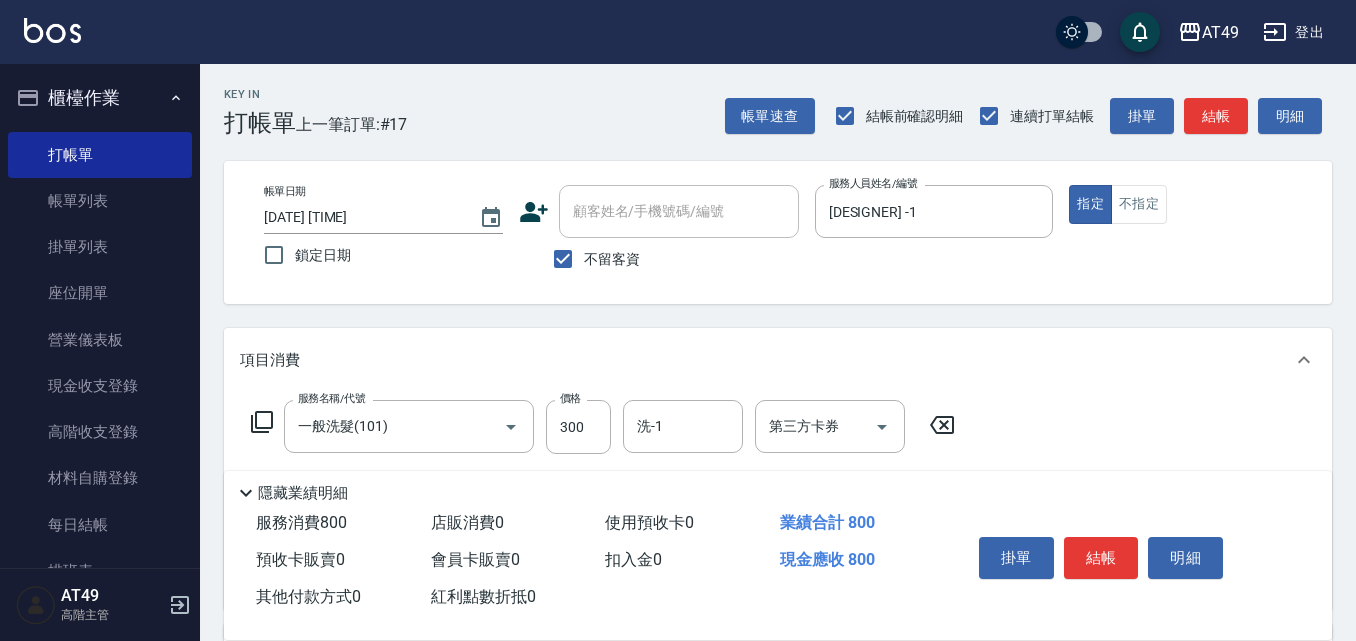 click 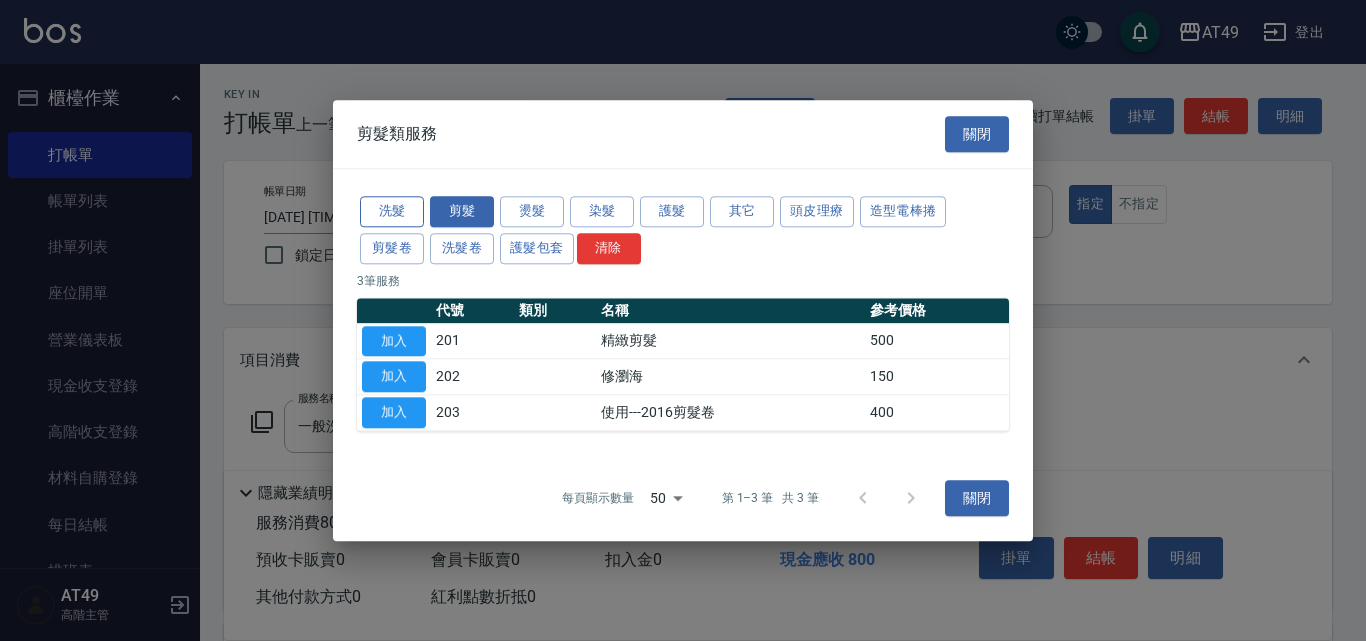 click on "洗髮" at bounding box center (392, 211) 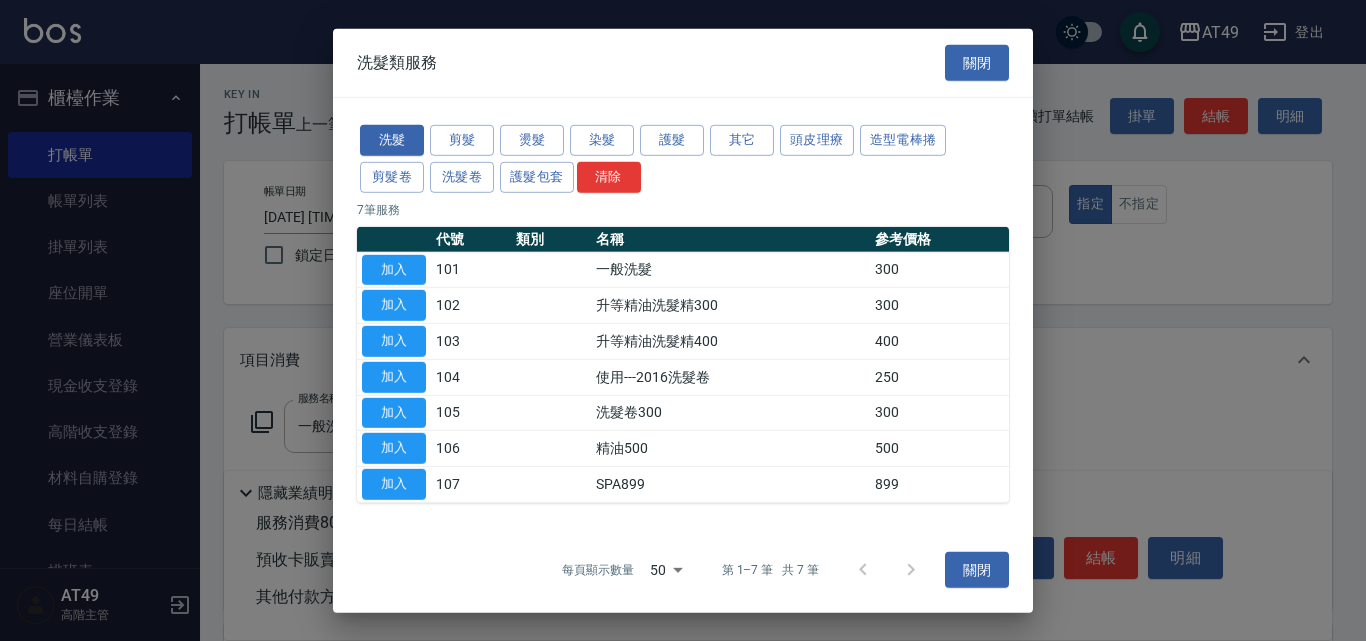 click on "加入" at bounding box center [394, 305] 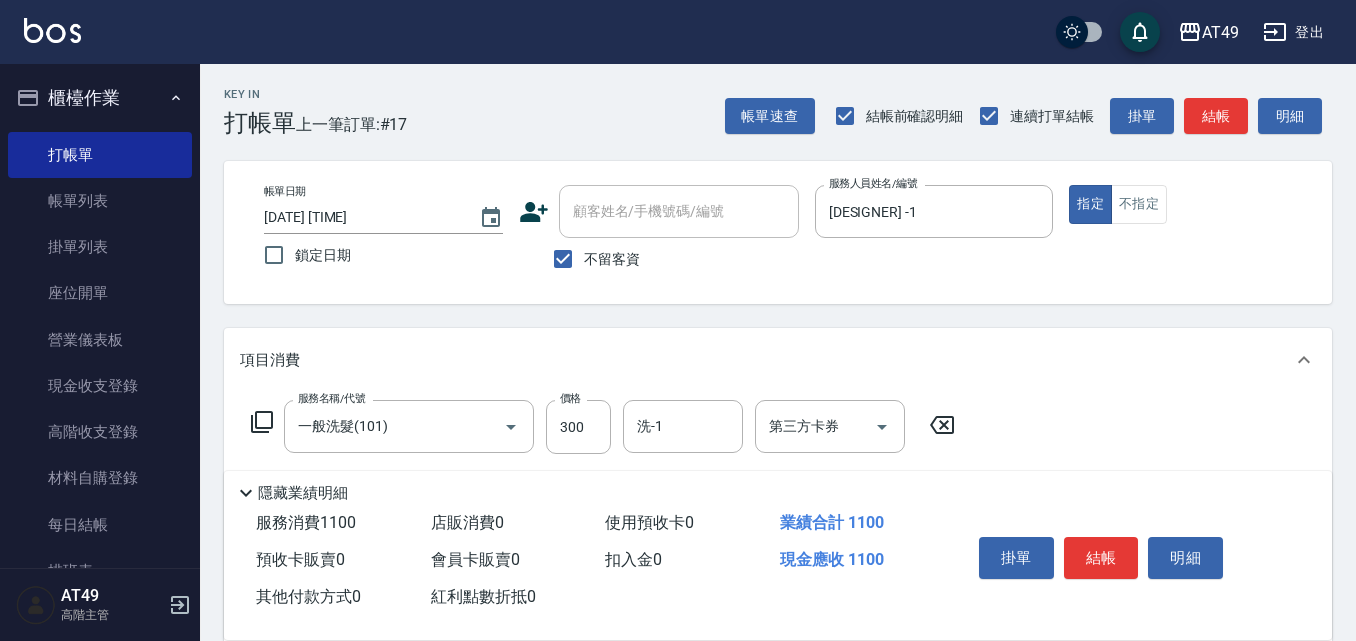 click 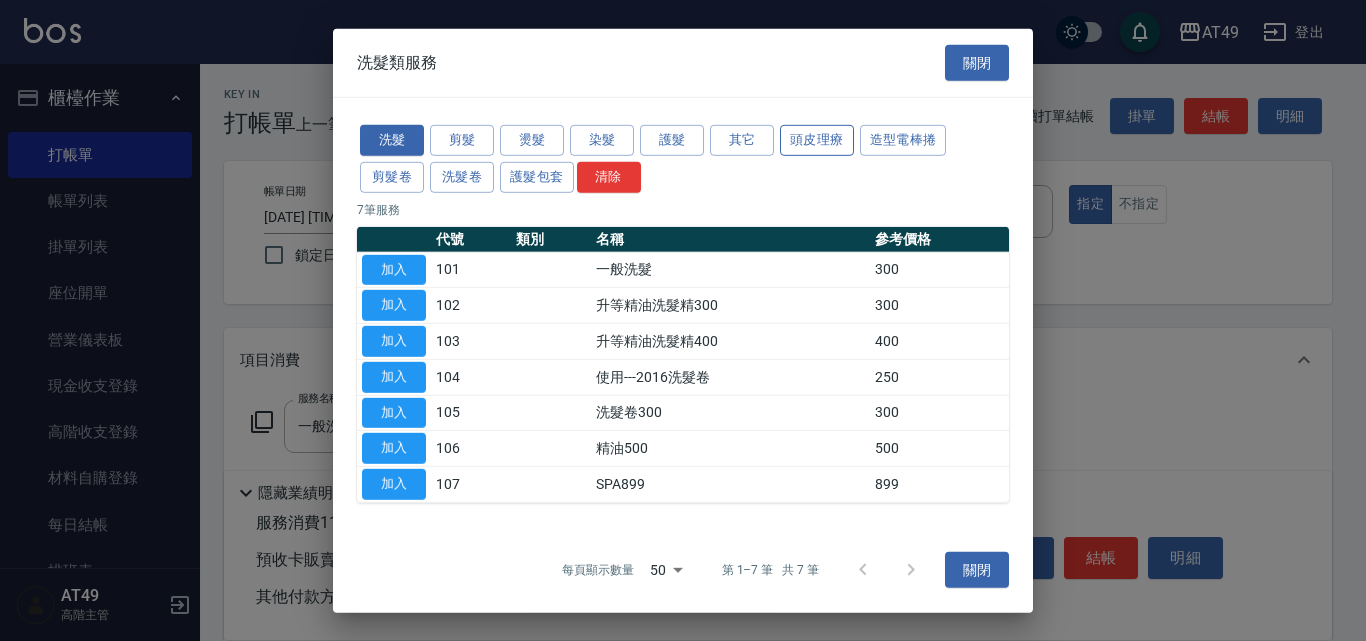 click on "頭皮理療" at bounding box center (817, 140) 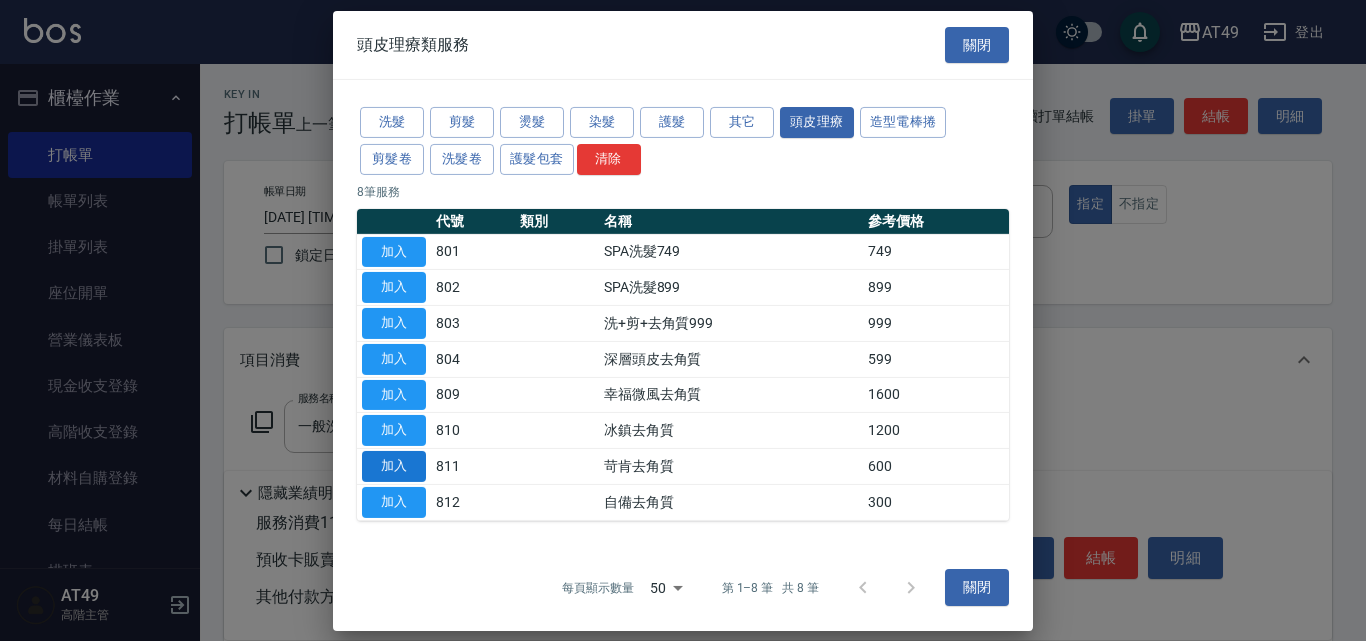 click on "加入" at bounding box center (394, 466) 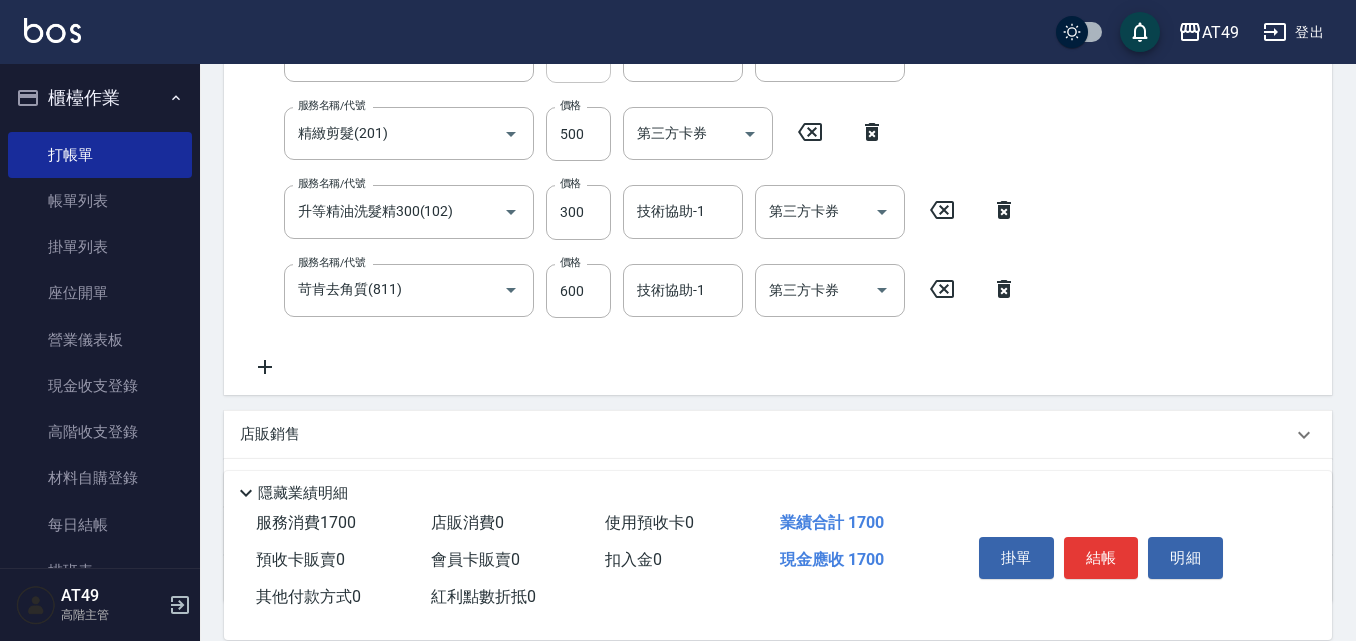 scroll, scrollTop: 400, scrollLeft: 0, axis: vertical 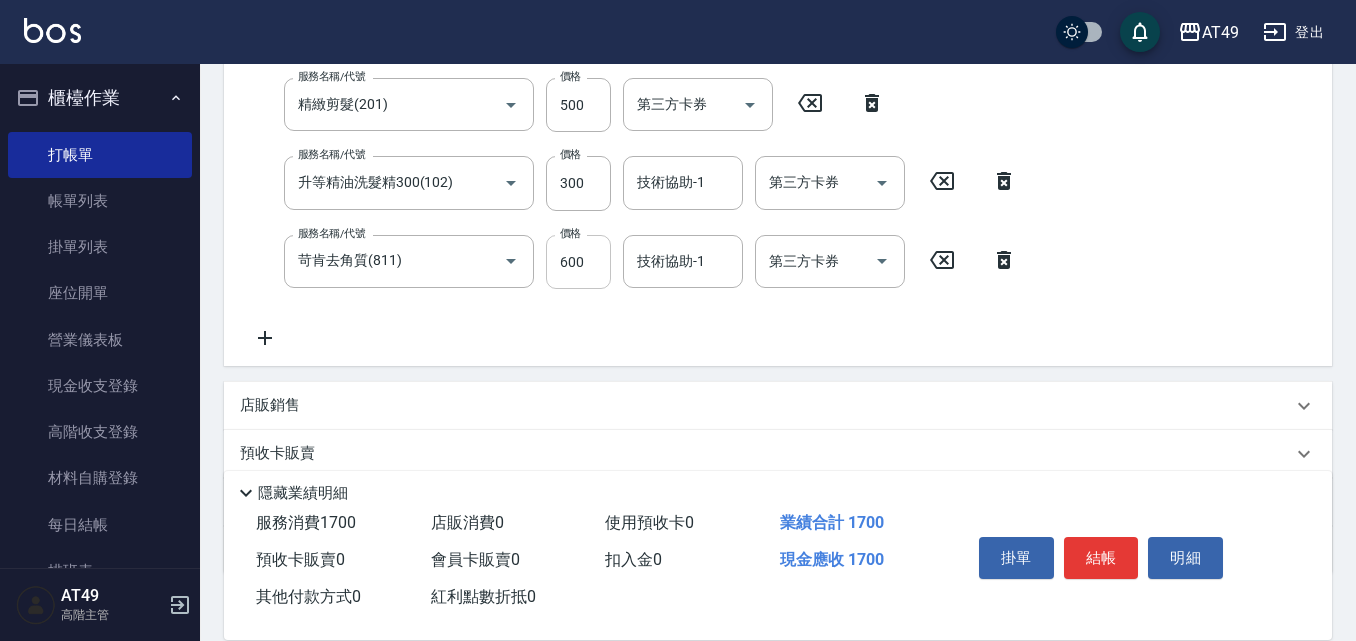 click on "600" at bounding box center [578, 262] 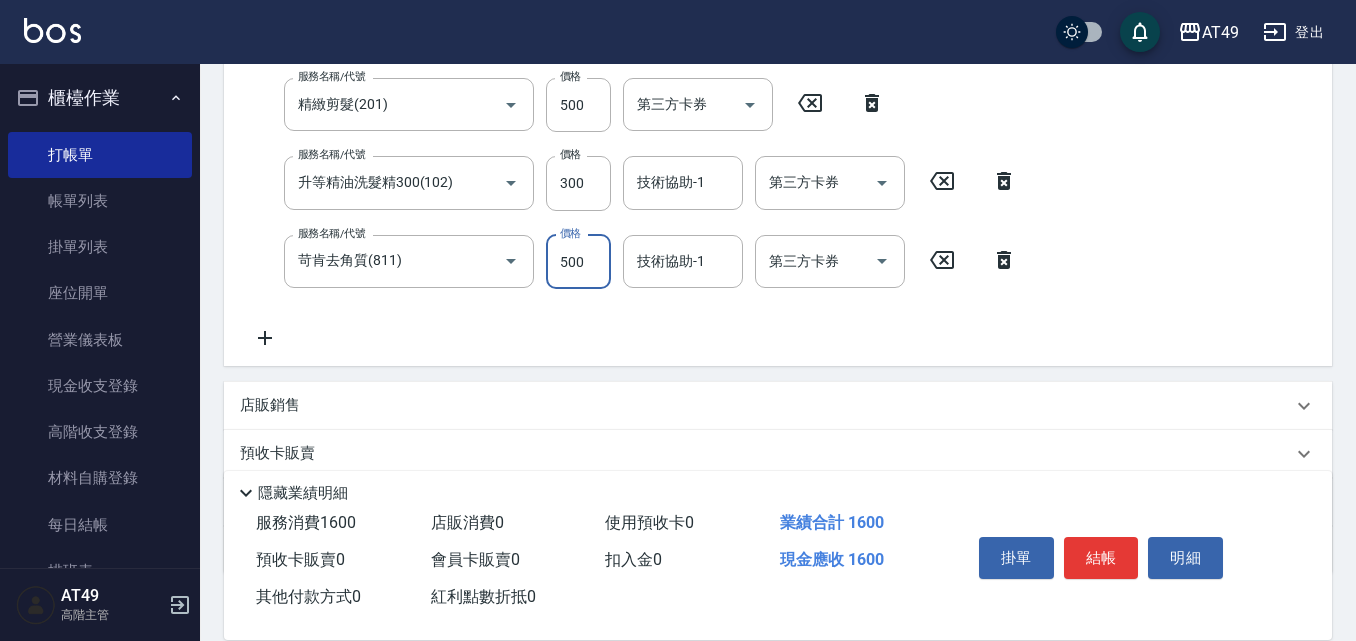 scroll, scrollTop: 300, scrollLeft: 0, axis: vertical 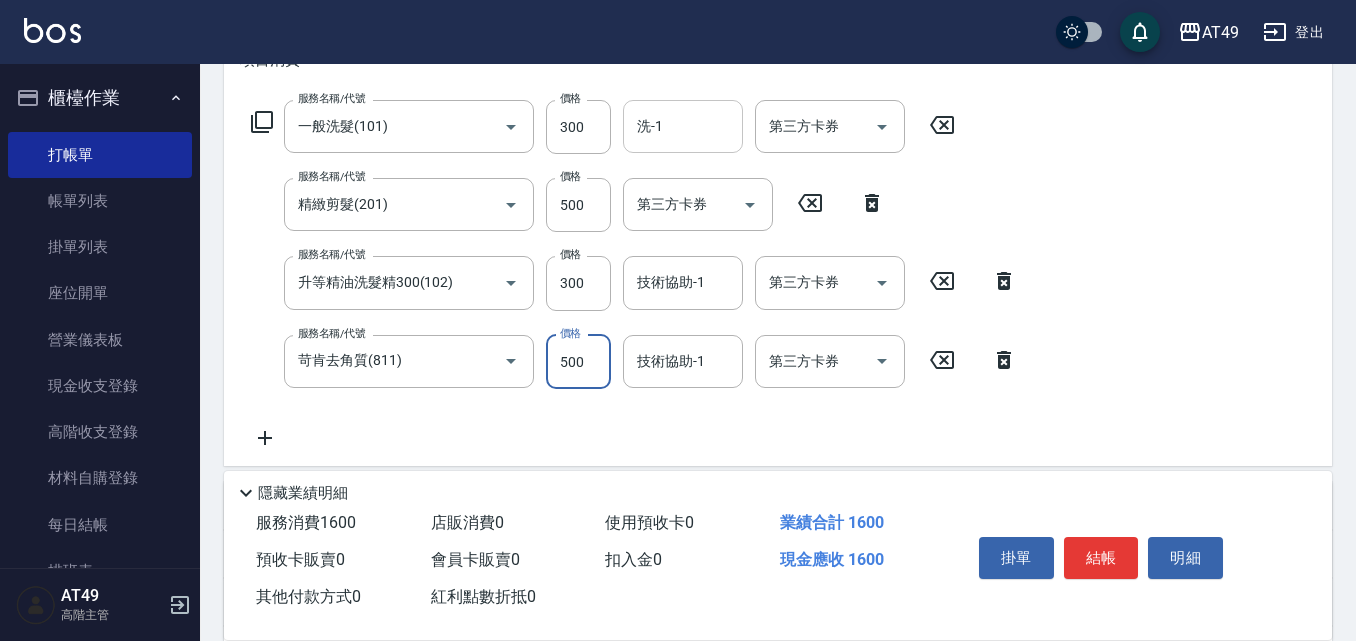 type on "500" 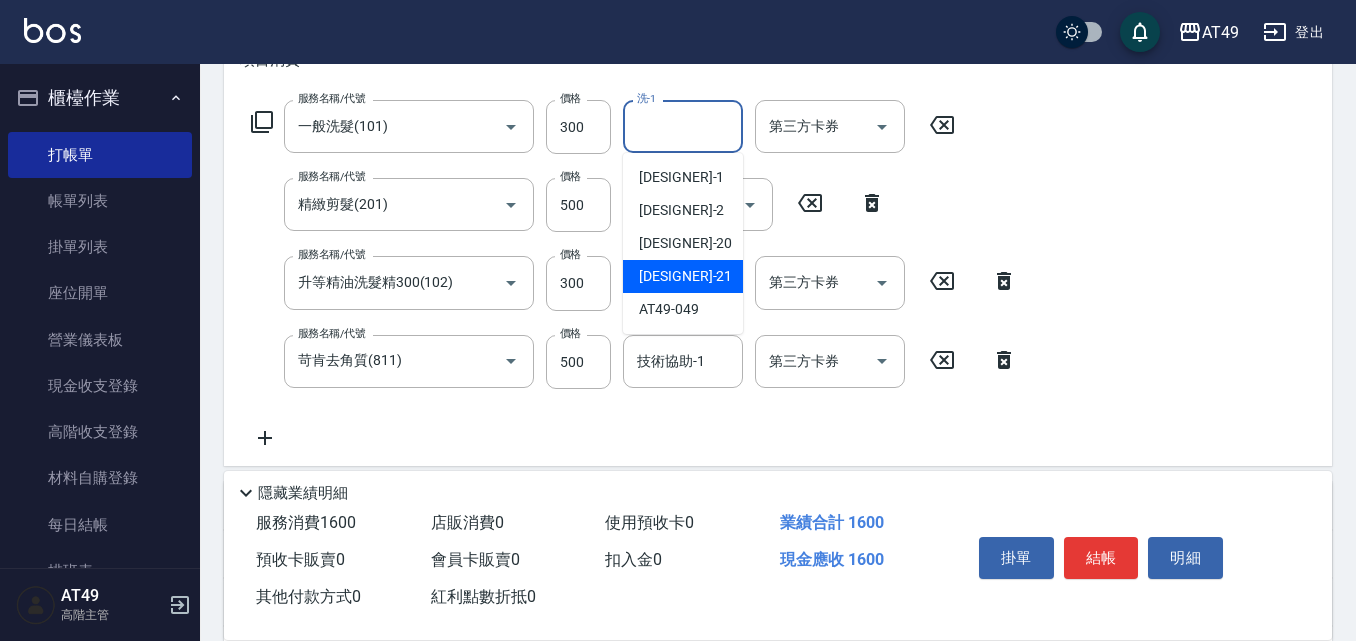 click on "[DESIGNER] -21" at bounding box center (683, 276) 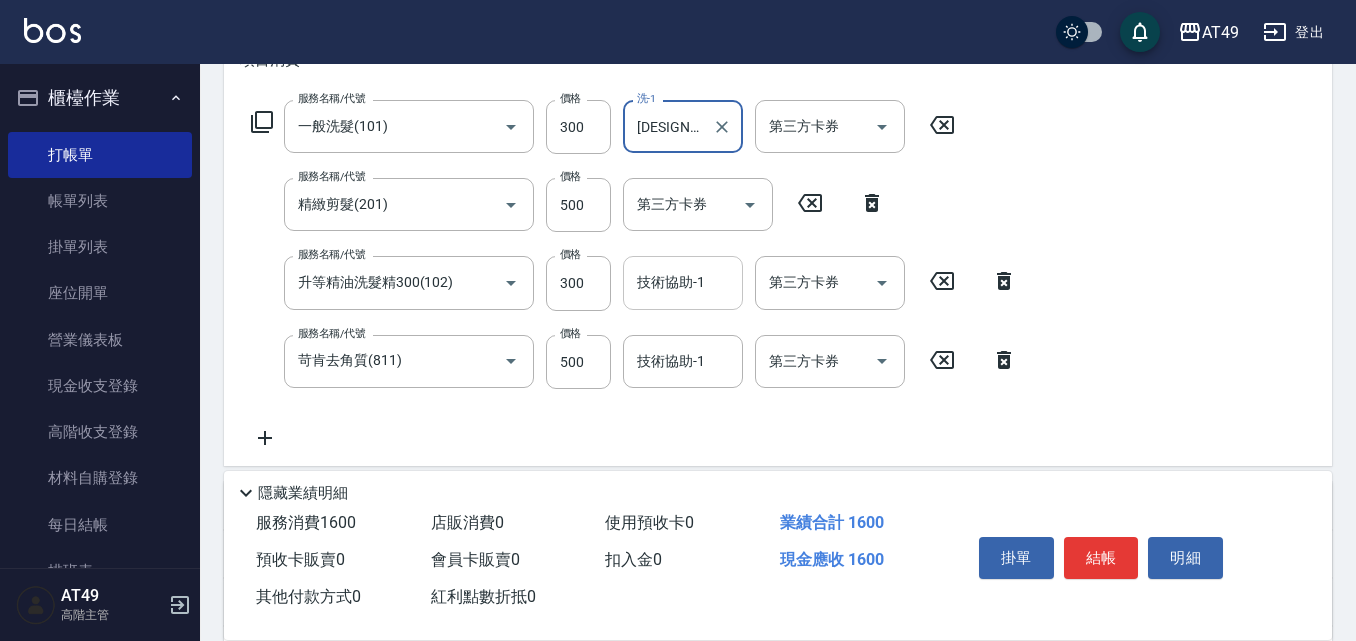 click on "技術協助-1 技術協助-1" at bounding box center [683, 282] 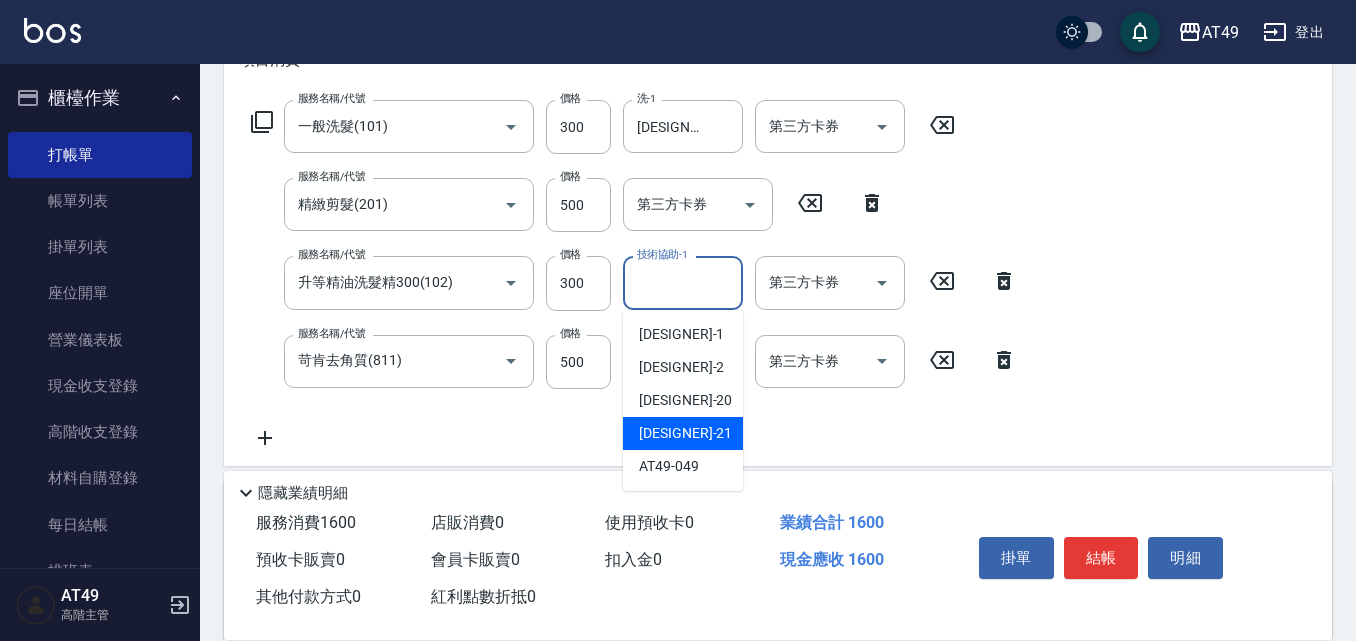 click on "[DESIGNER] -21" at bounding box center [685, 433] 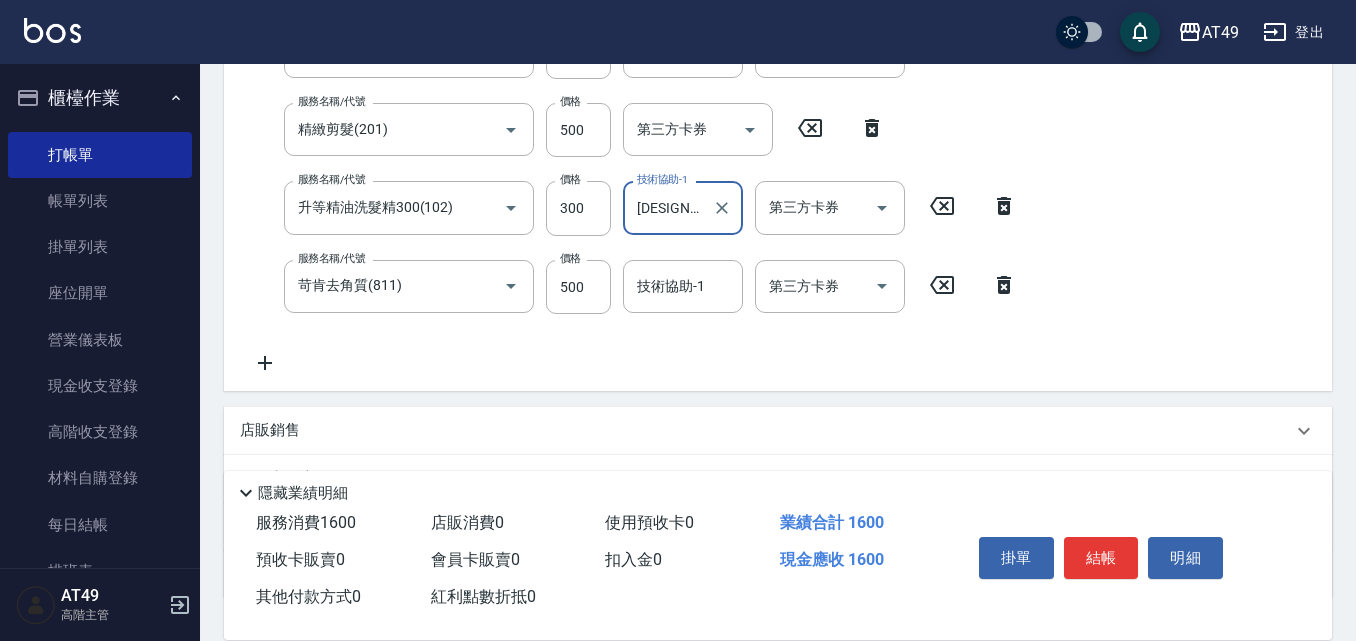 scroll, scrollTop: 400, scrollLeft: 0, axis: vertical 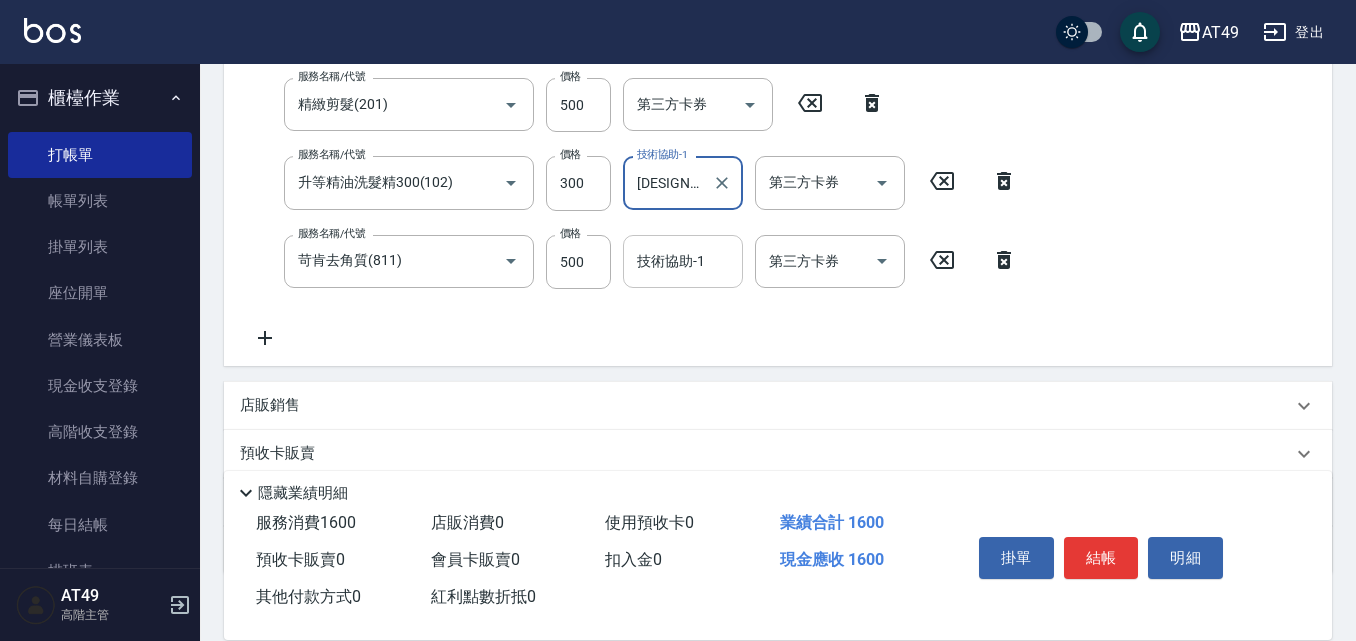 click on "技術協助-1" at bounding box center (683, 261) 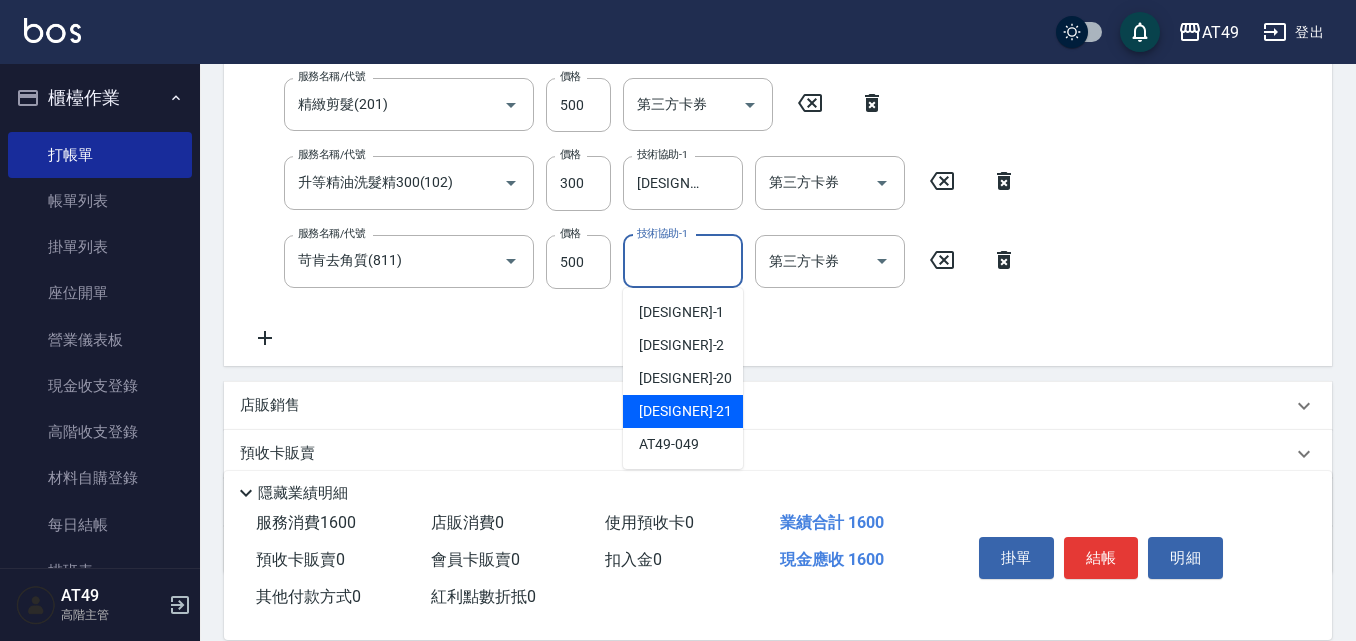 click on "[DESIGNER] -21" at bounding box center [685, 411] 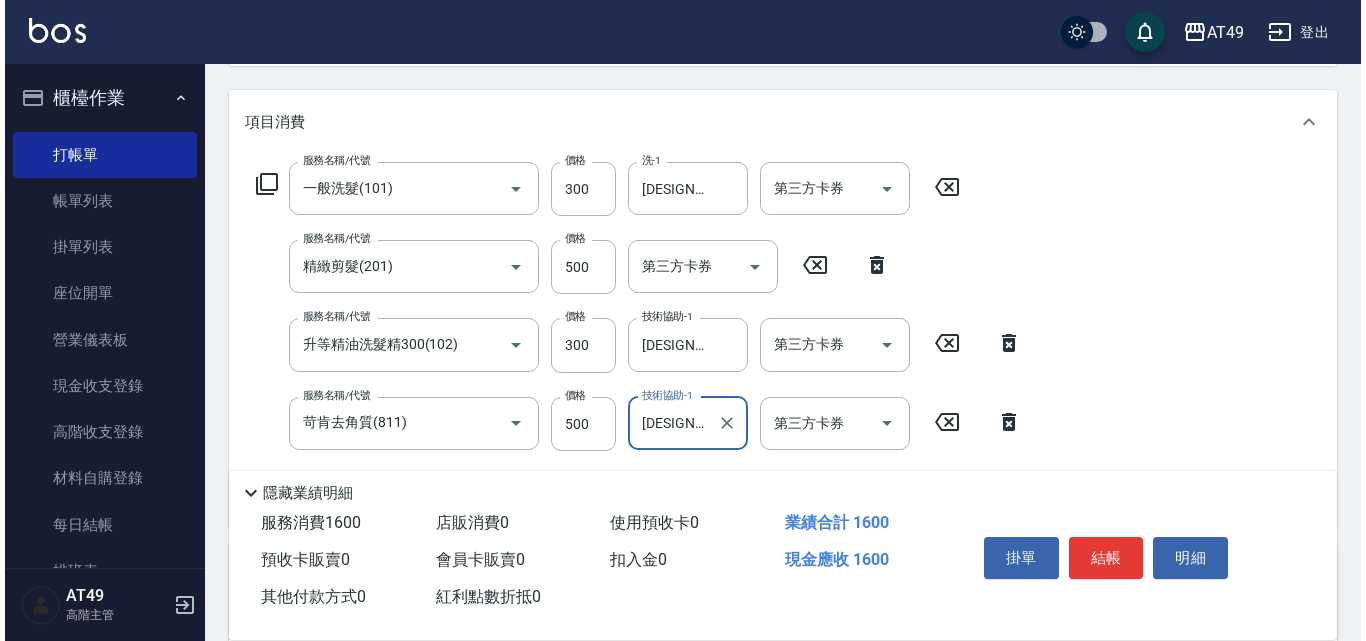 scroll, scrollTop: 200, scrollLeft: 0, axis: vertical 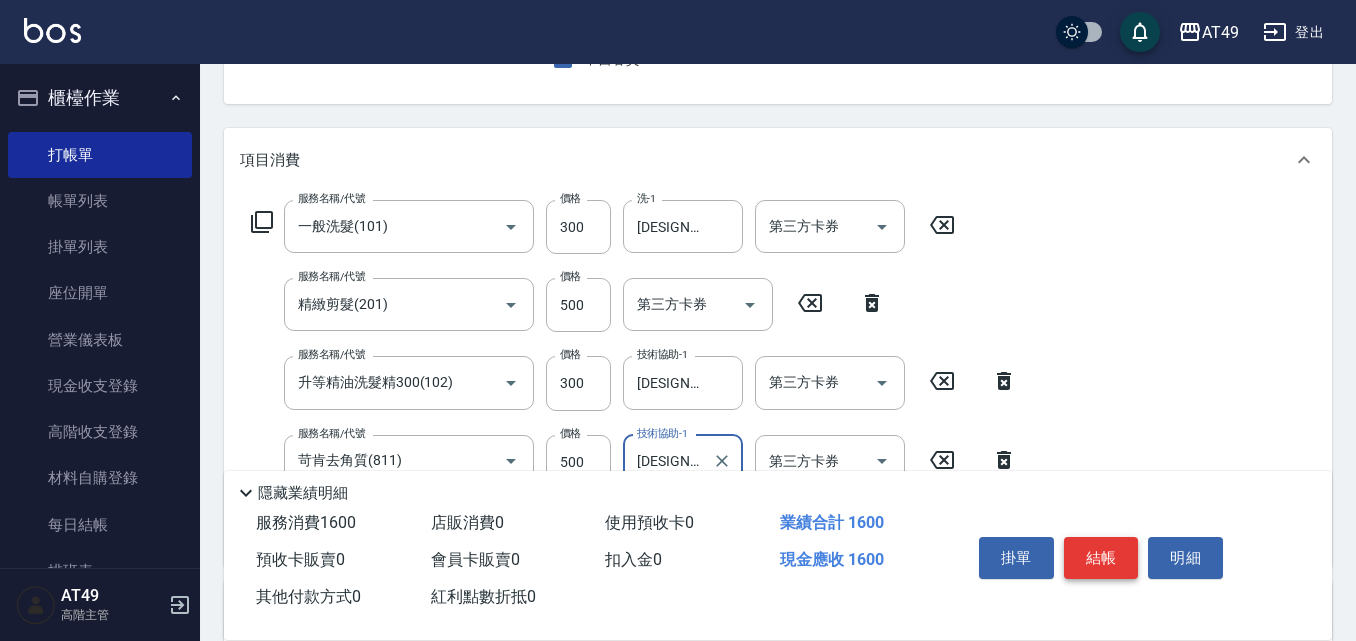 click on "結帳" at bounding box center (1101, 558) 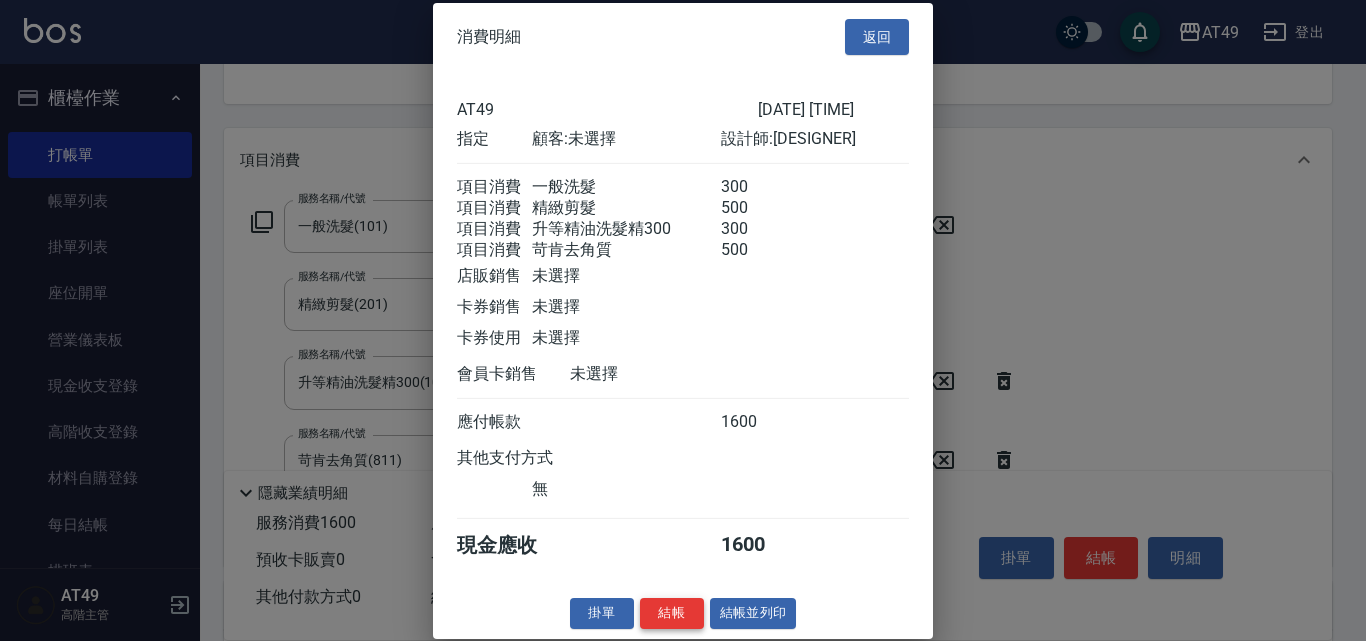 scroll, scrollTop: 33, scrollLeft: 0, axis: vertical 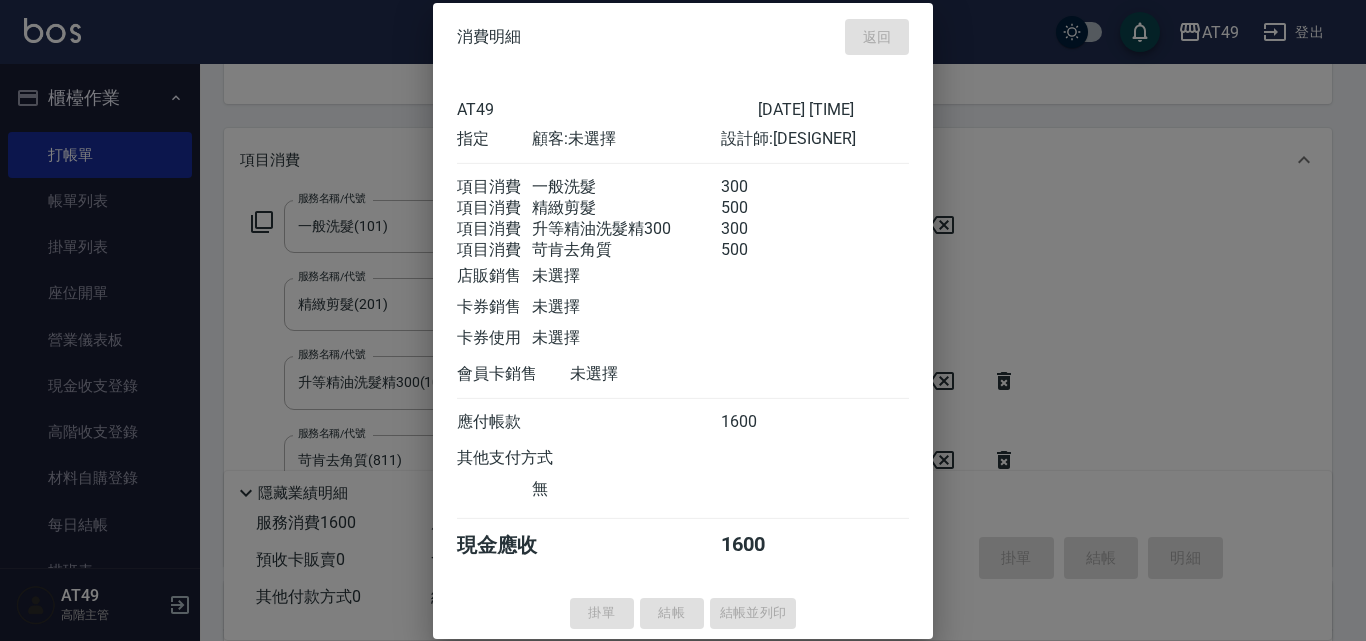 type on "[DATE] [TIME]" 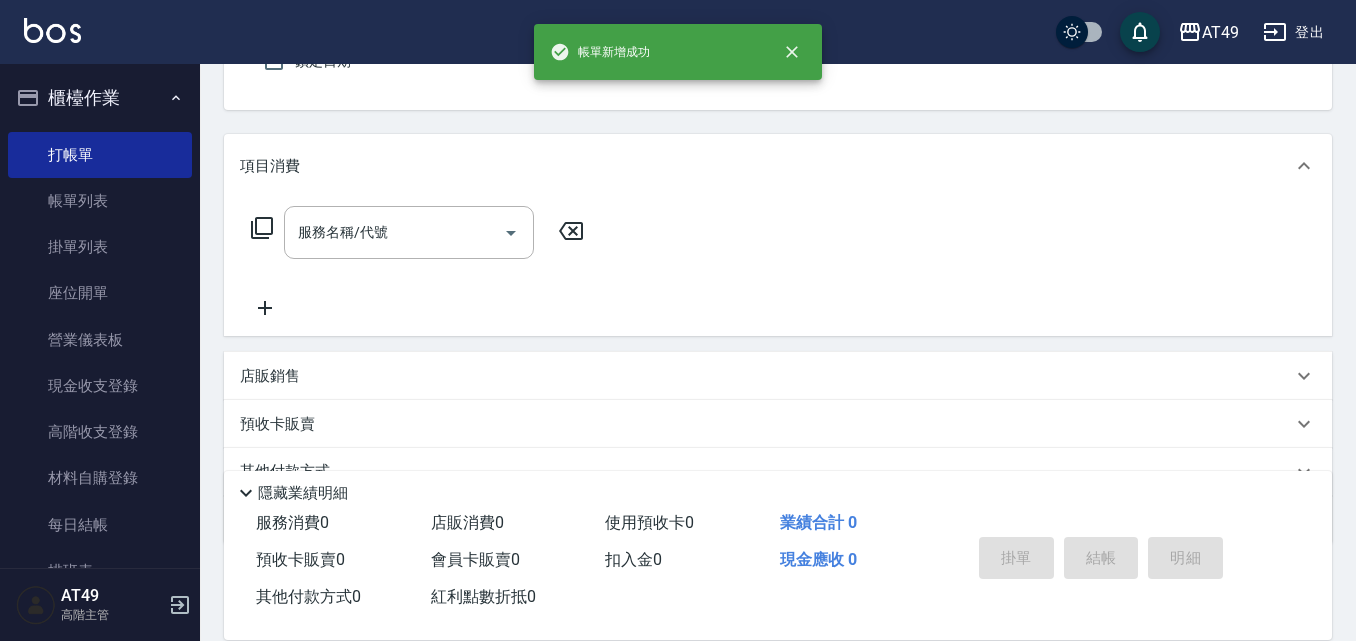 scroll, scrollTop: 0, scrollLeft: 0, axis: both 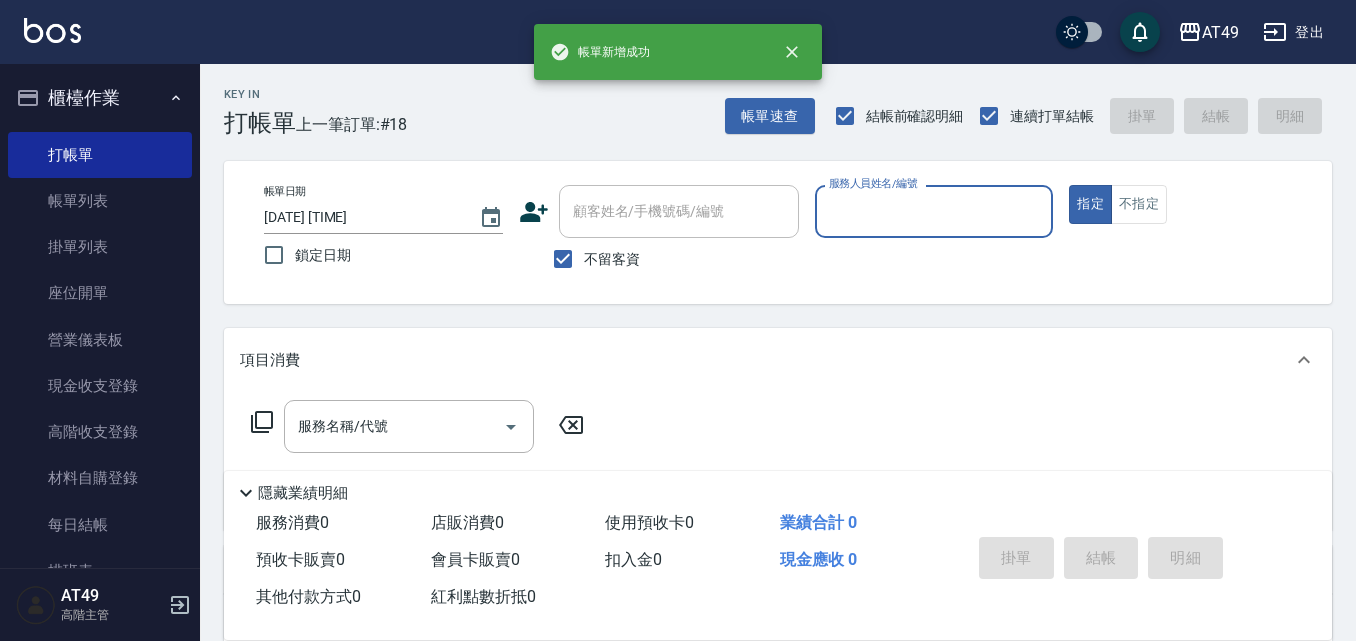 click on "服務人員姓名/編號" at bounding box center (934, 211) 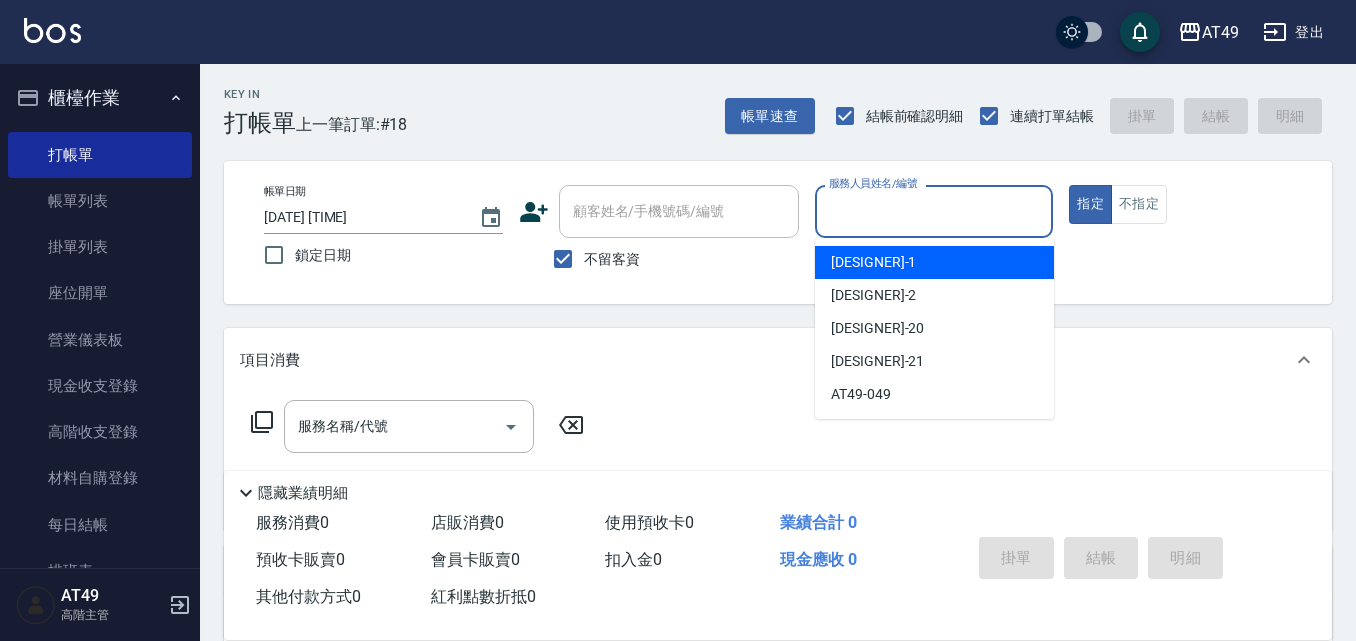 click on "[DESIGNER] -1" at bounding box center (873, 262) 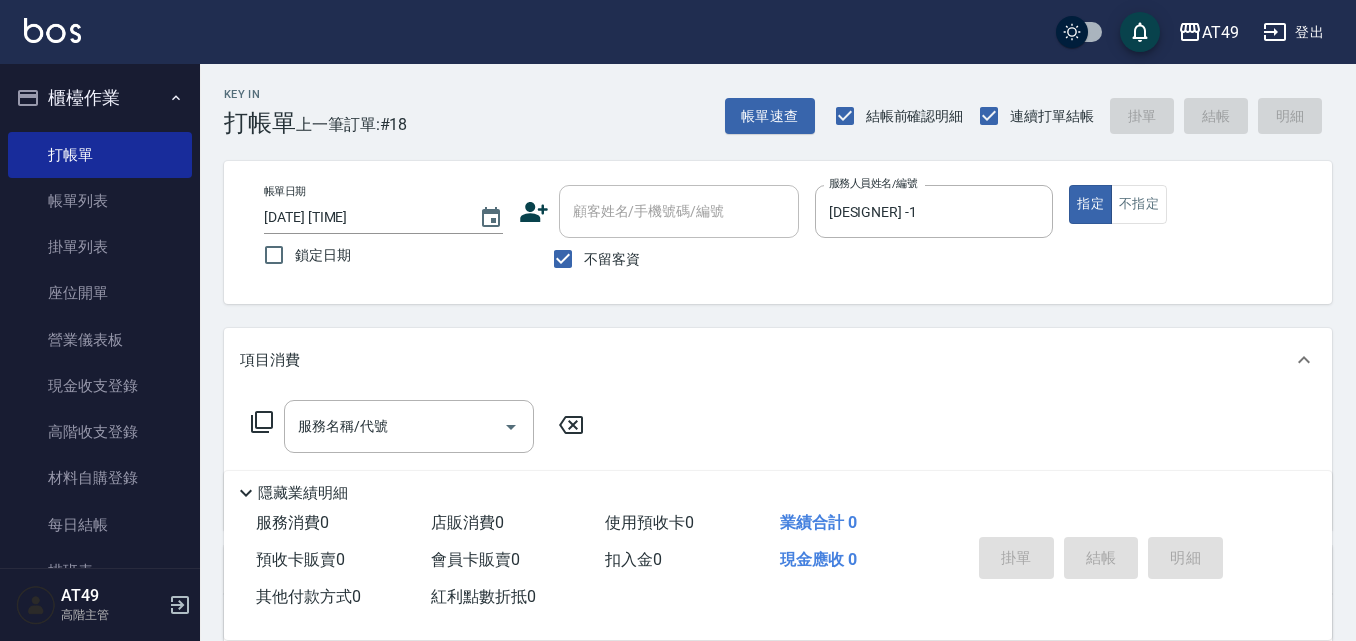 click 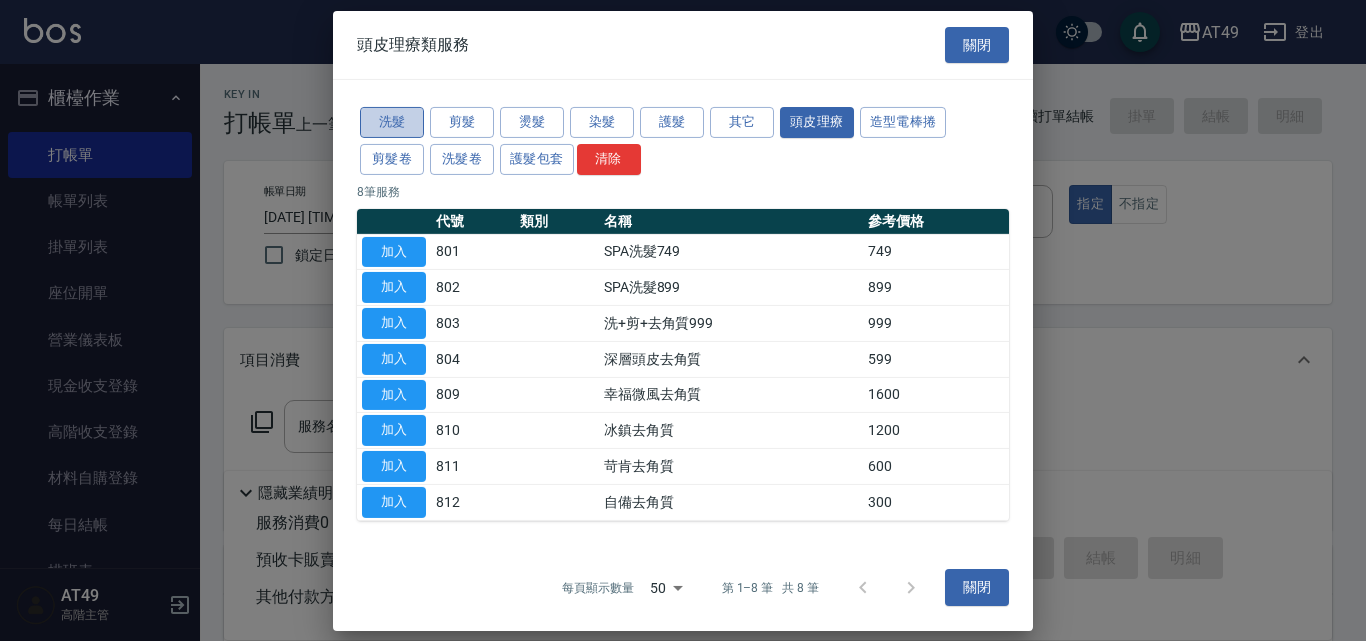 click on "洗髮" at bounding box center (392, 122) 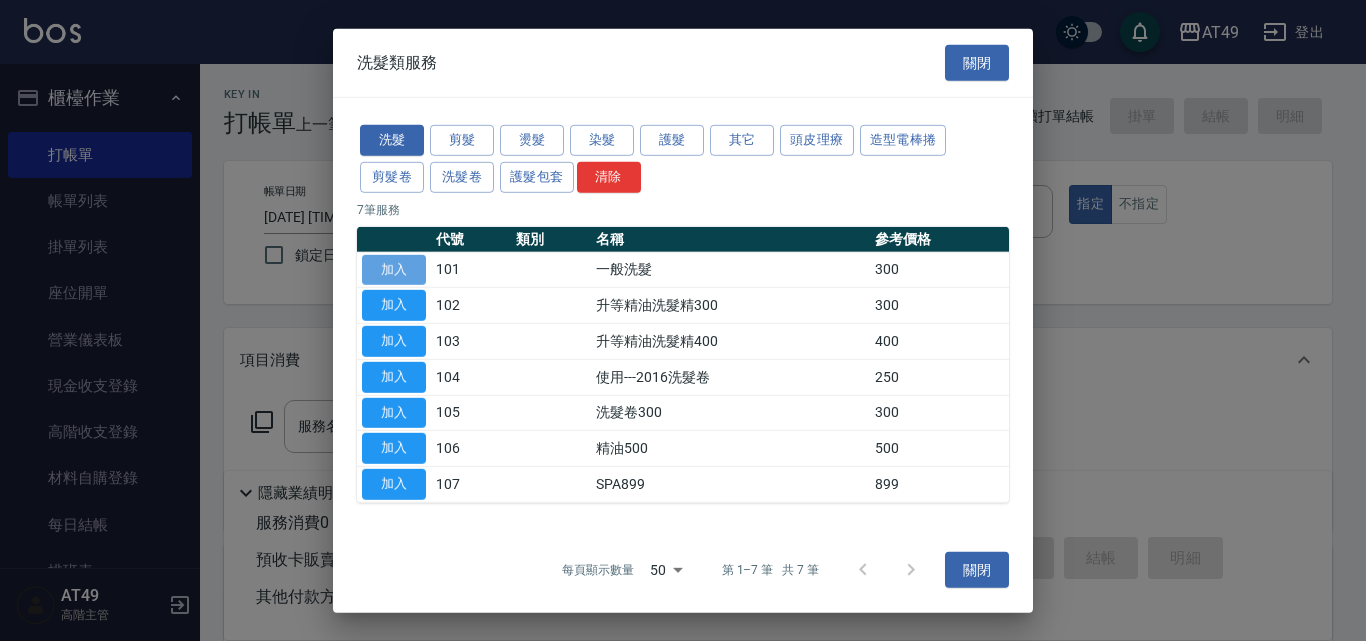 click on "加入" at bounding box center [394, 269] 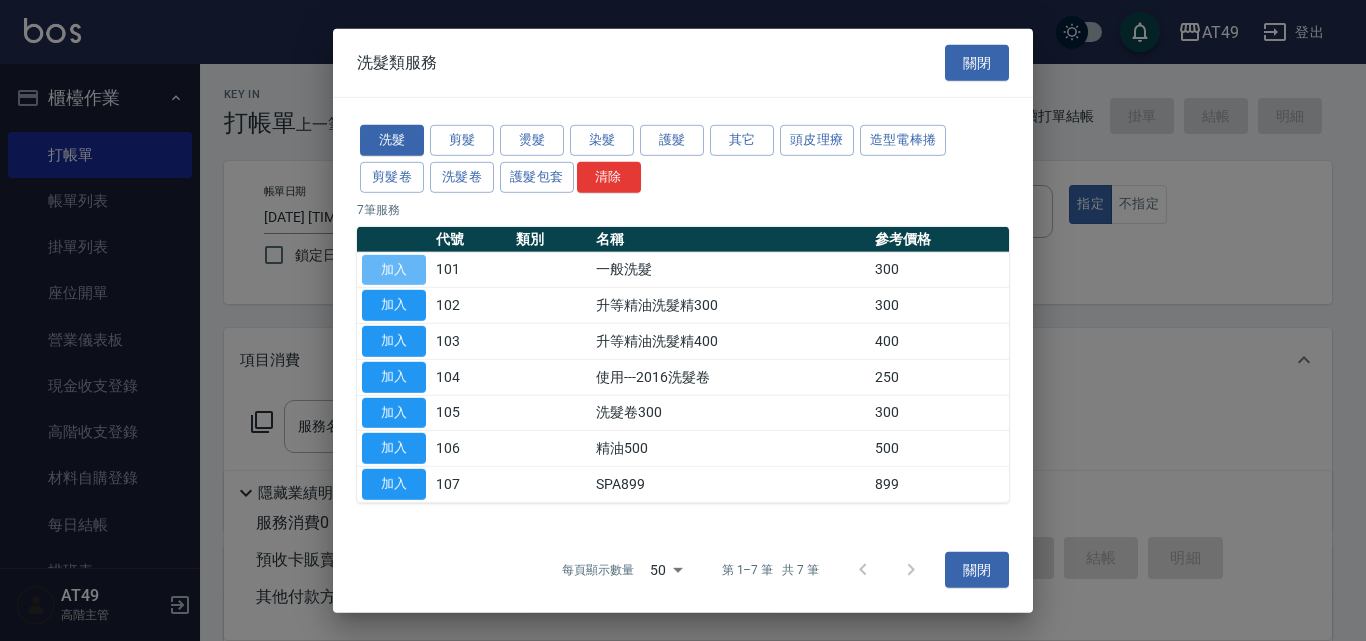type on "一般洗髮(101)" 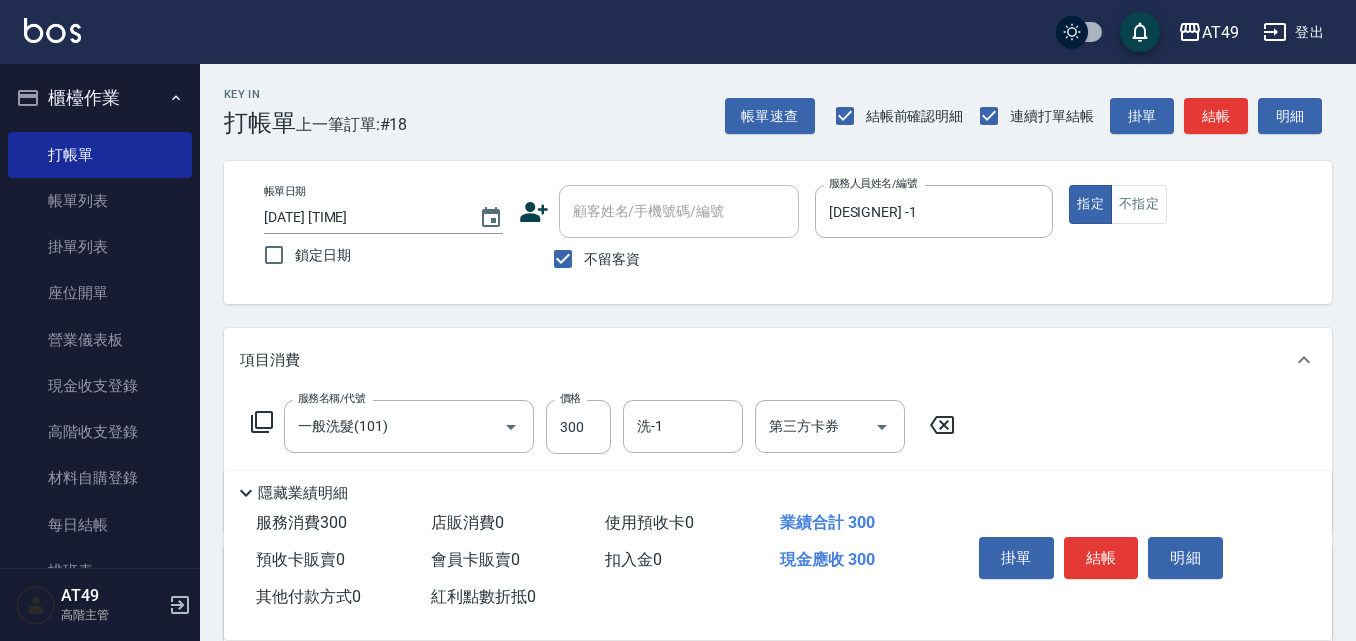 click 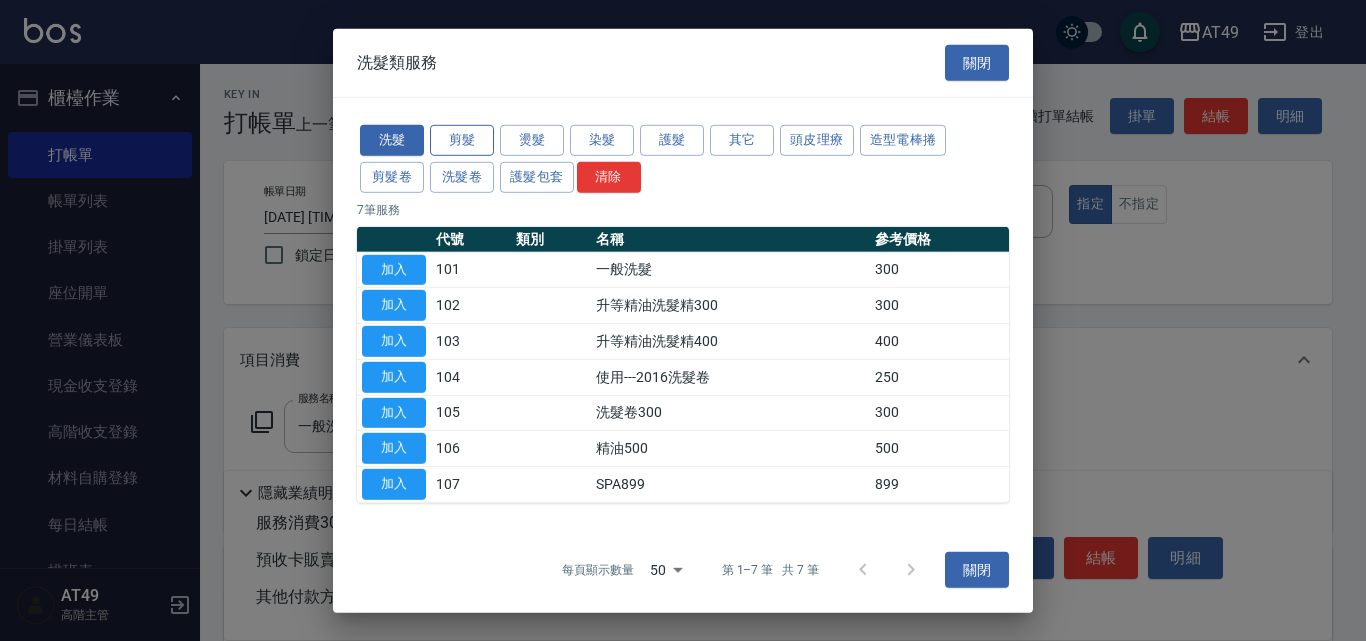 click on "剪髮" at bounding box center [462, 140] 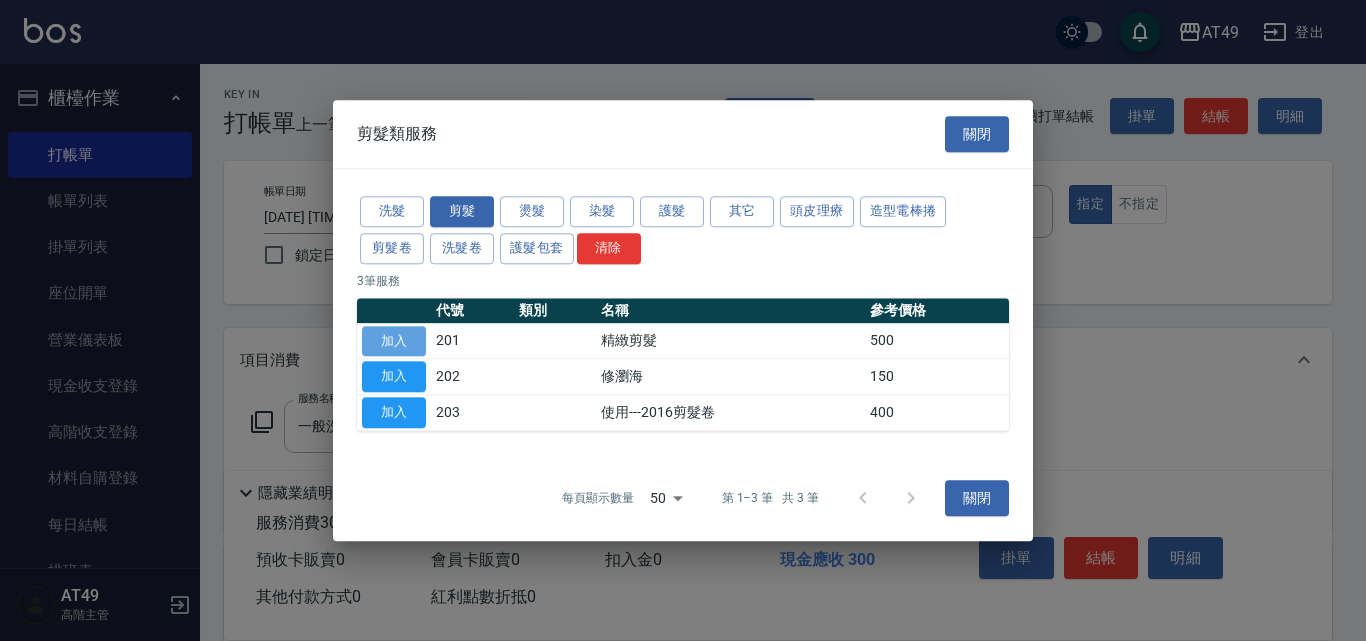 click on "加入" at bounding box center (394, 341) 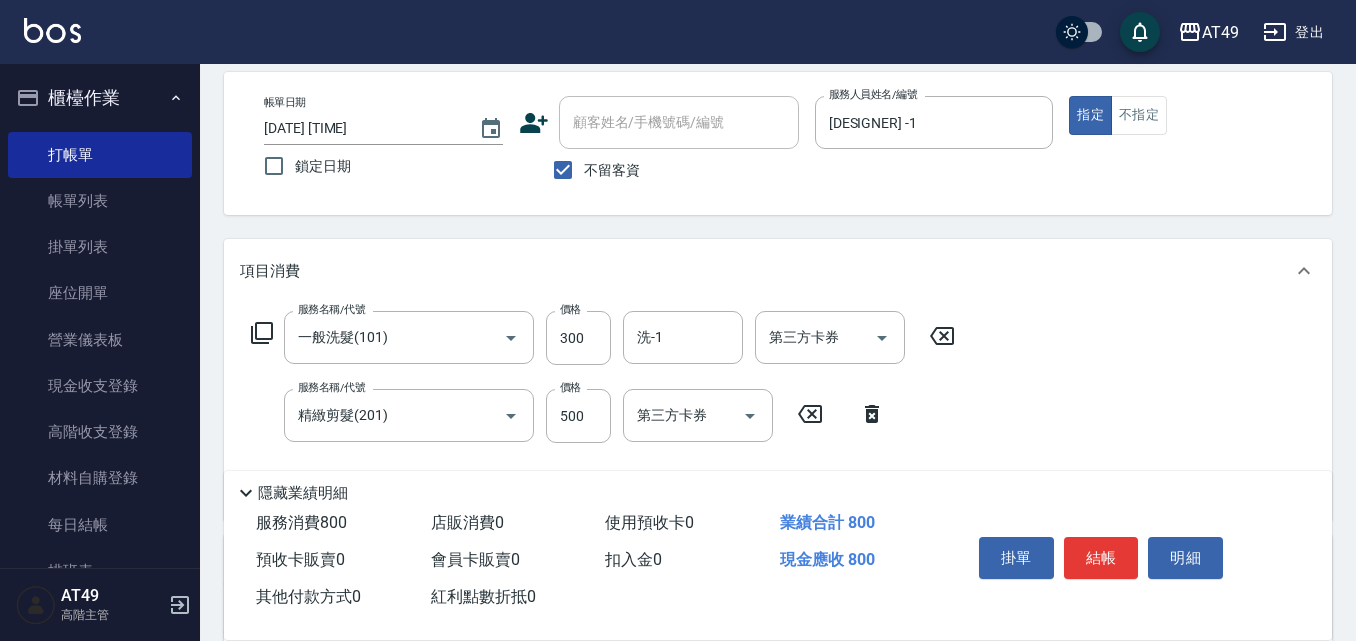 scroll, scrollTop: 0, scrollLeft: 0, axis: both 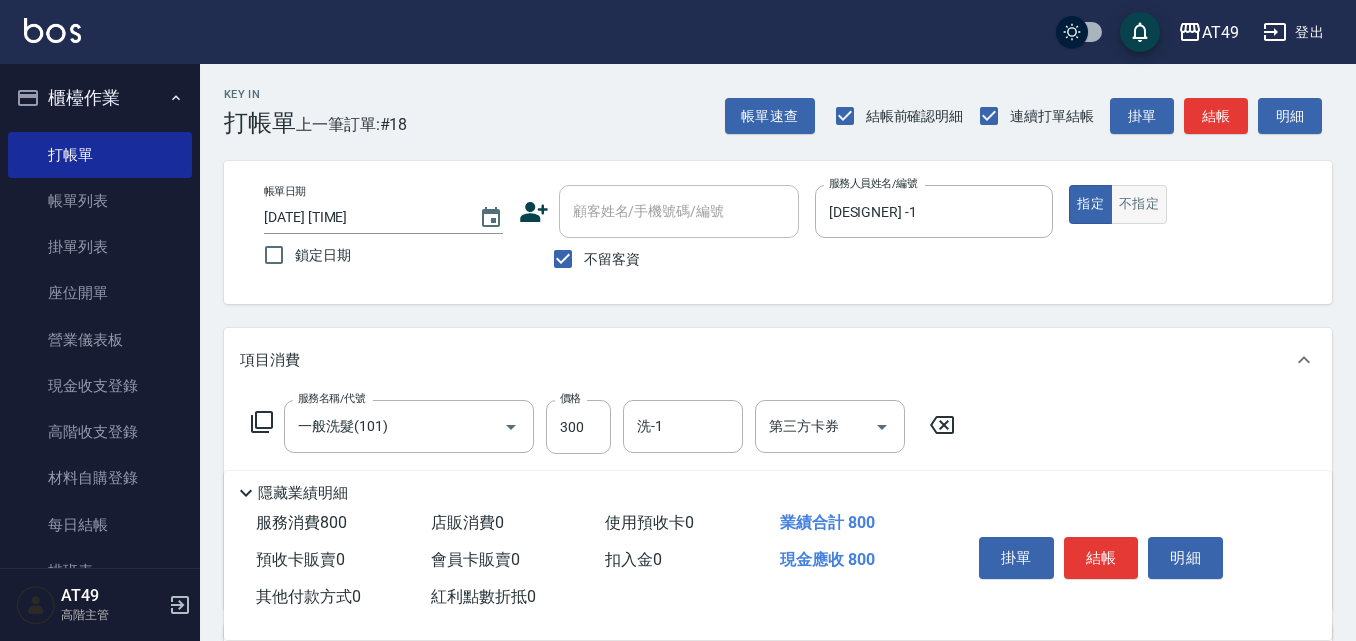 click on "不指定" at bounding box center (1139, 204) 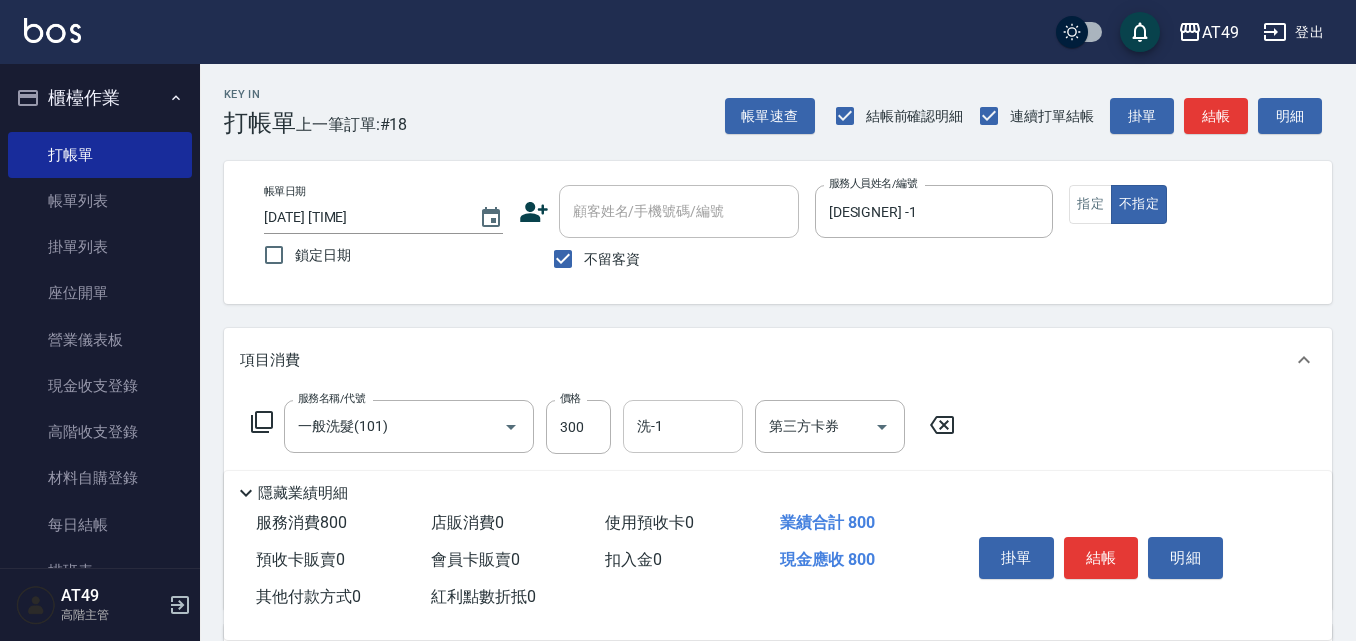 click on "洗-1" at bounding box center (683, 426) 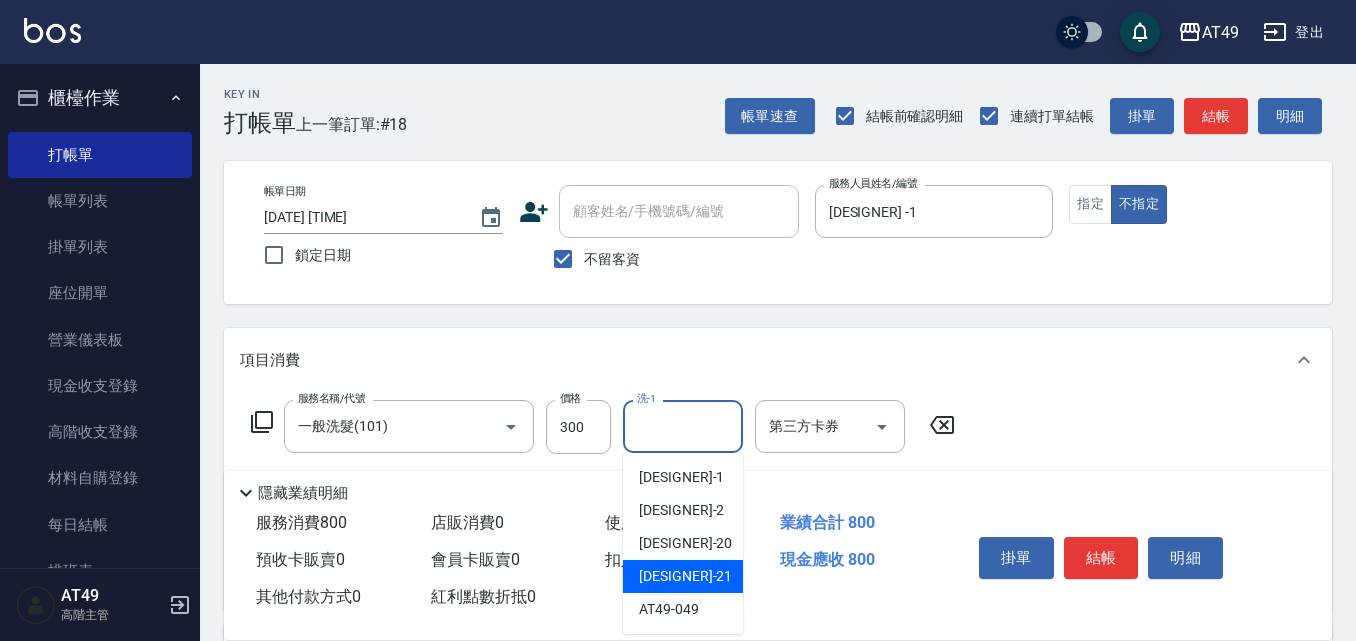 click on "[DESIGNER] -21" at bounding box center (685, 576) 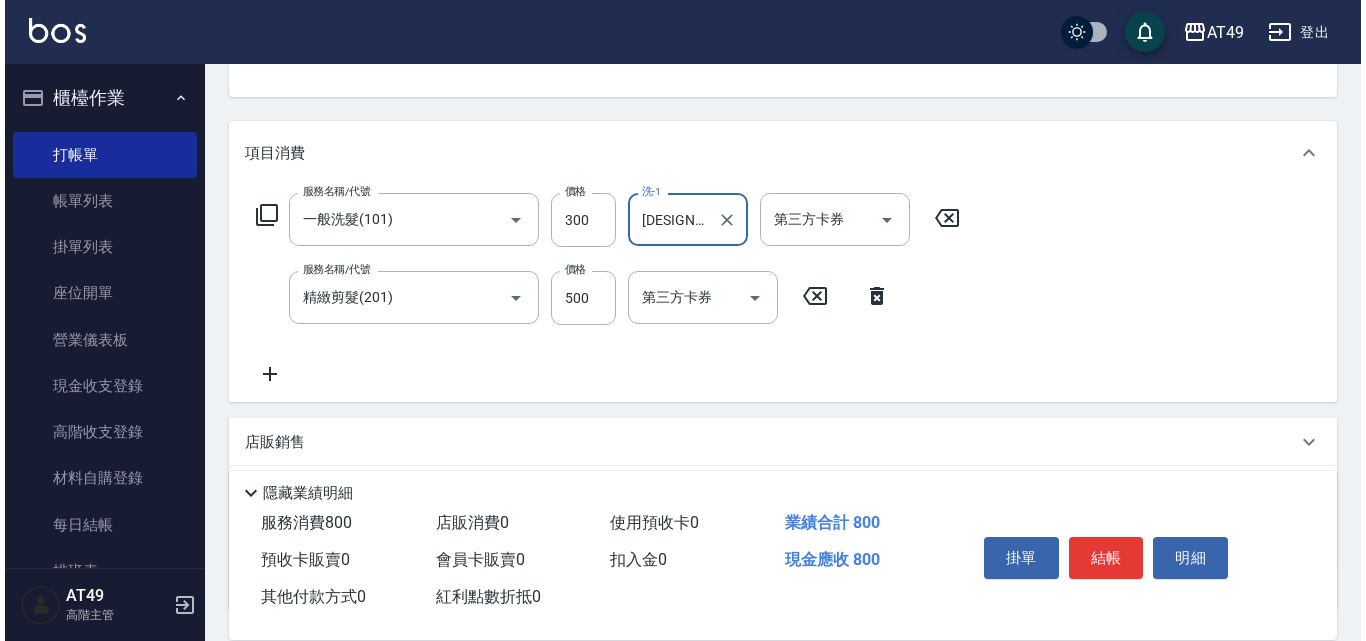 scroll, scrollTop: 300, scrollLeft: 0, axis: vertical 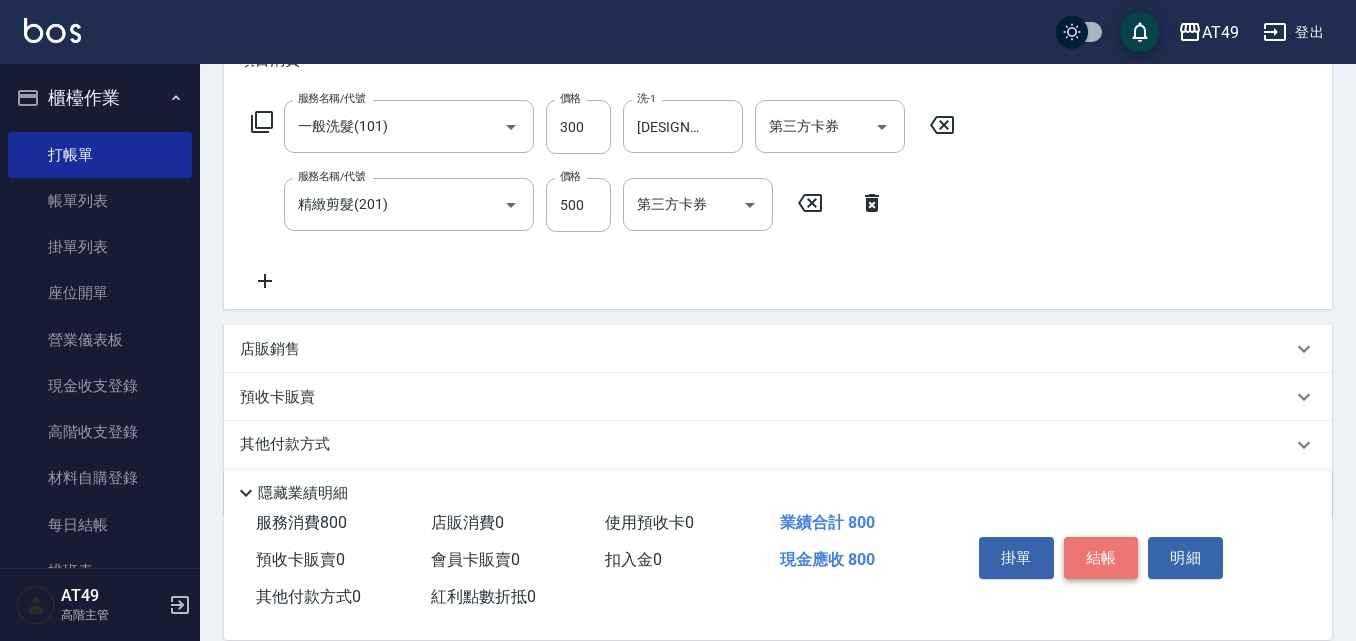 click on "結帳" at bounding box center (1101, 558) 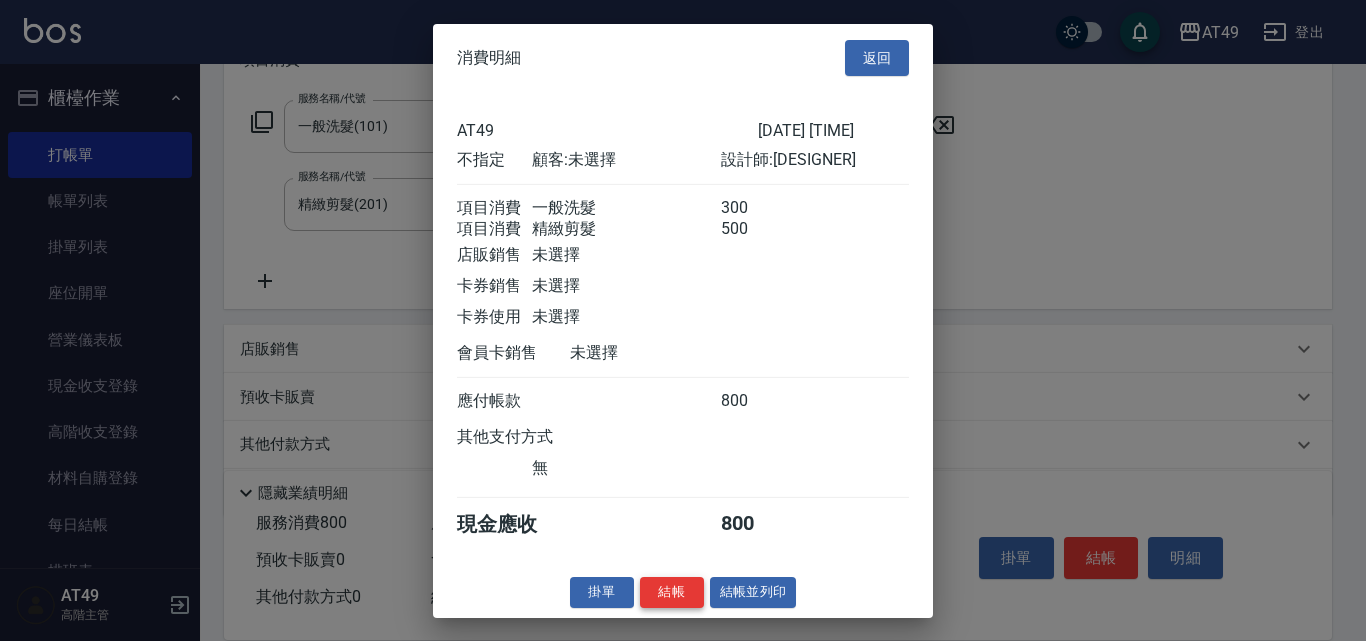 click on "結帳" at bounding box center [672, 592] 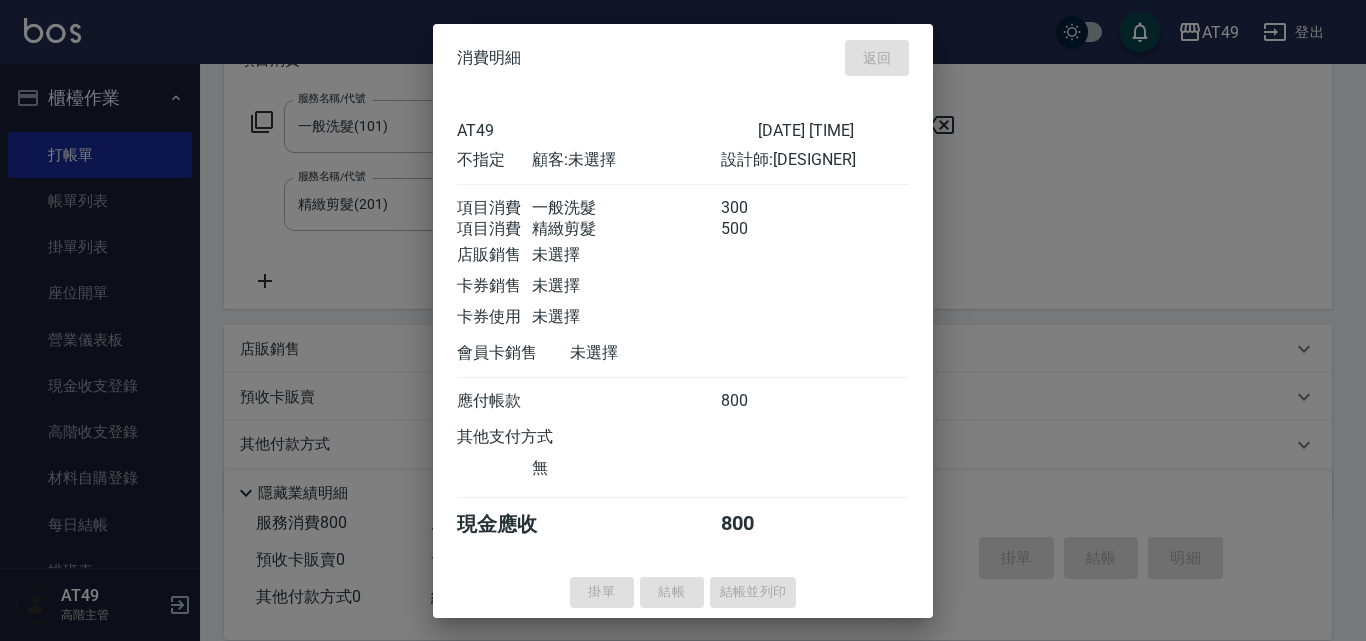type 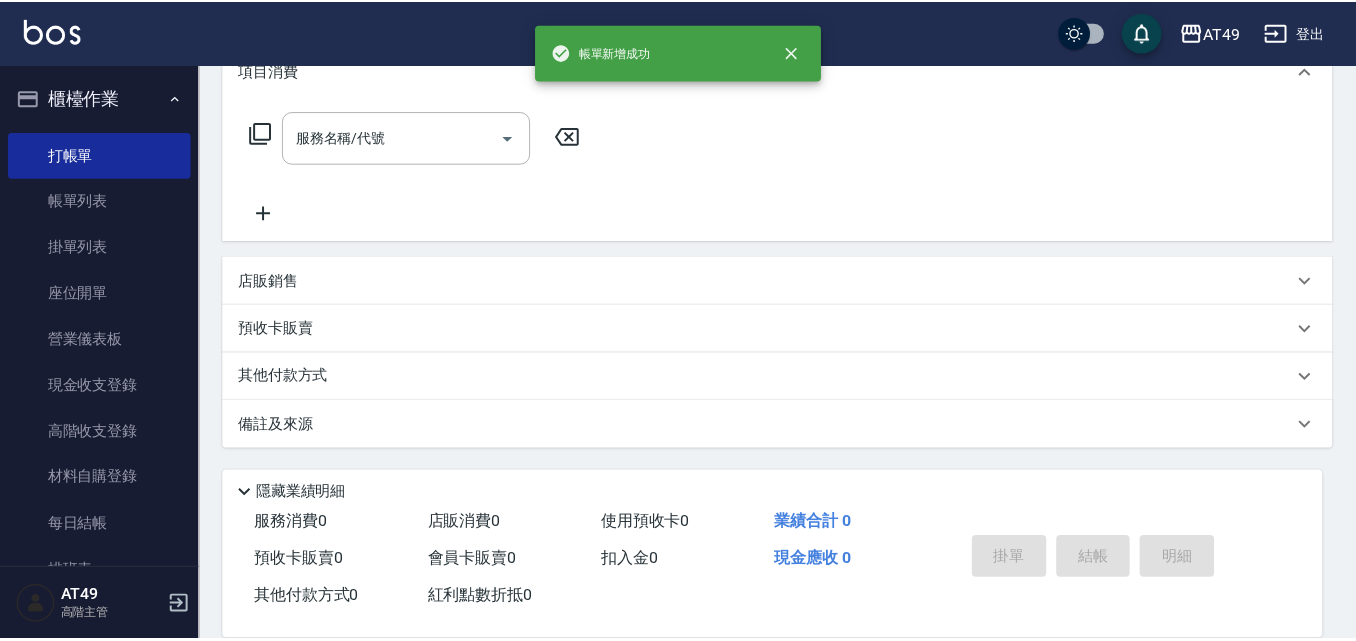 scroll, scrollTop: 0, scrollLeft: 0, axis: both 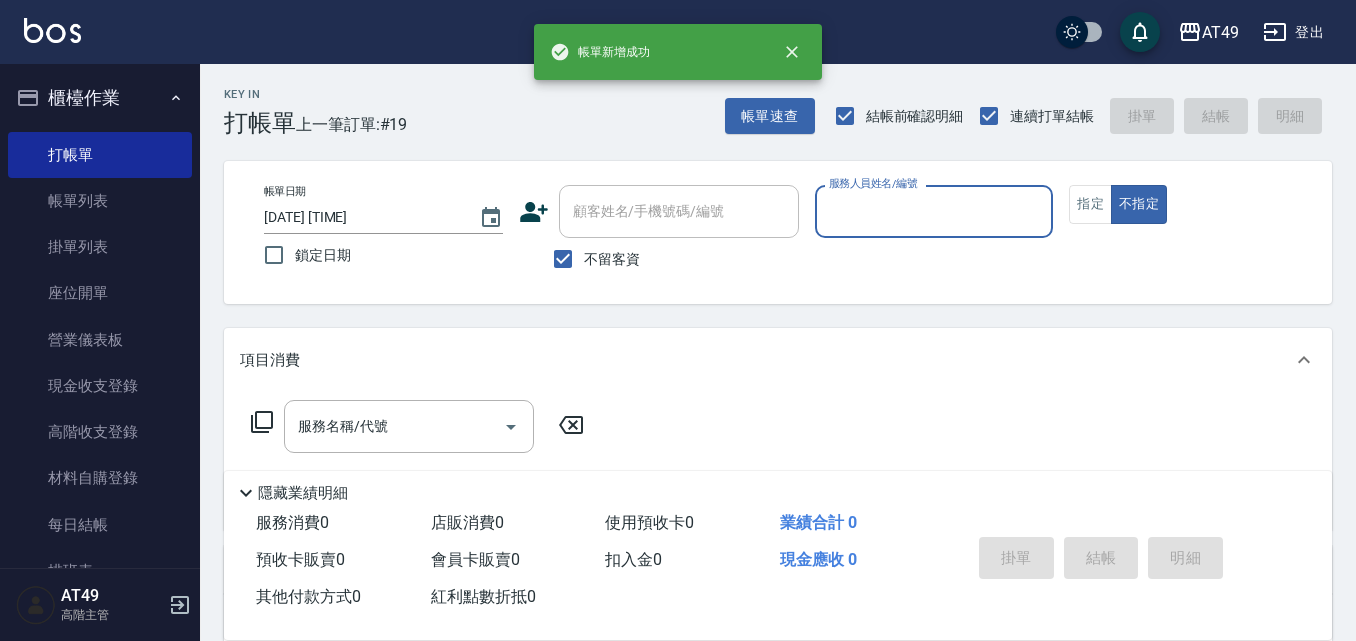 click on "服務人員姓名/編號" at bounding box center [934, 211] 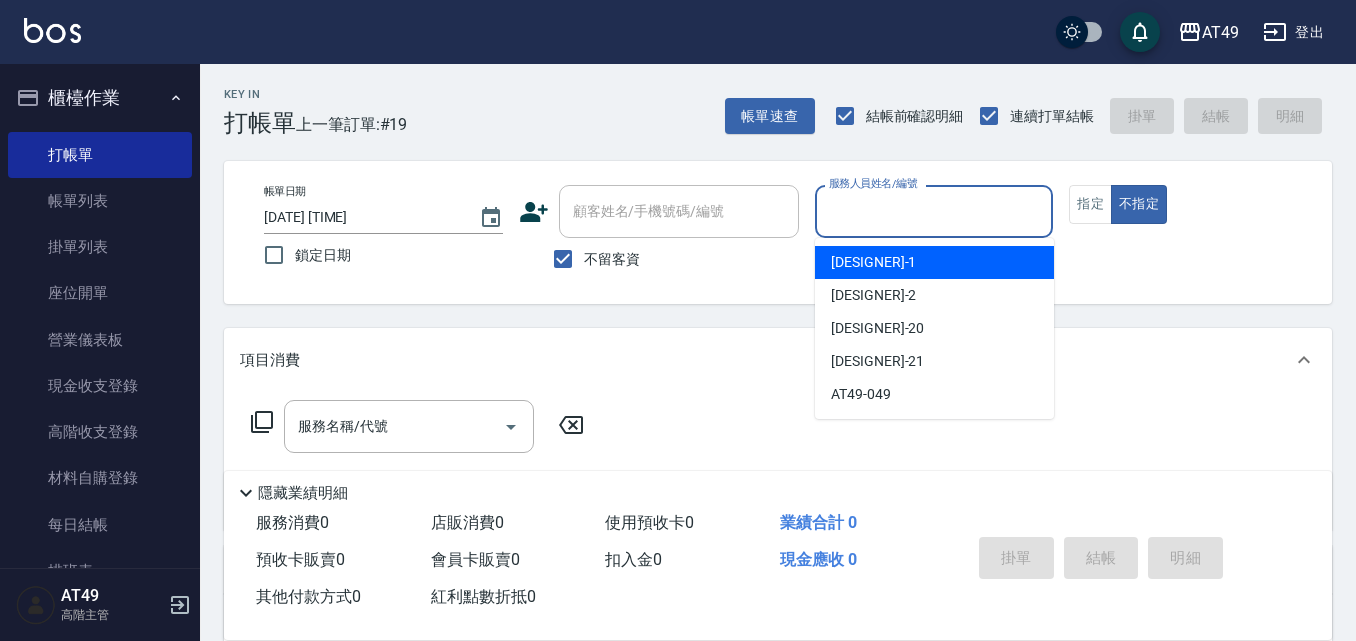 click on "[DESIGNER] -1" at bounding box center (934, 262) 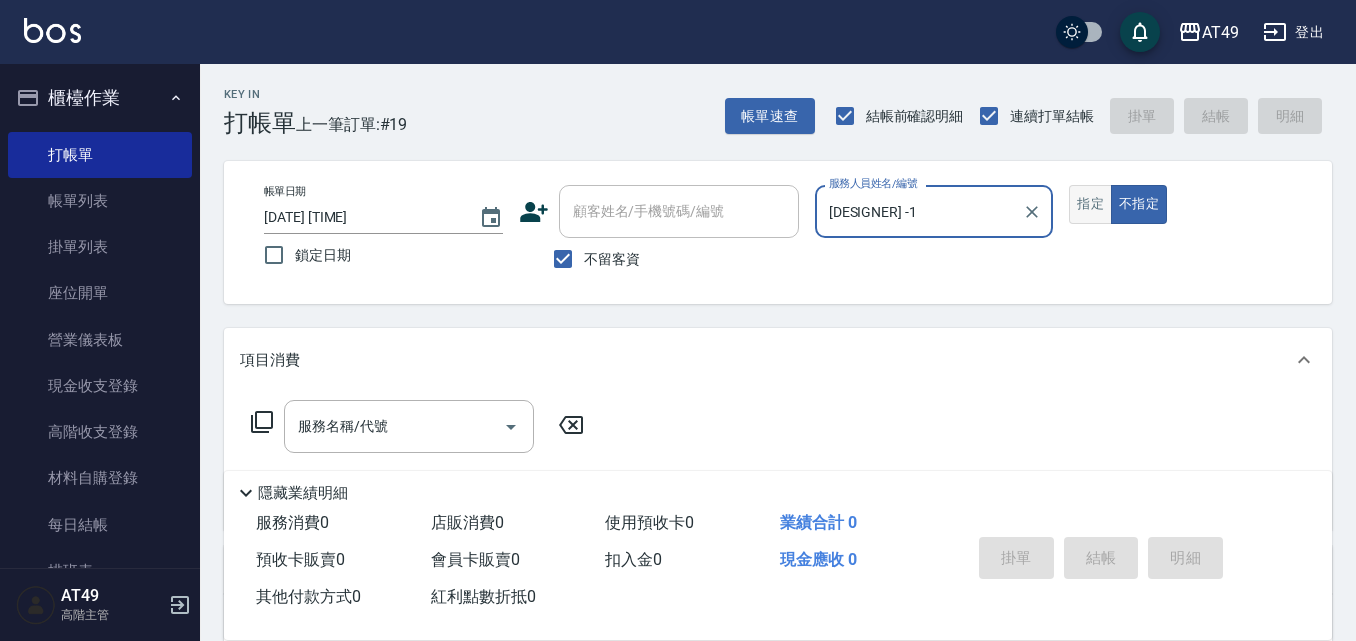 click on "指定" at bounding box center (1090, 204) 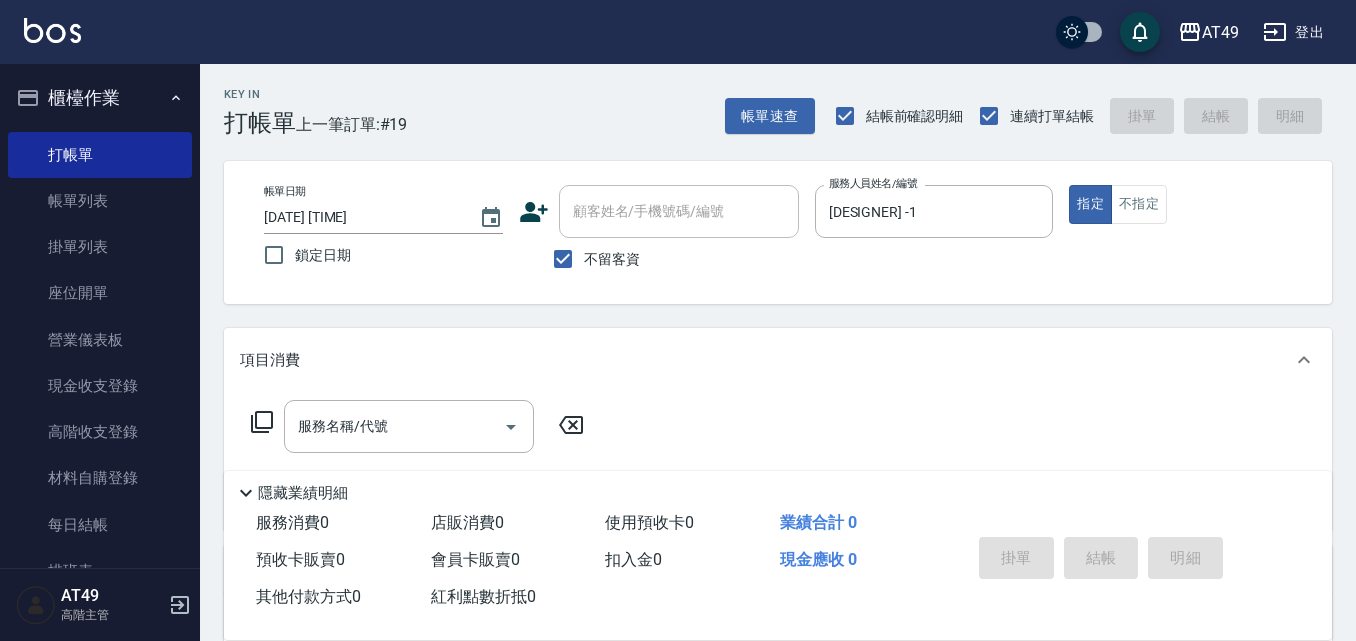 click 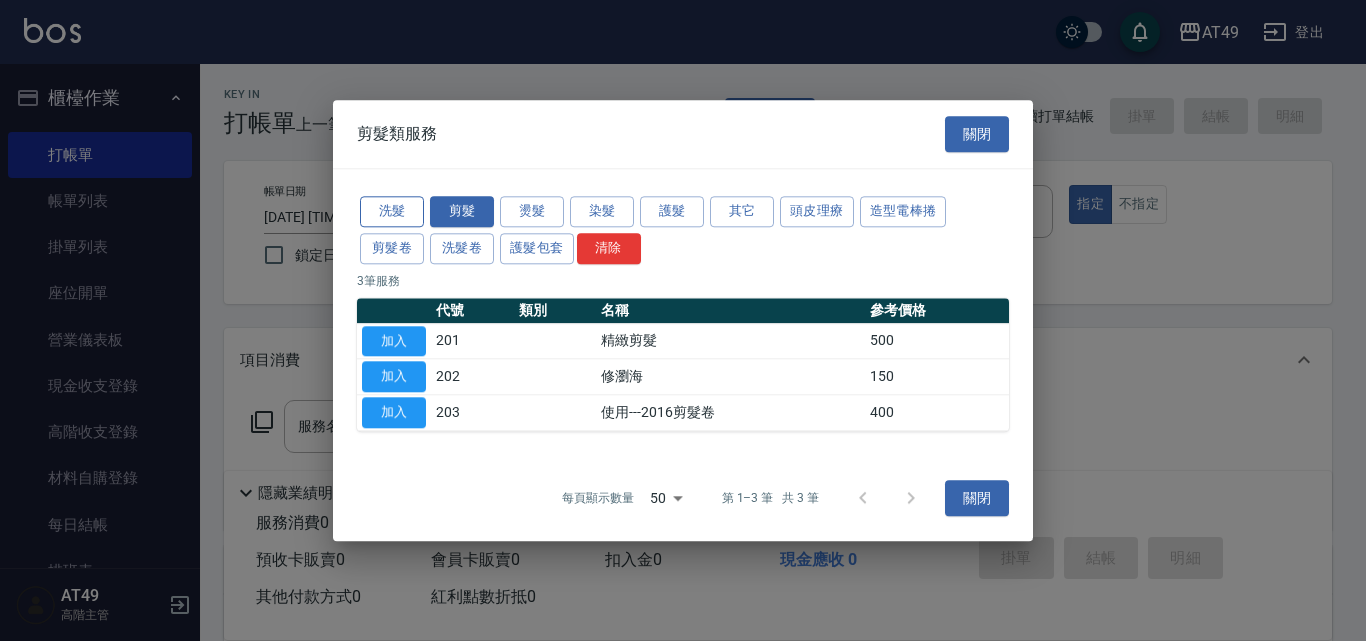 click on "洗髮" at bounding box center (392, 211) 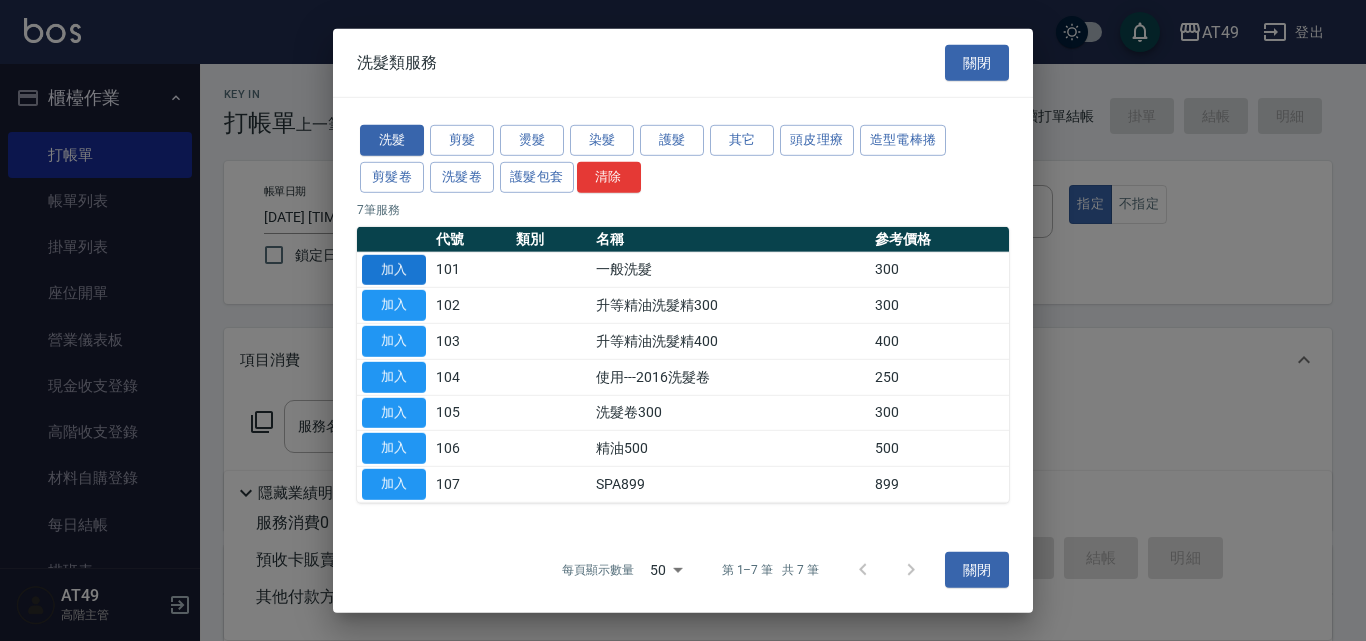 click on "加入" at bounding box center [394, 269] 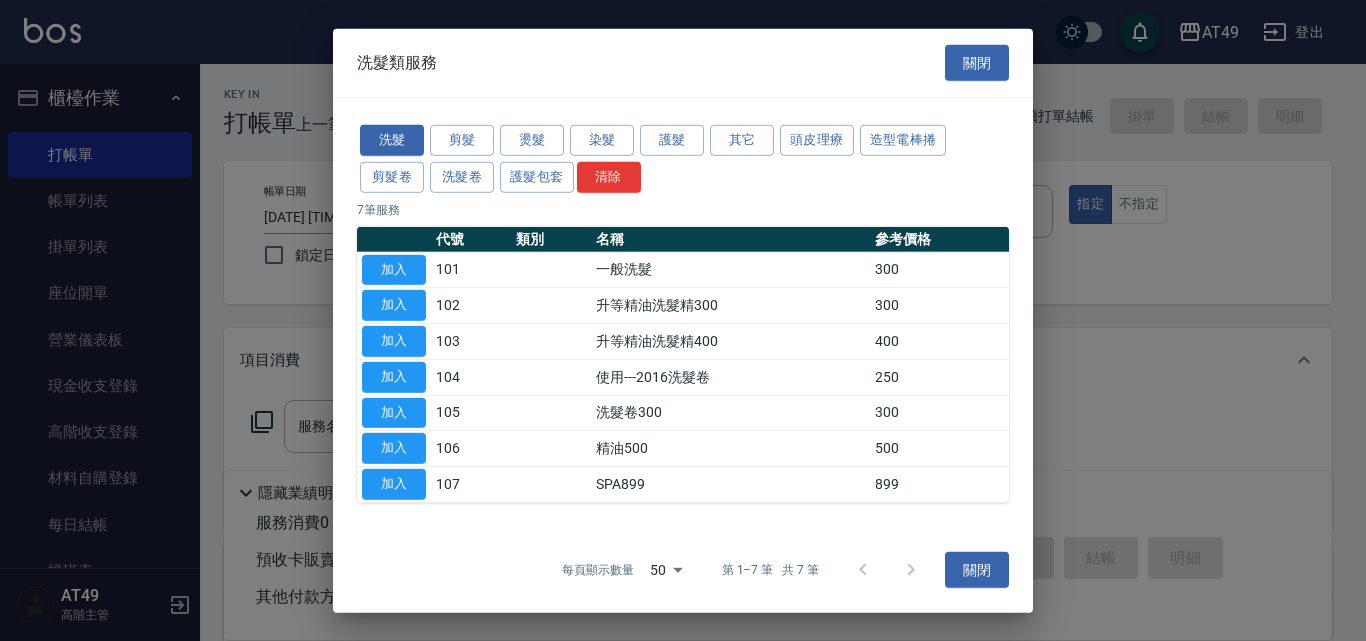 type on "一般洗髮(101)" 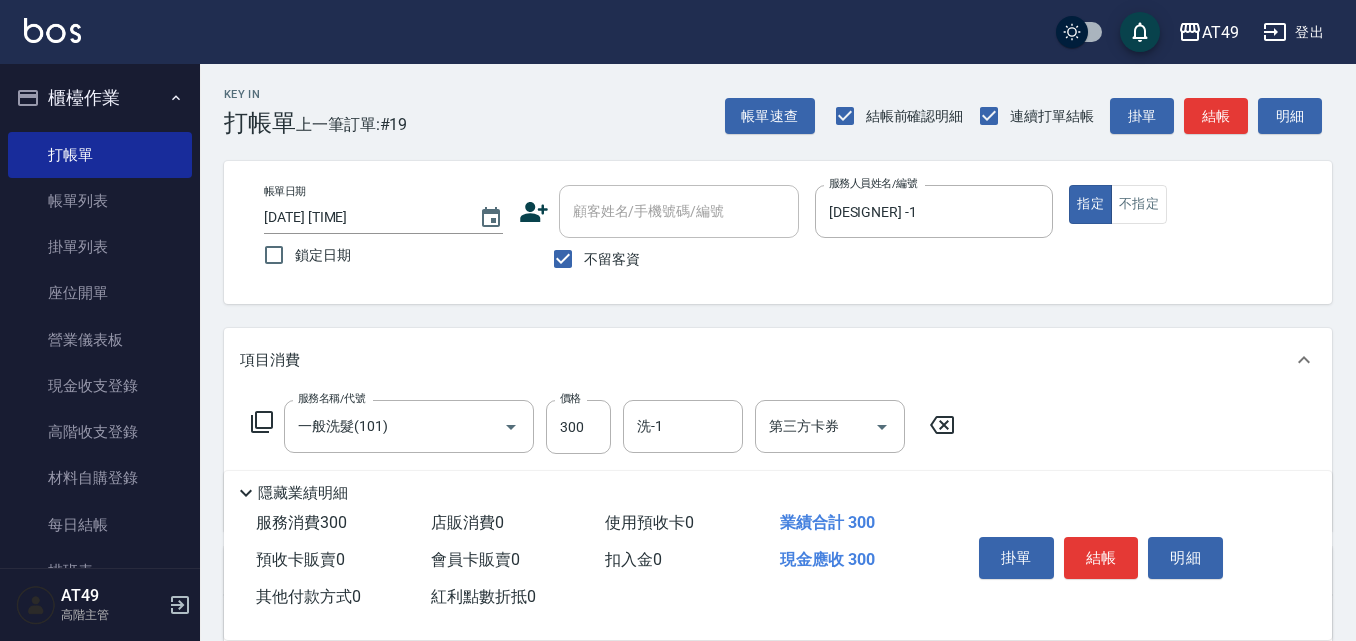 click 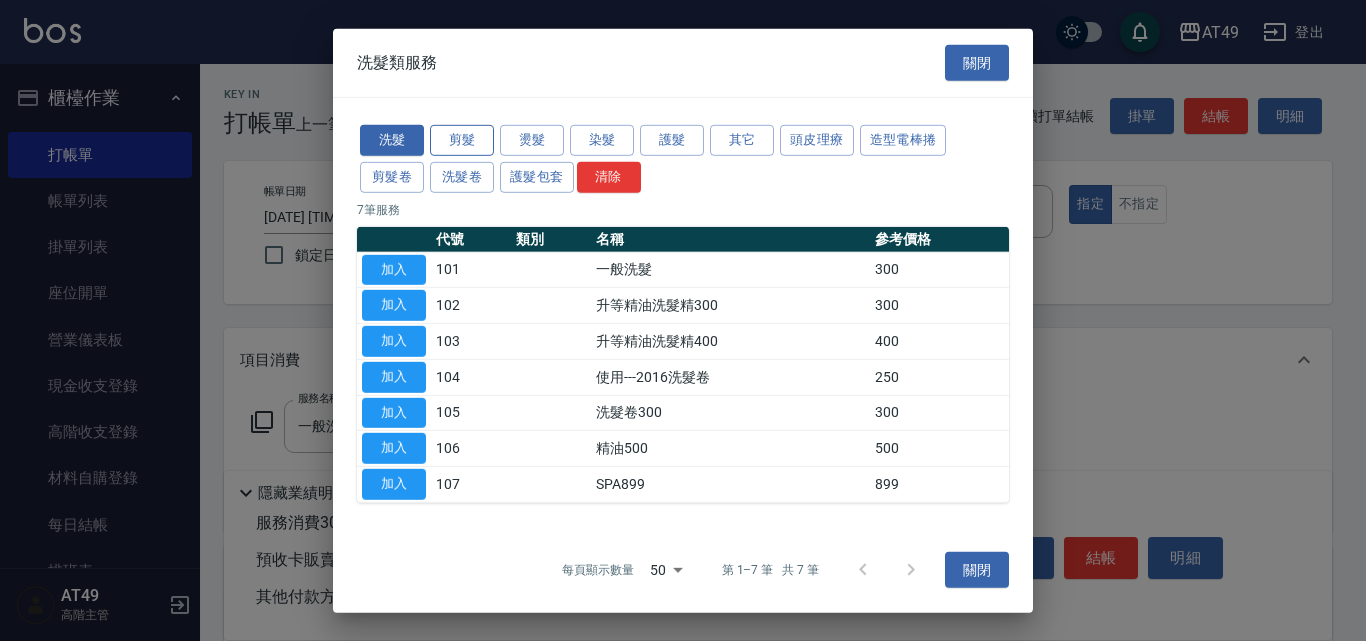 click on "剪髮" at bounding box center [462, 140] 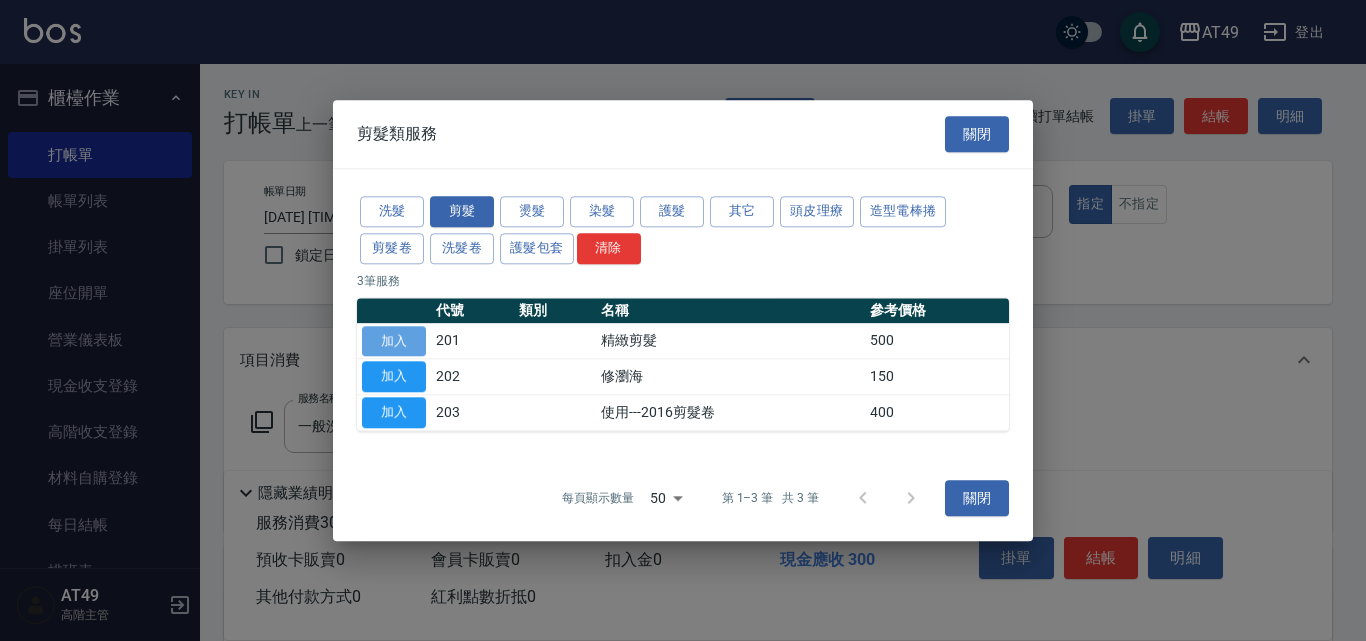 click on "加入" at bounding box center [394, 341] 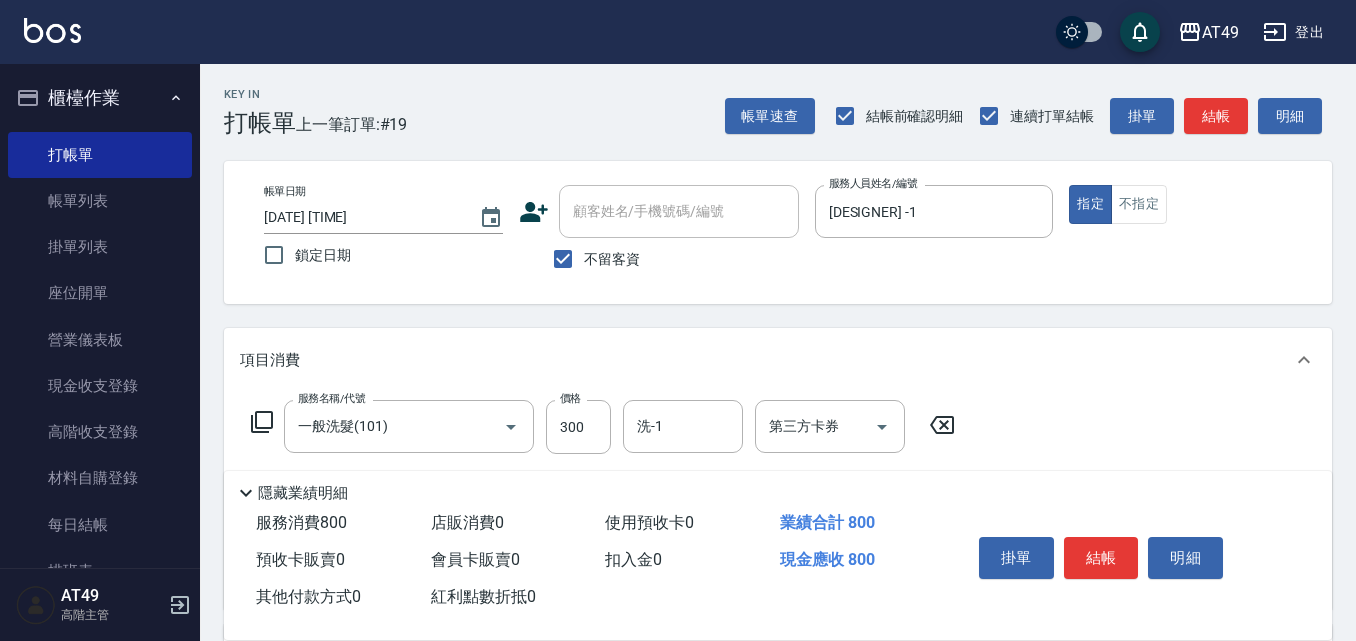 click 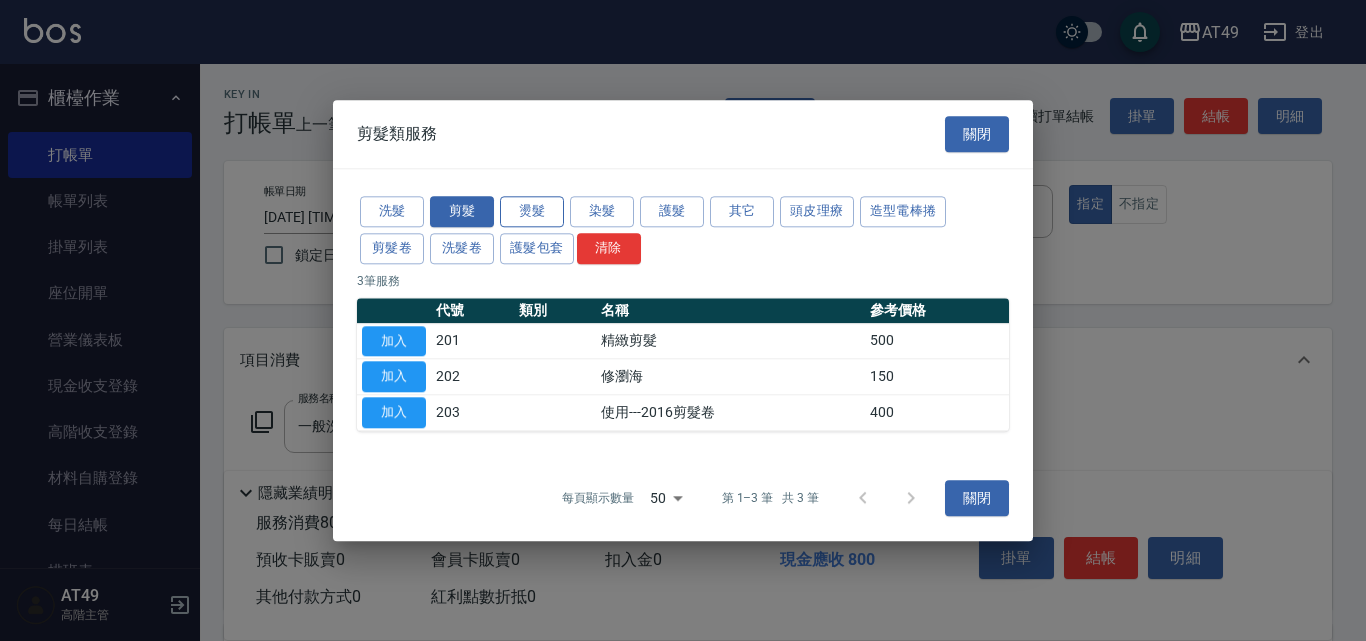 click on "燙髮" at bounding box center (532, 211) 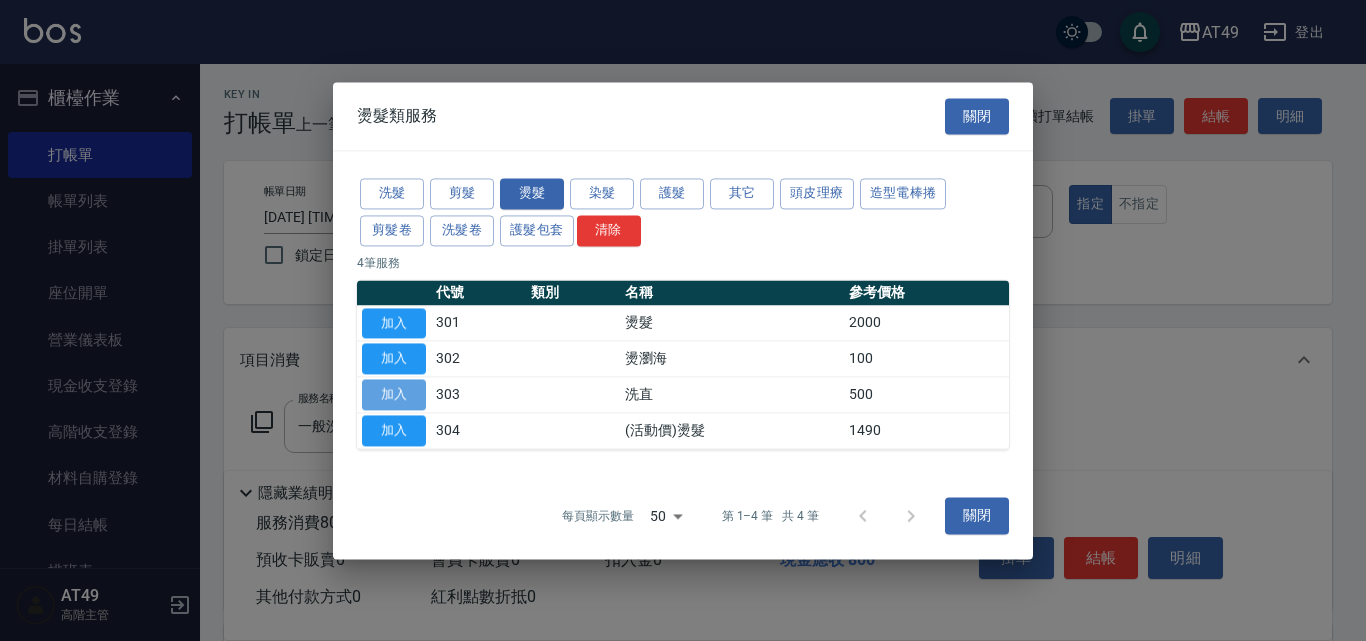 click on "加入" at bounding box center [394, 394] 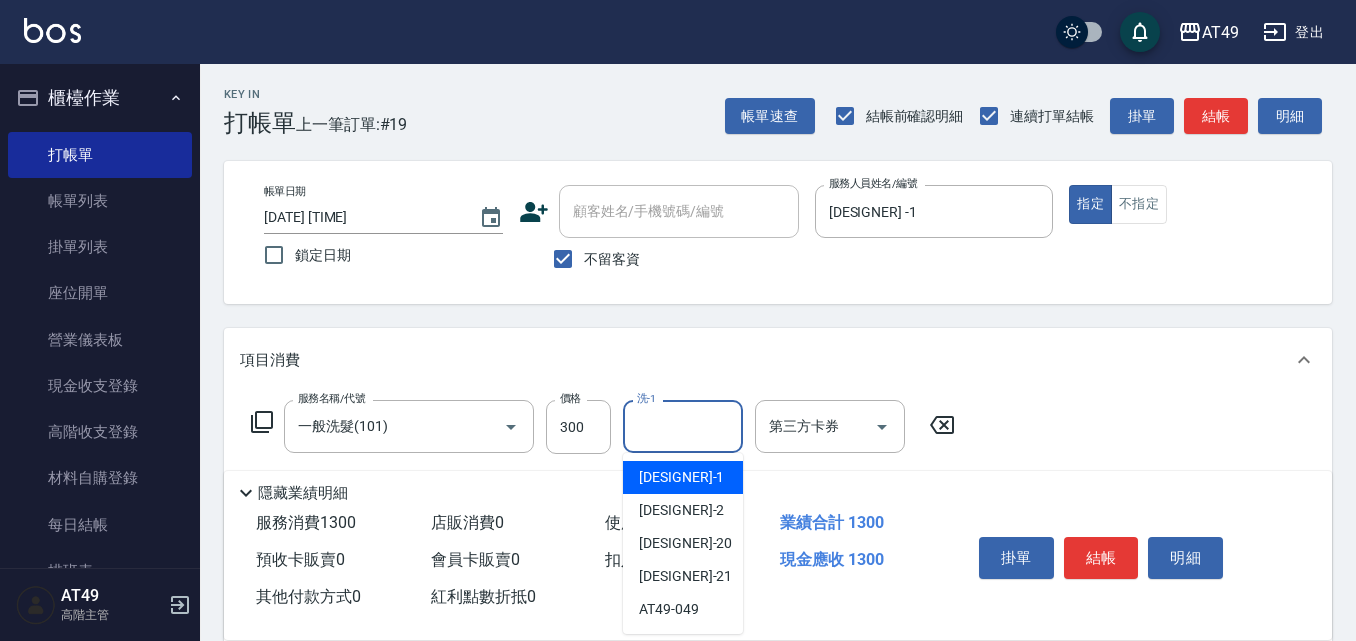 click on "洗-1" at bounding box center [683, 426] 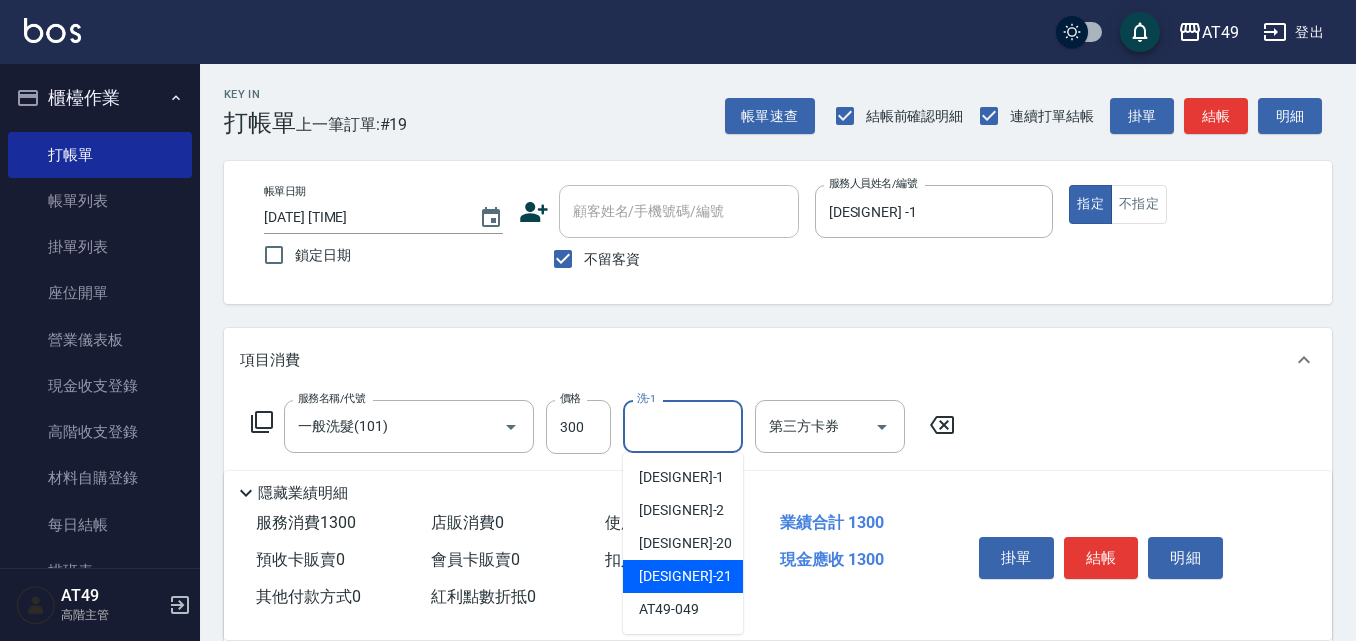 click on "[DESIGNER] -21" at bounding box center (683, 576) 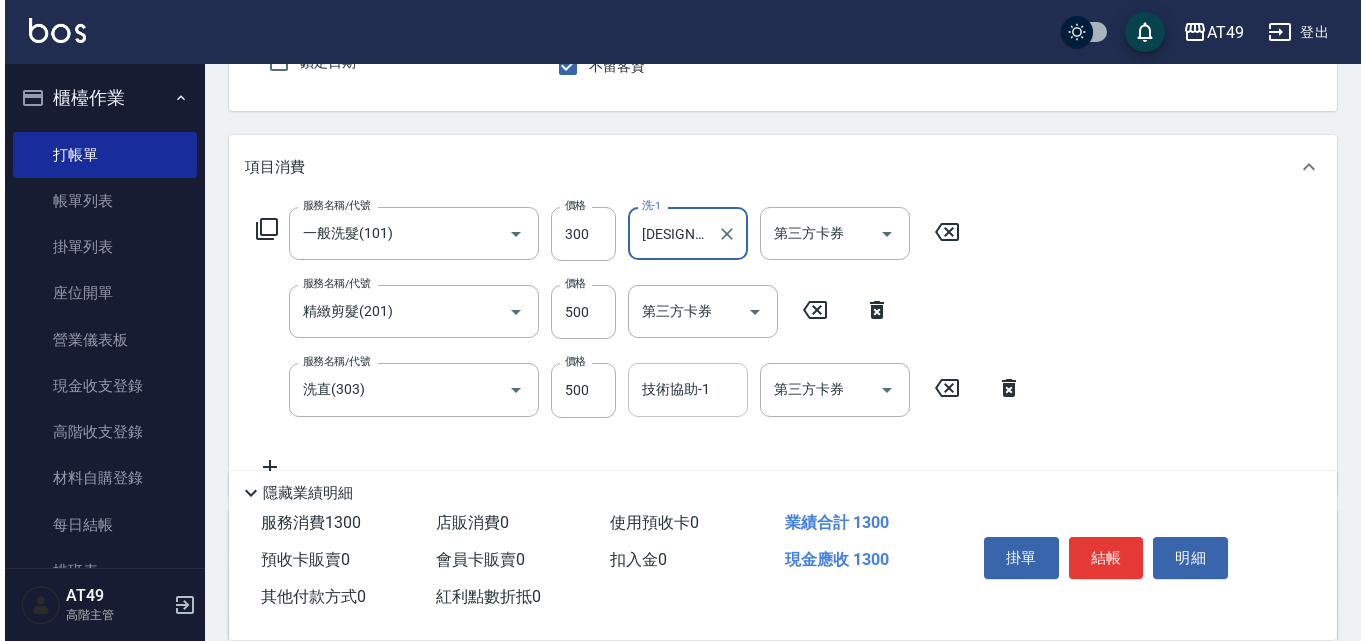 scroll, scrollTop: 200, scrollLeft: 0, axis: vertical 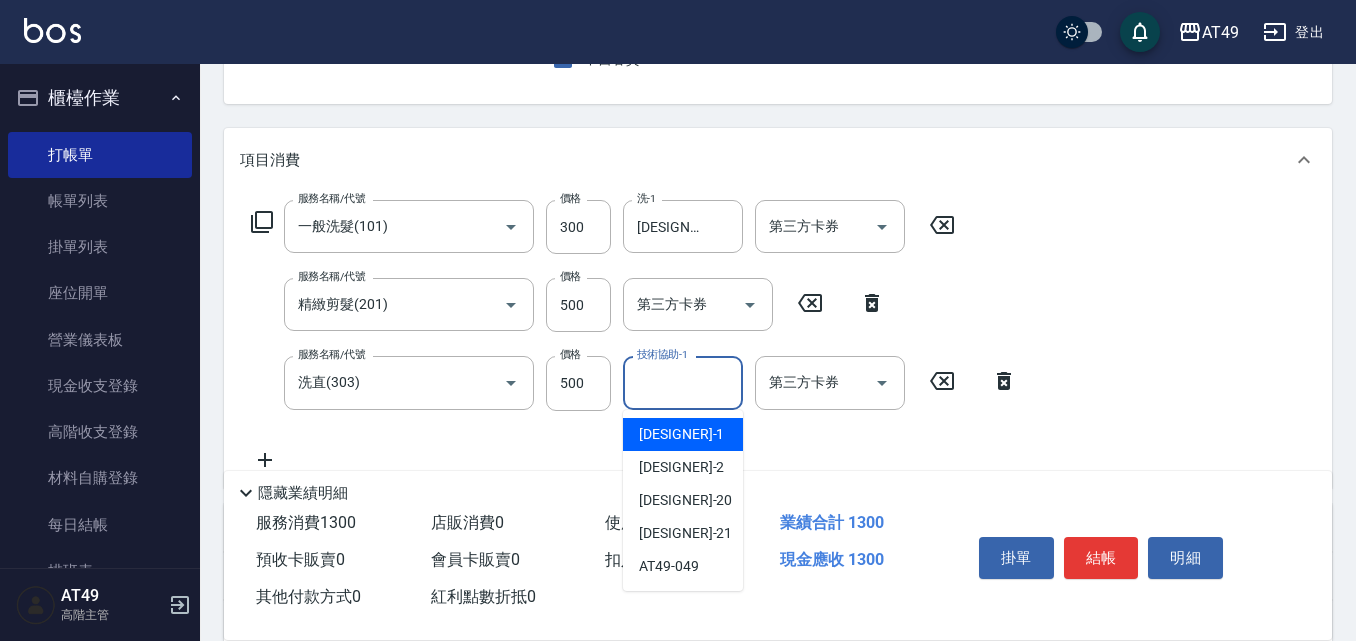 click on "技術協助-1" at bounding box center [683, 382] 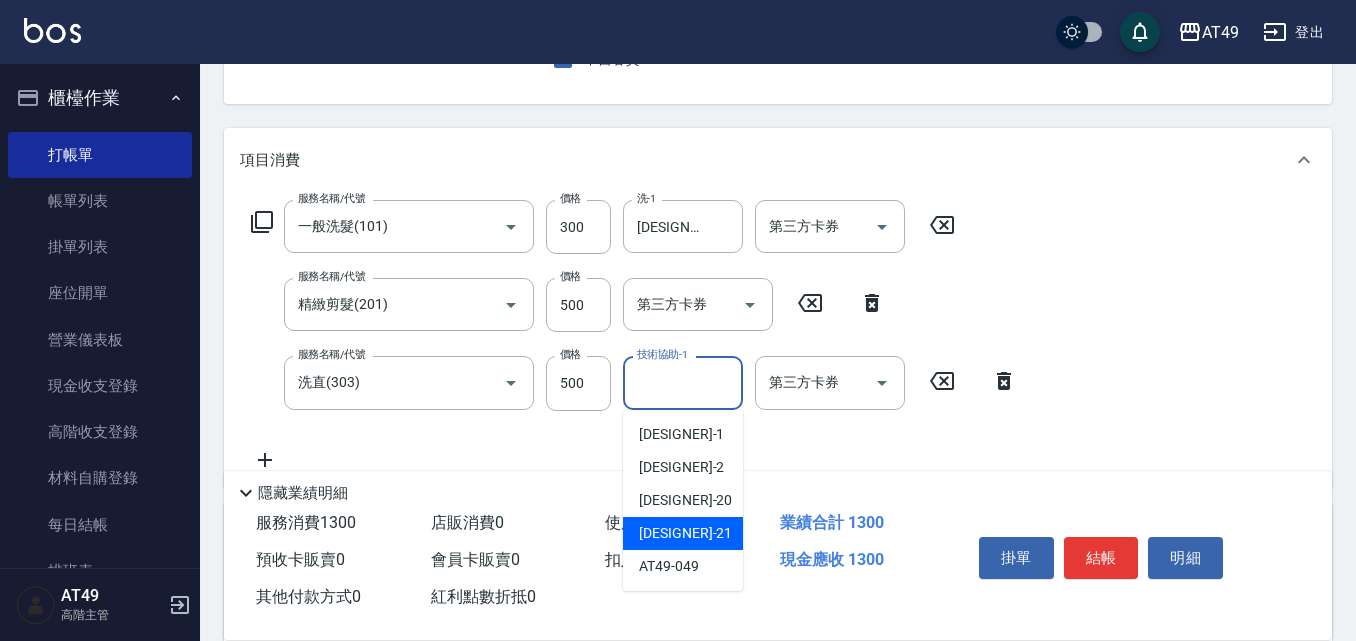 click on "[DESIGNER] -21" at bounding box center (683, 533) 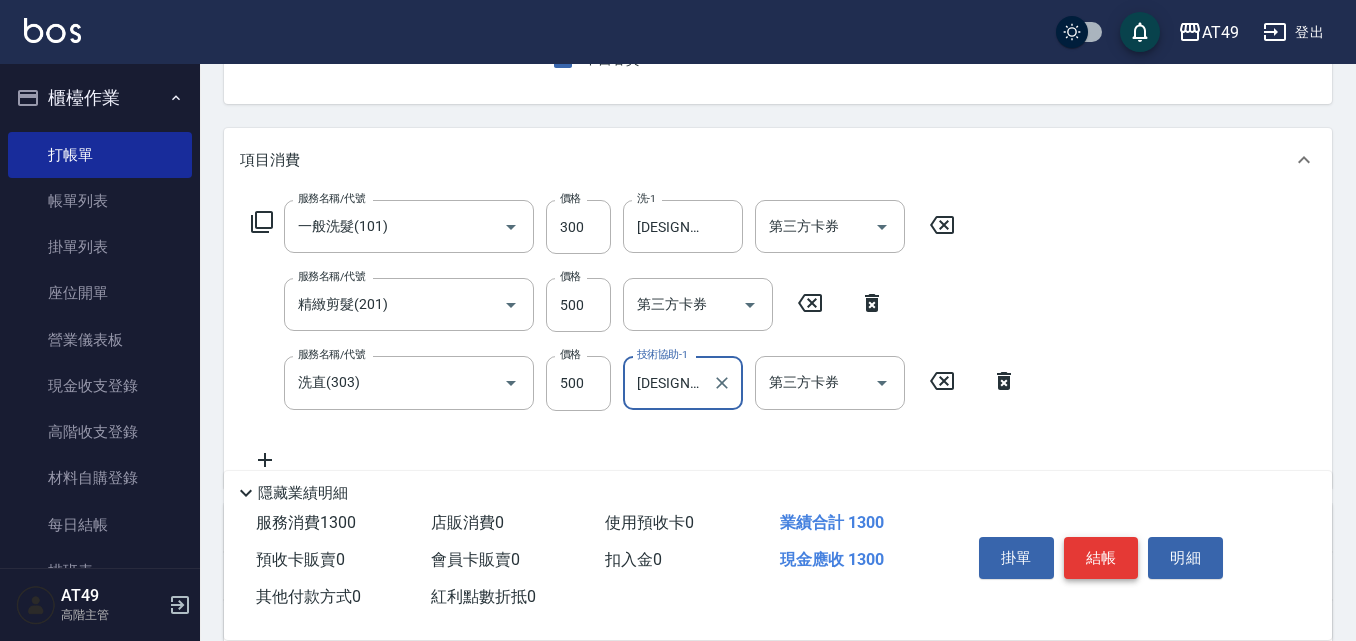 click on "結帳" at bounding box center [1101, 558] 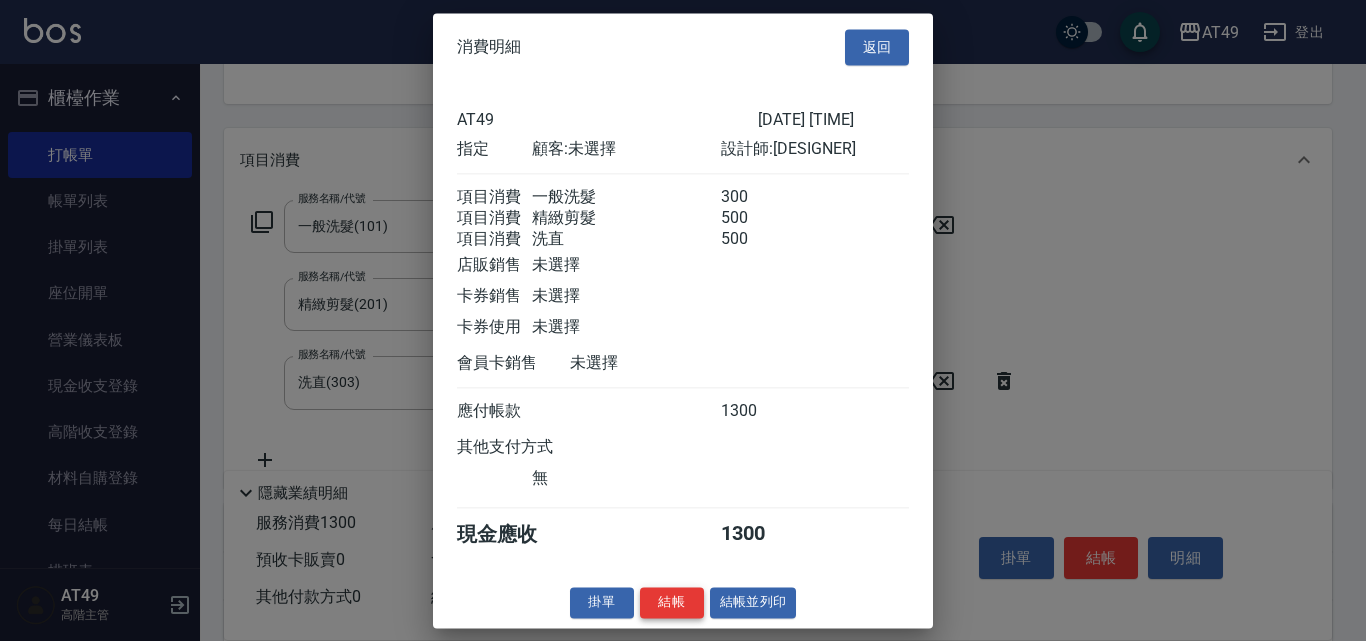 click on "結帳" at bounding box center [672, 602] 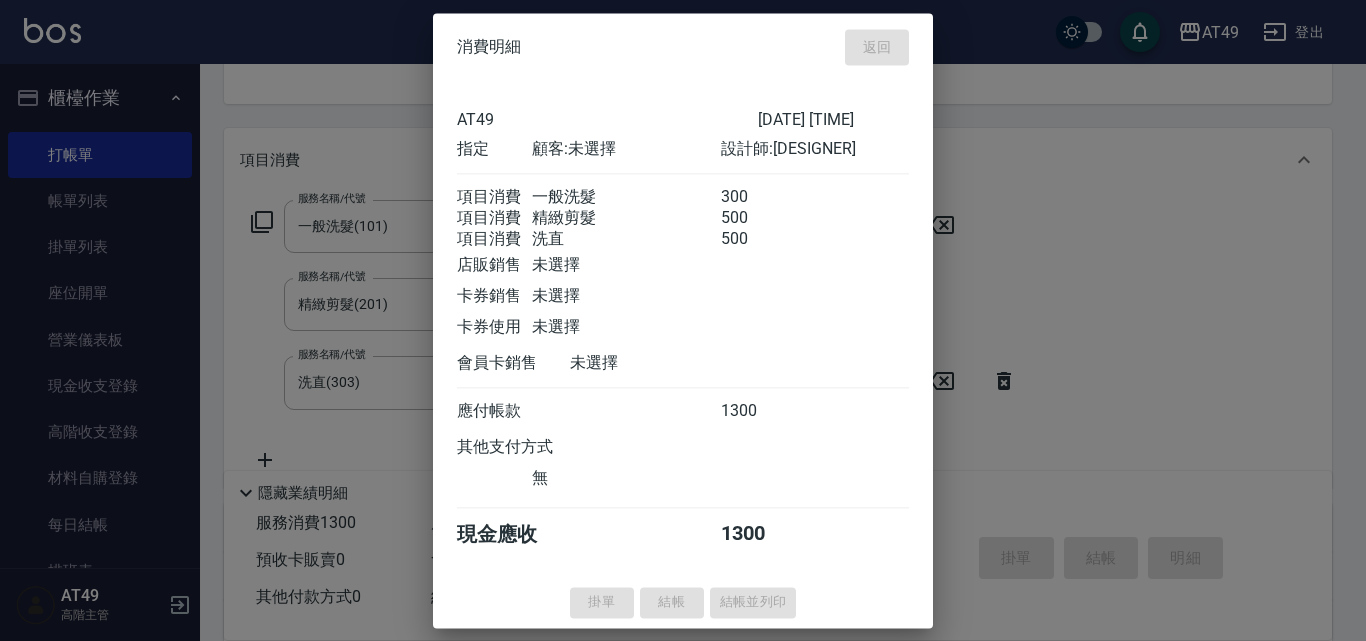 type on "[DATE] [TIME]" 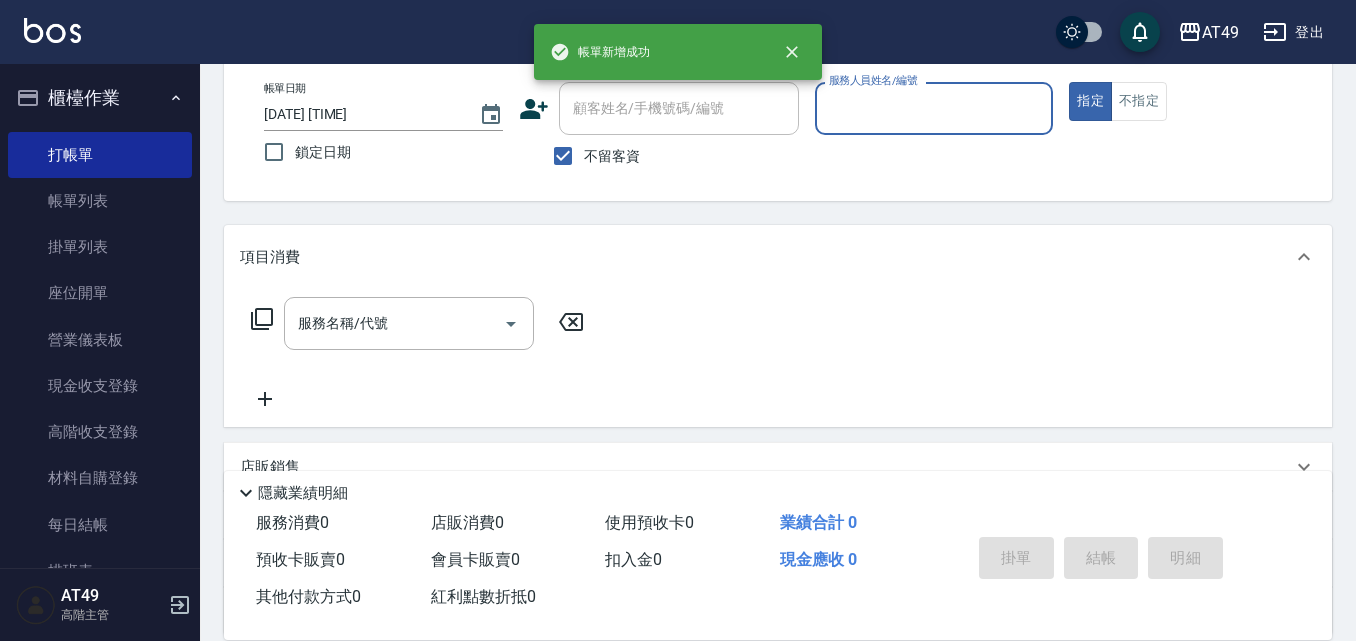 scroll, scrollTop: 0, scrollLeft: 0, axis: both 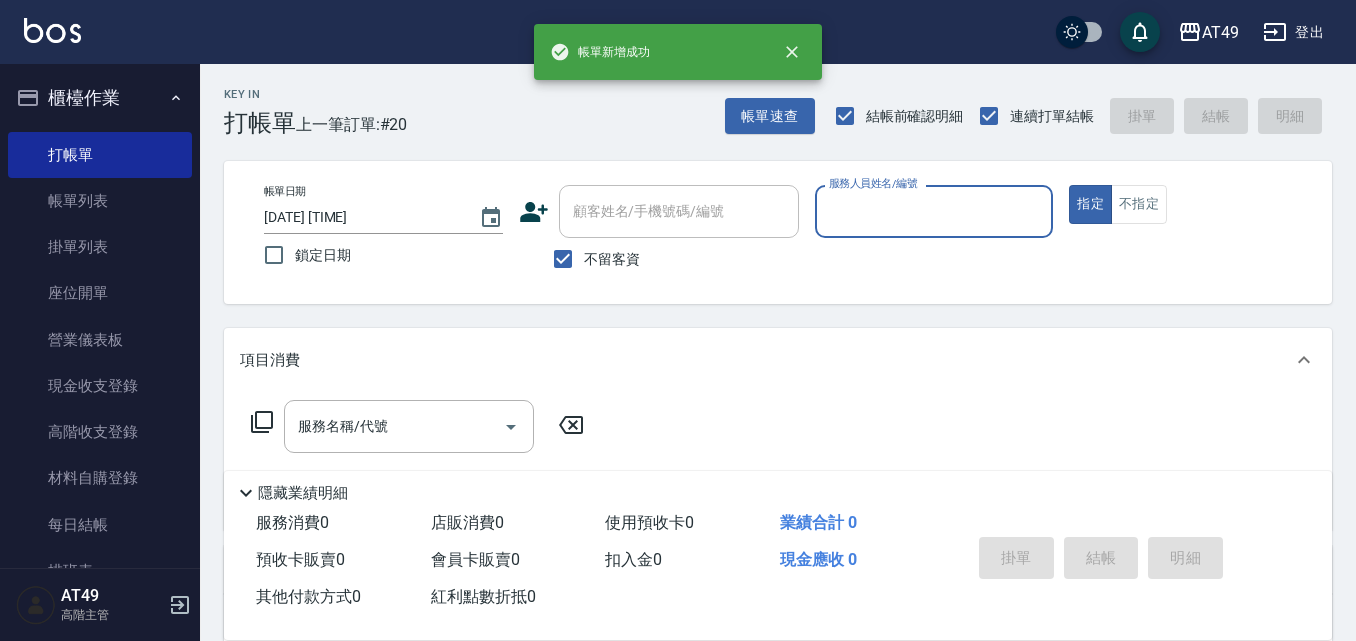 click on "服務人員姓名/編號" at bounding box center [934, 211] 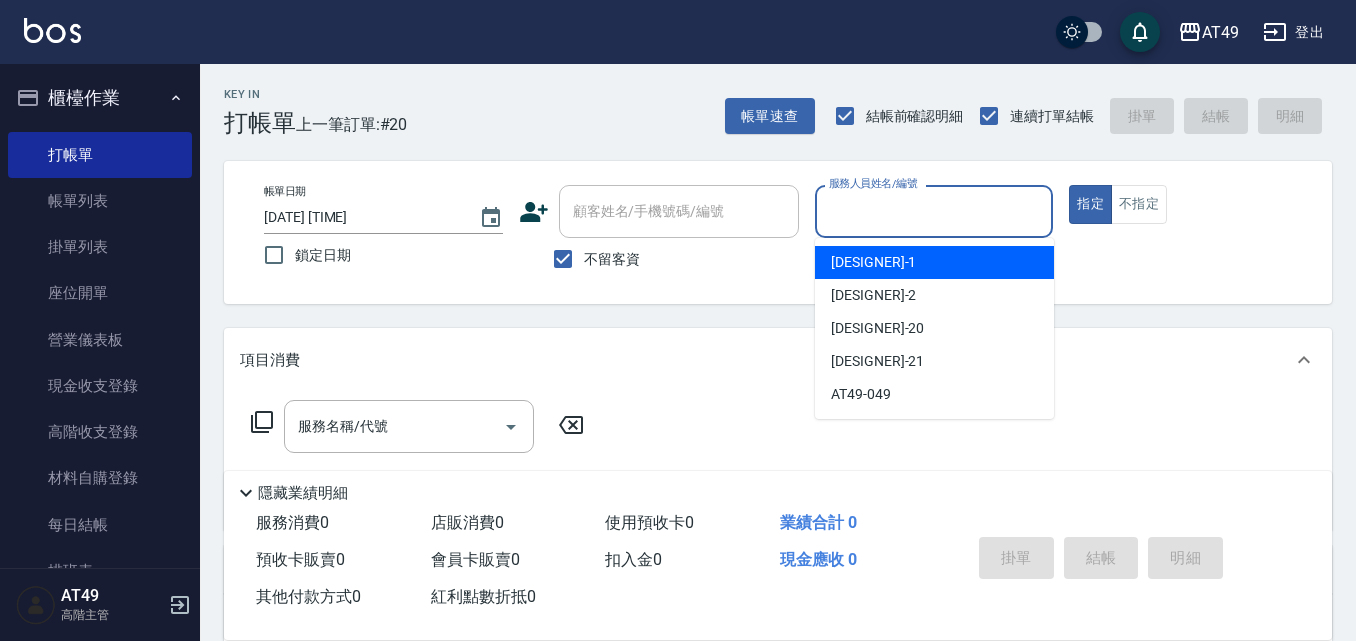 click on "[DESIGNER] -1" at bounding box center [873, 262] 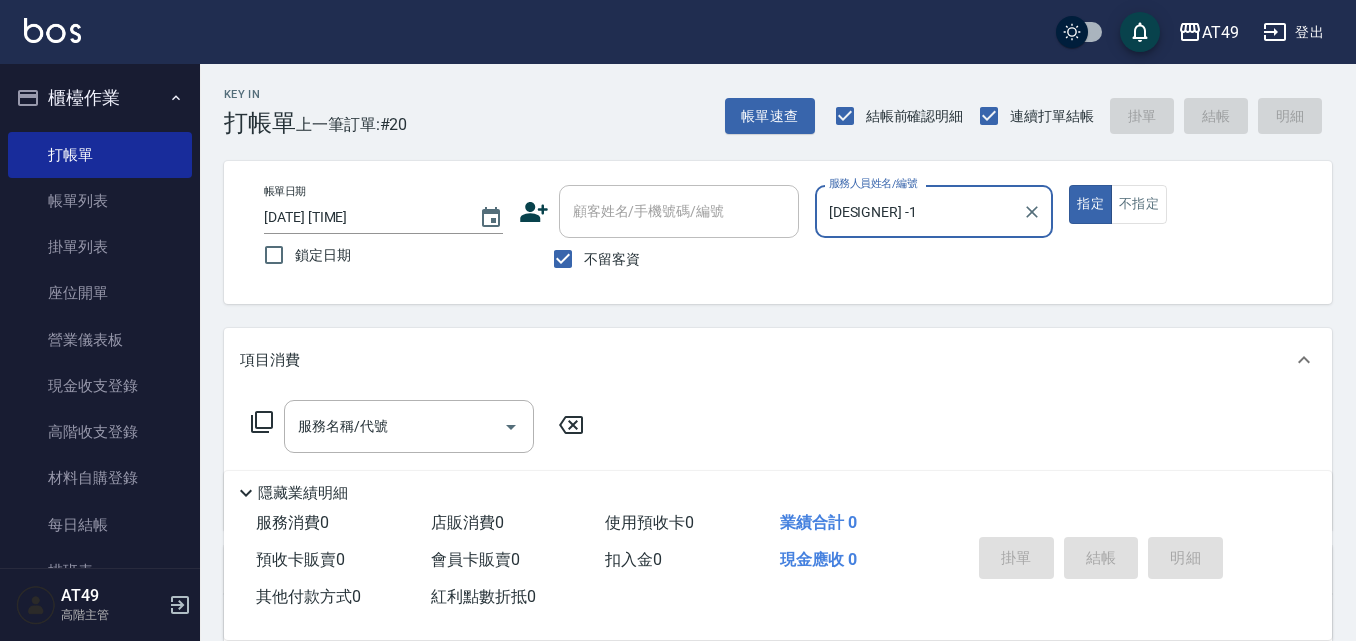 click 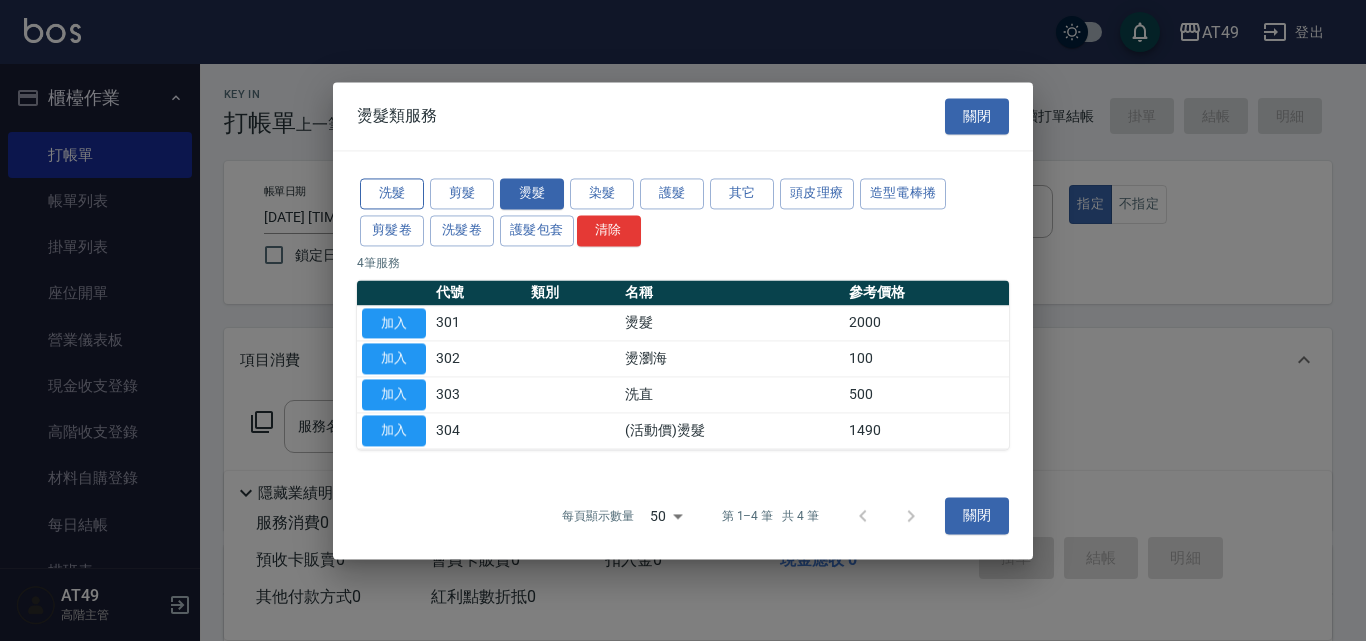 click on "洗髮" at bounding box center [392, 193] 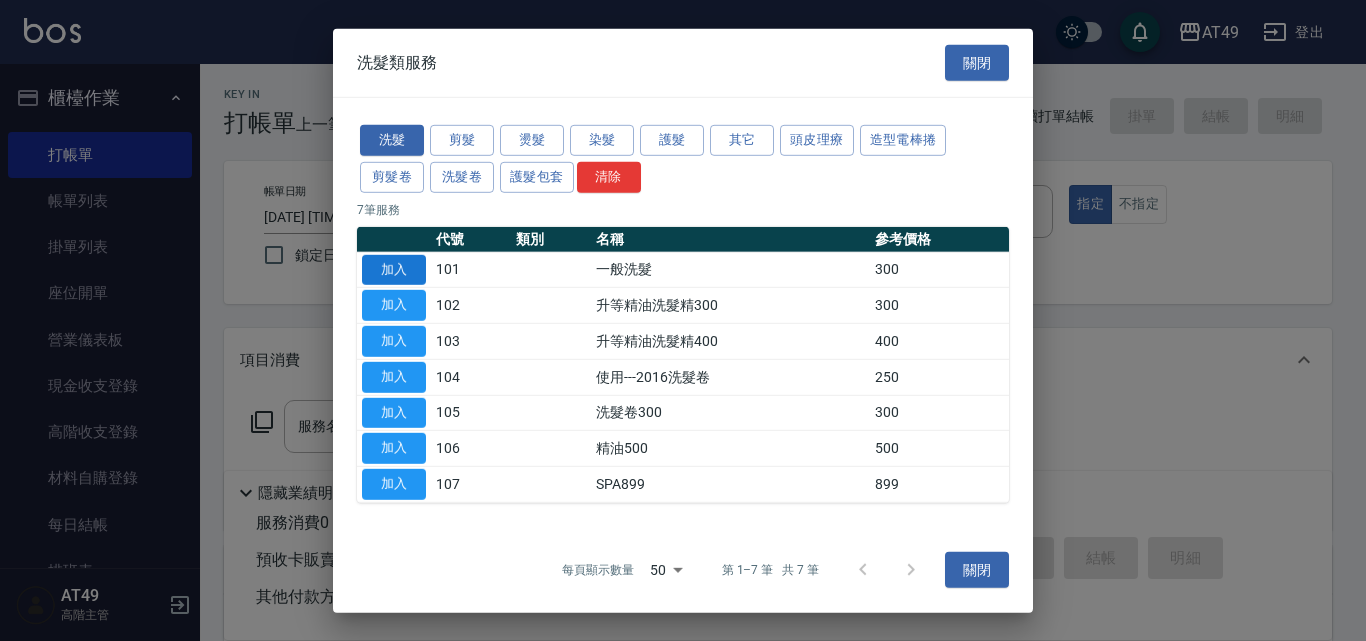 click on "加入" at bounding box center [394, 269] 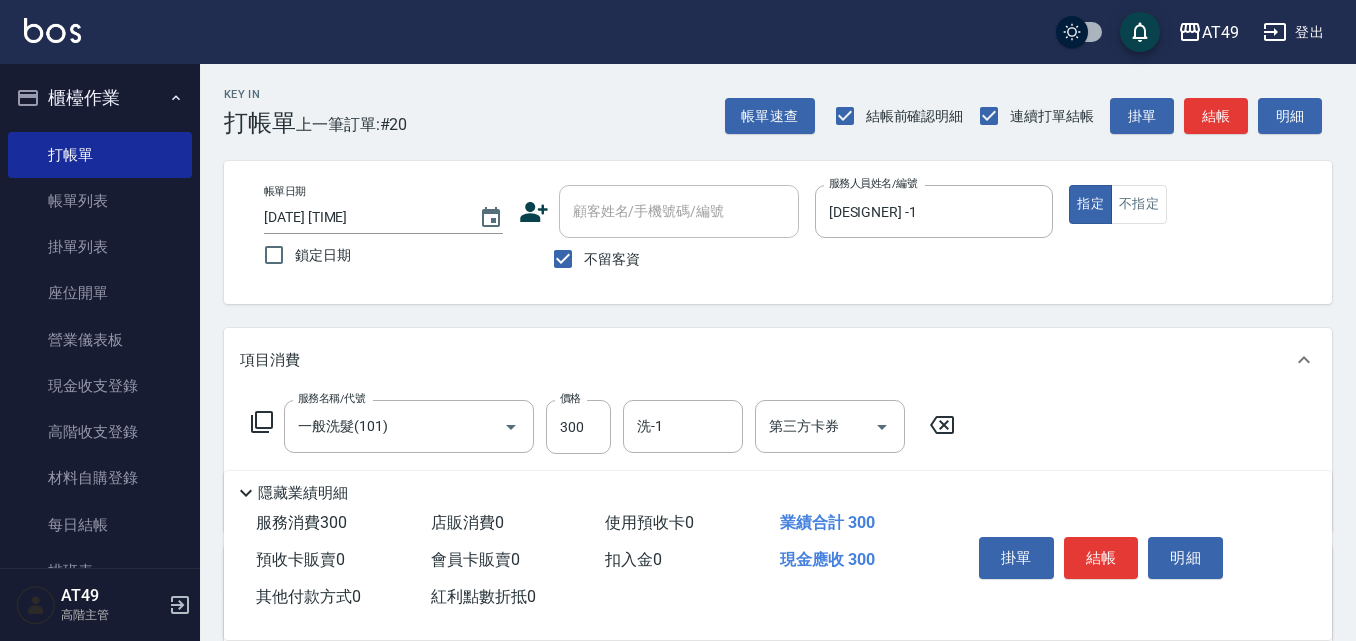 click 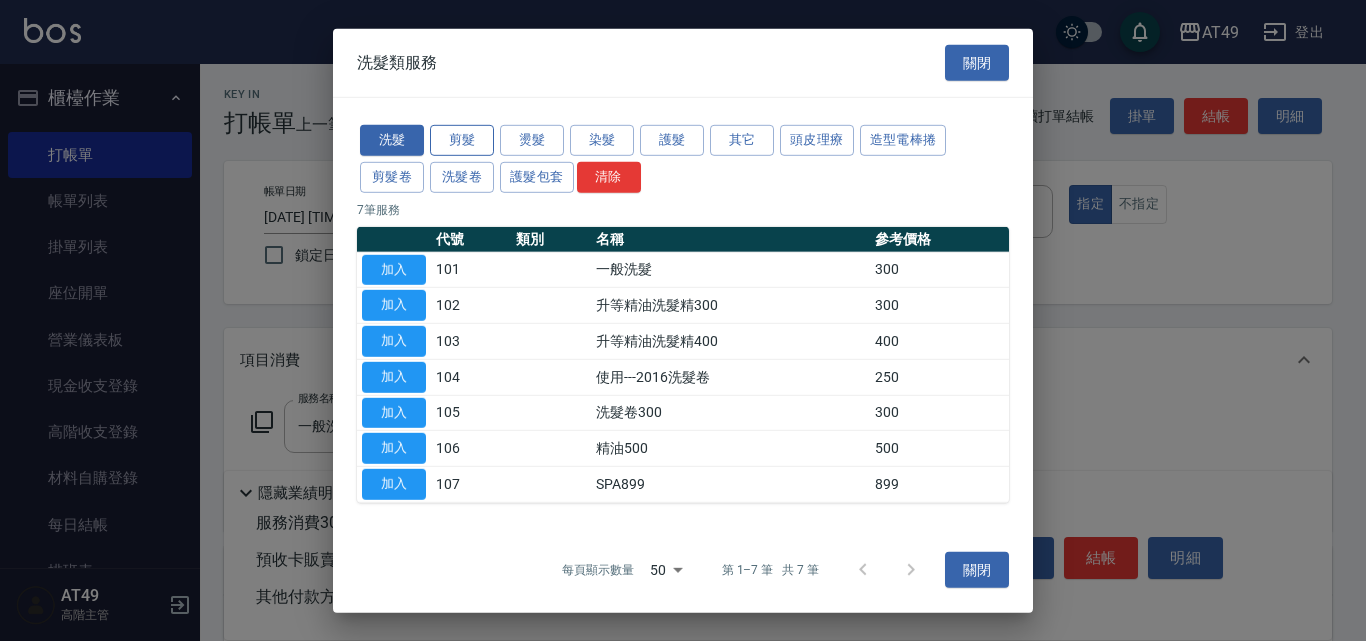 click on "剪髮" at bounding box center (462, 140) 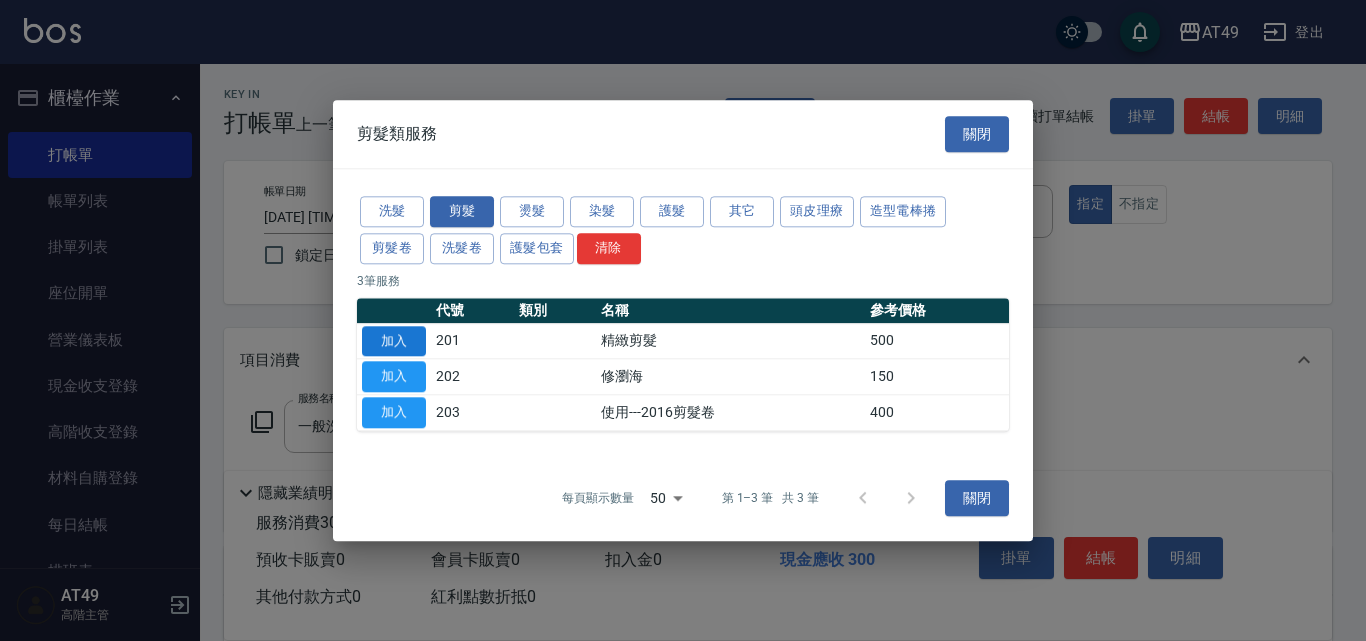 click on "加入" at bounding box center (394, 341) 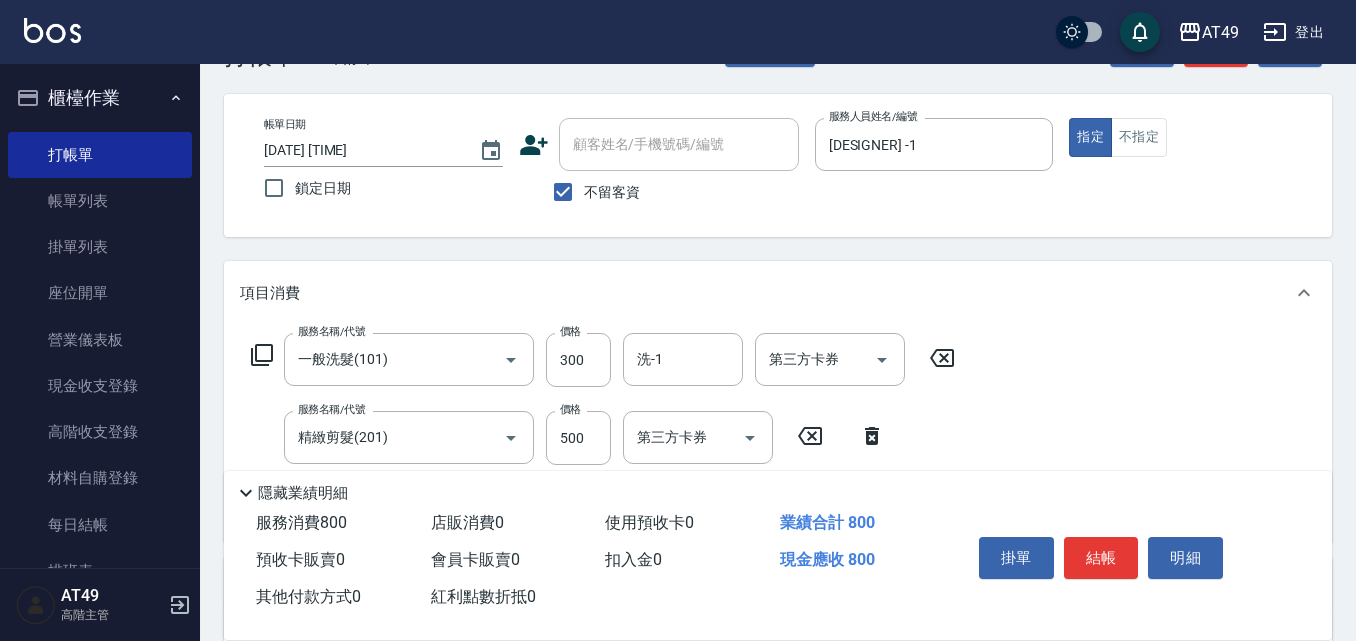 scroll, scrollTop: 100, scrollLeft: 0, axis: vertical 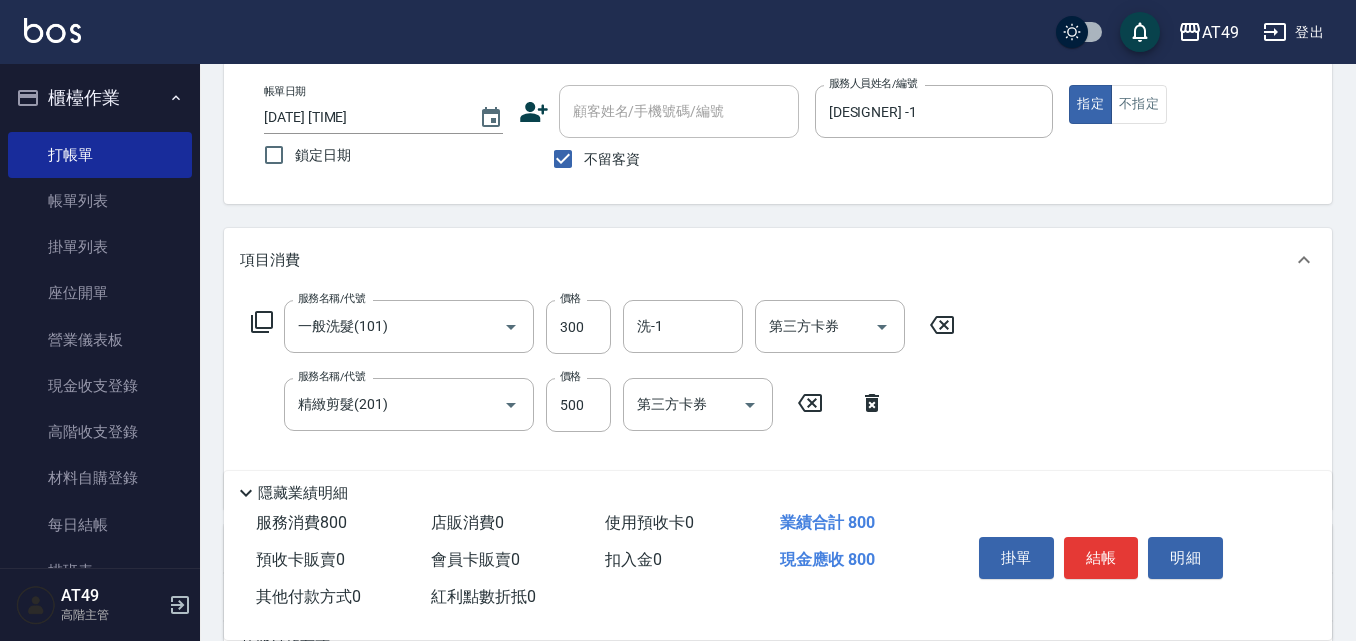 click 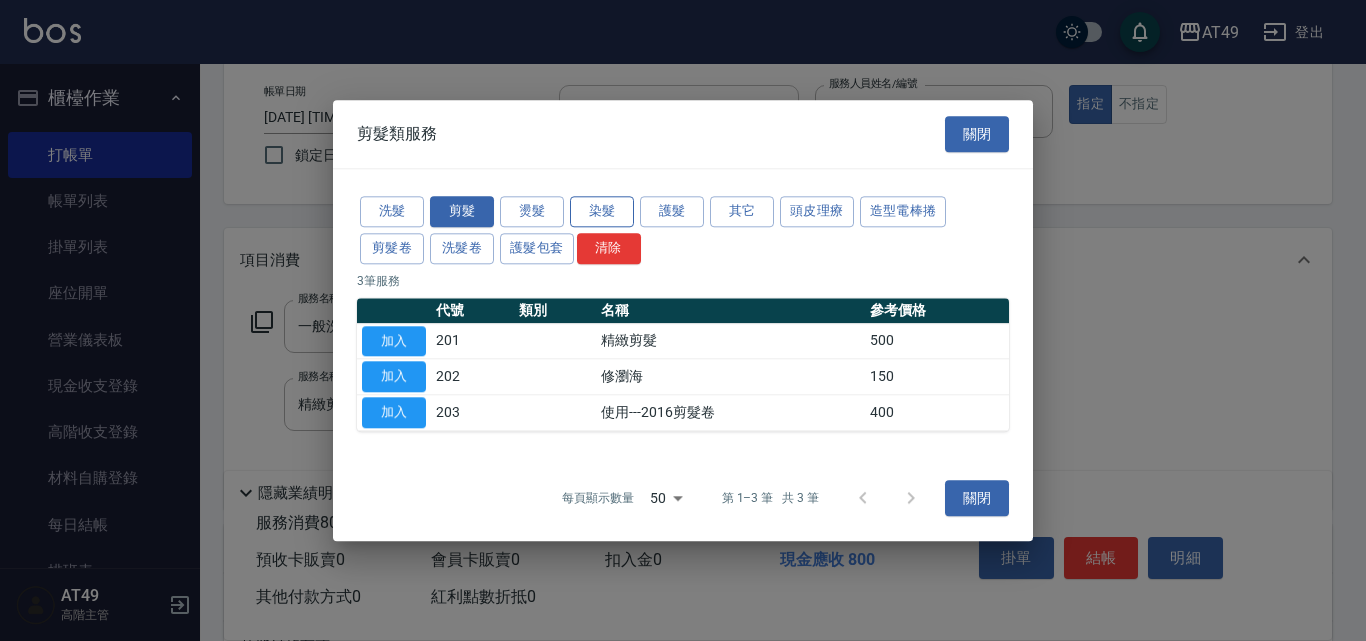 click on "染髮" at bounding box center (602, 211) 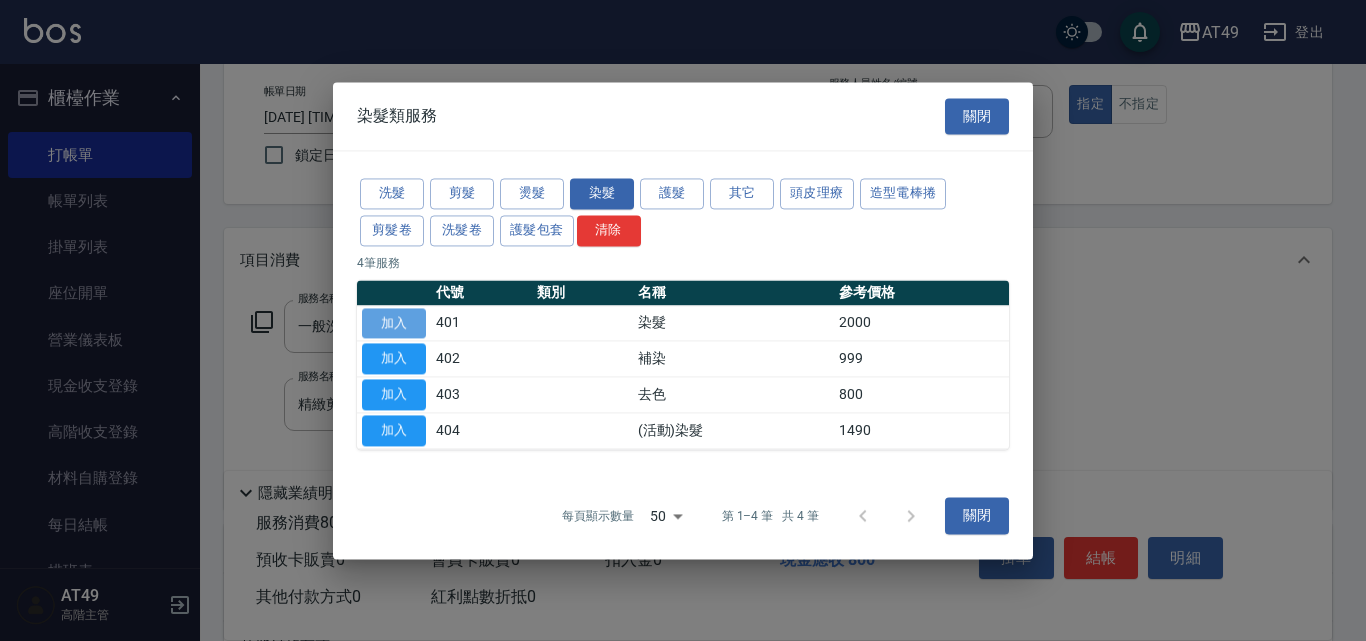 click on "加入" at bounding box center [394, 323] 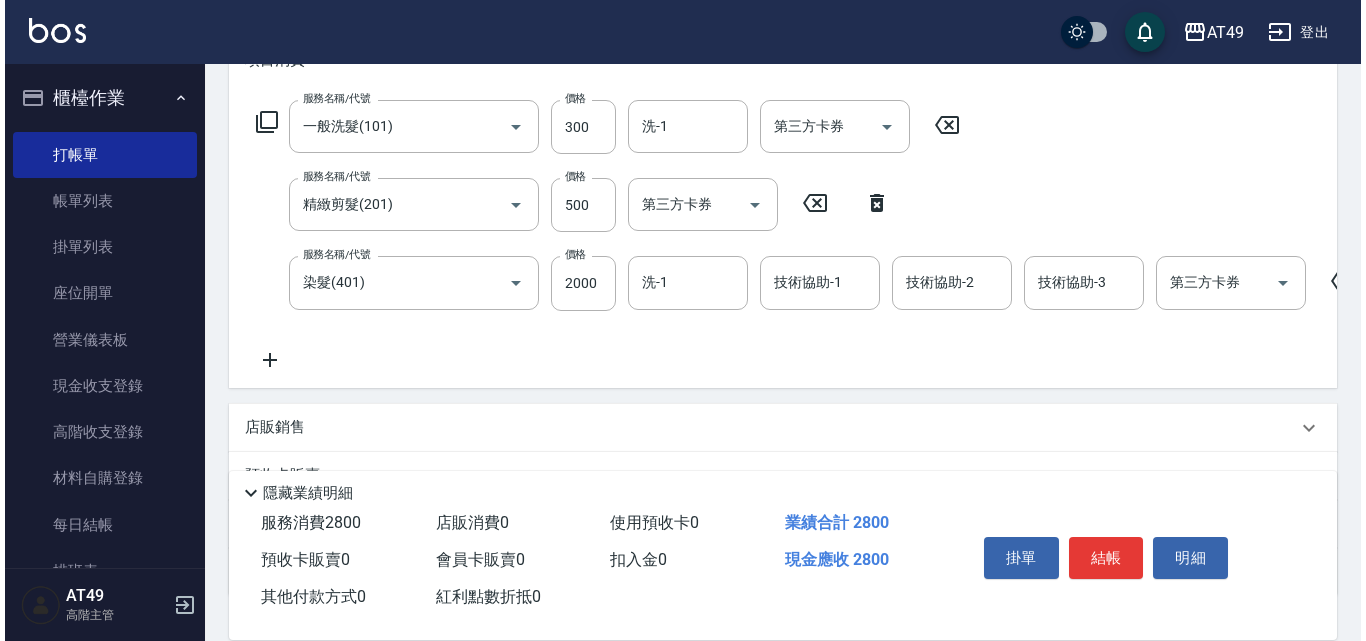 scroll, scrollTop: 200, scrollLeft: 0, axis: vertical 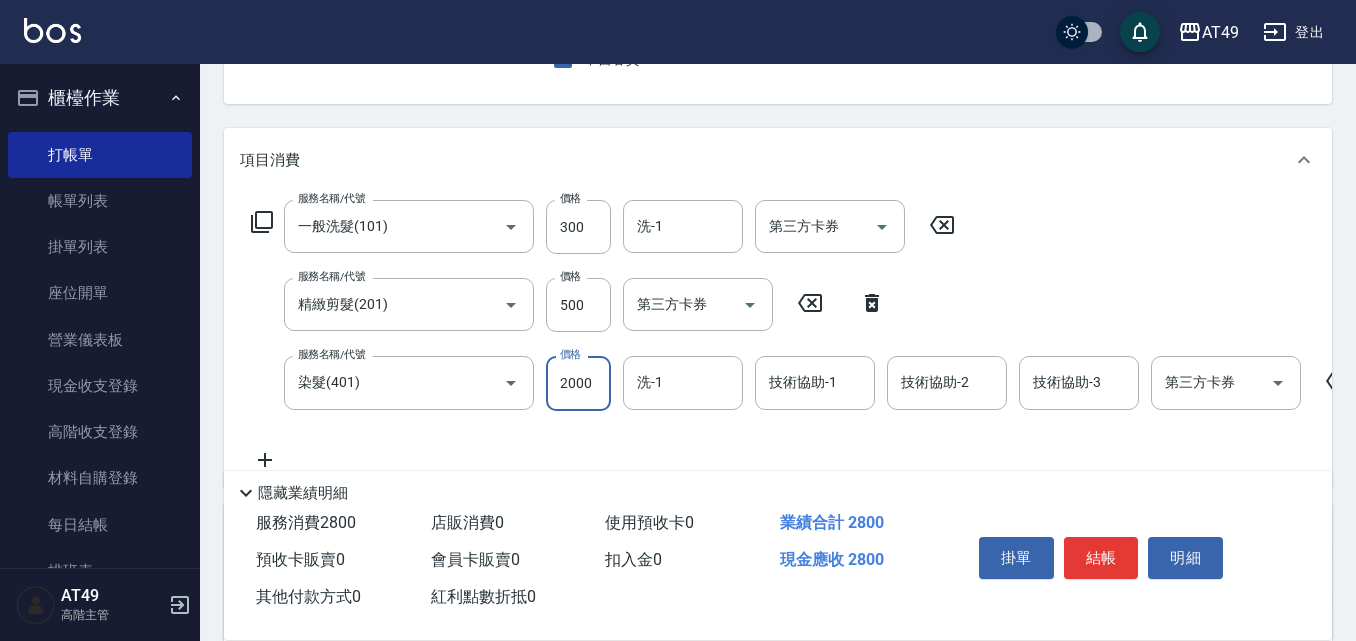 click on "2000" at bounding box center [578, 383] 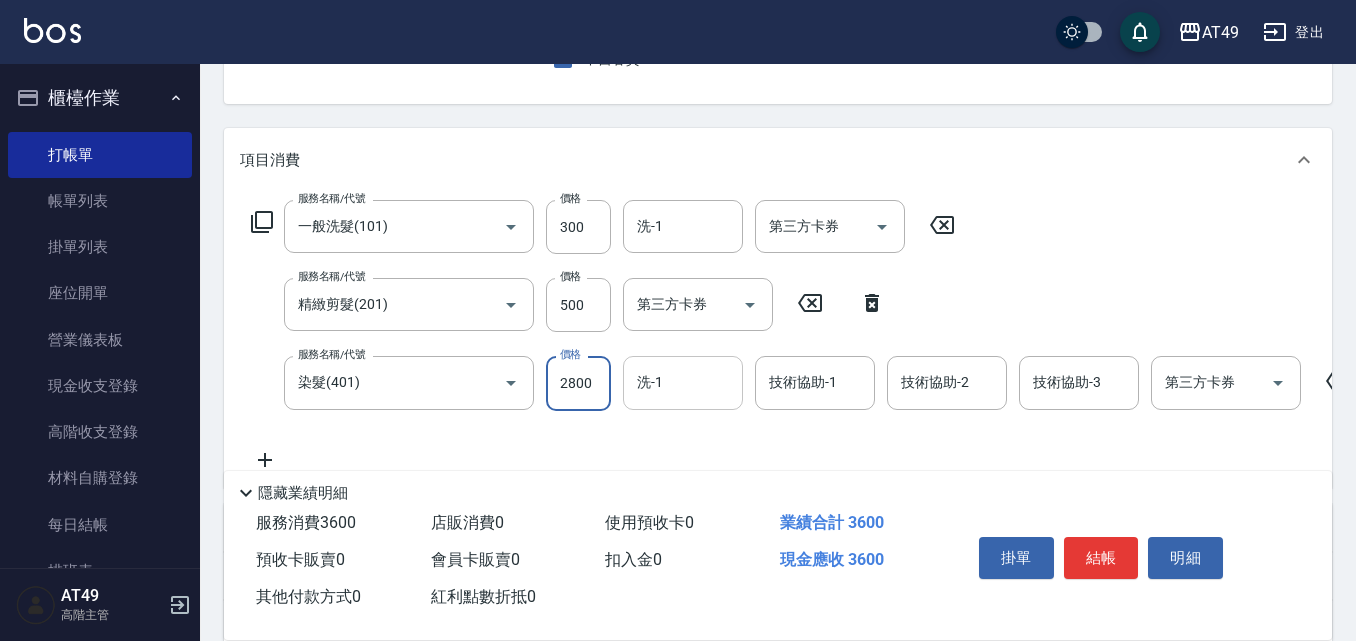 type on "2800" 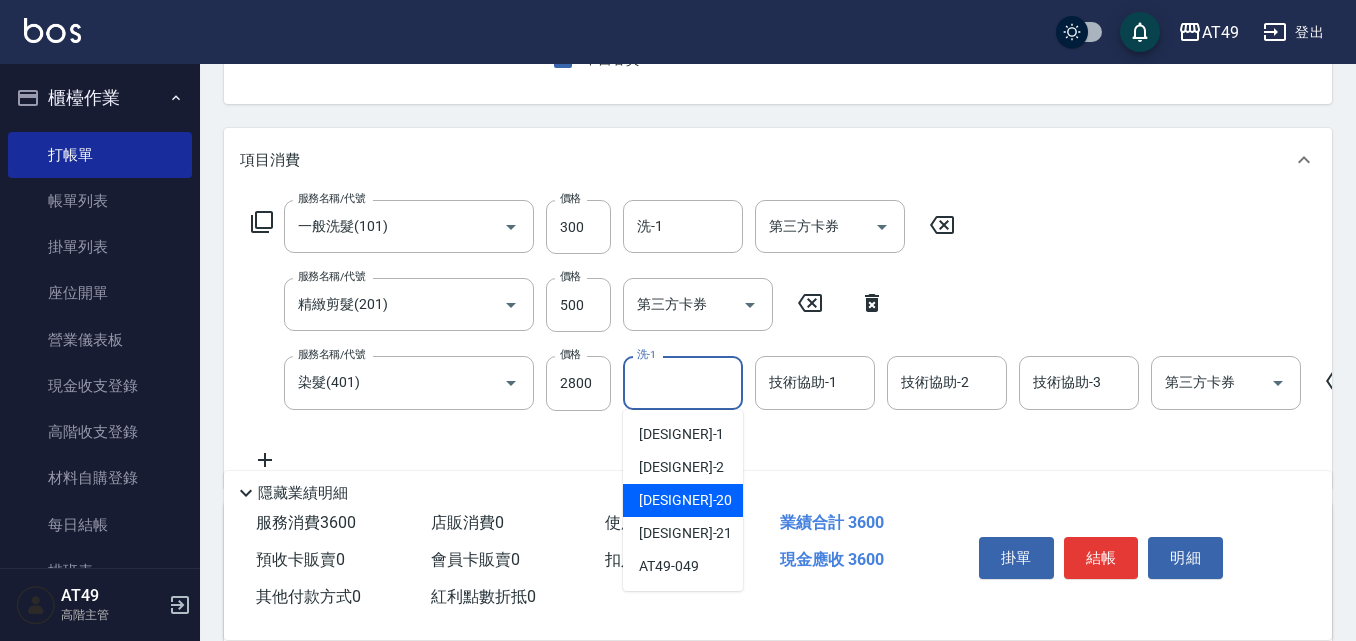 click on "[DESIGNER] -20" at bounding box center [685, 500] 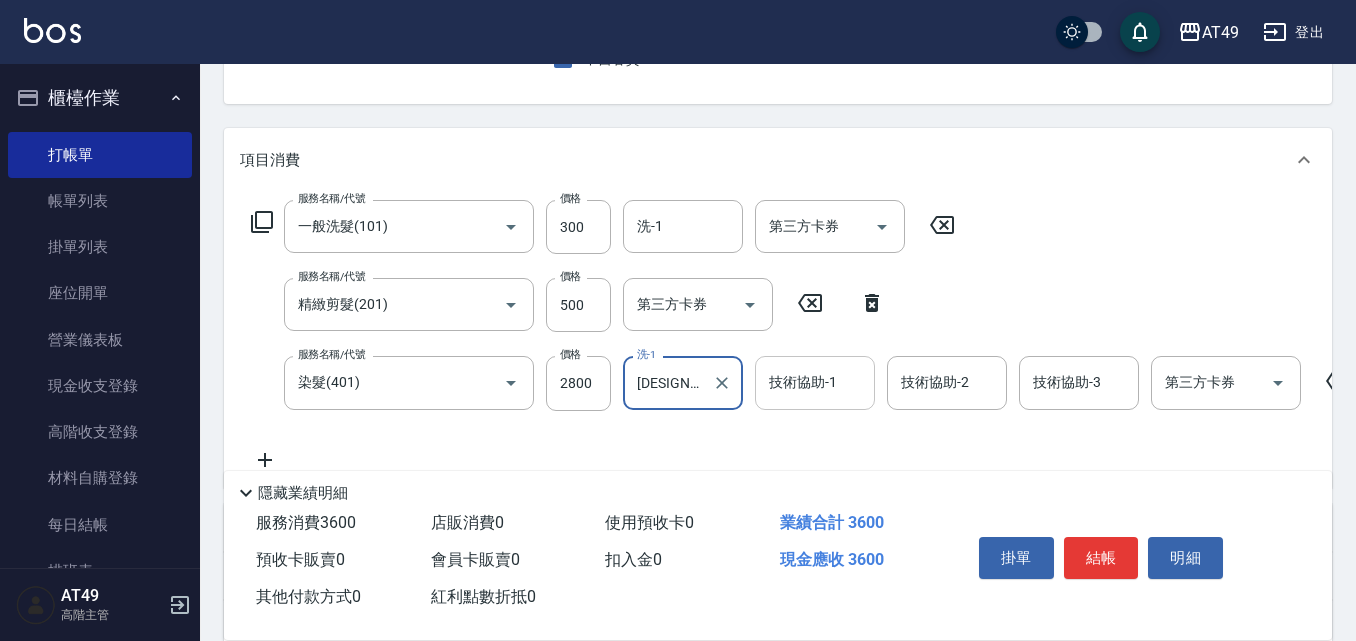 click on "技術協助-1 技術協助-1" at bounding box center [815, 382] 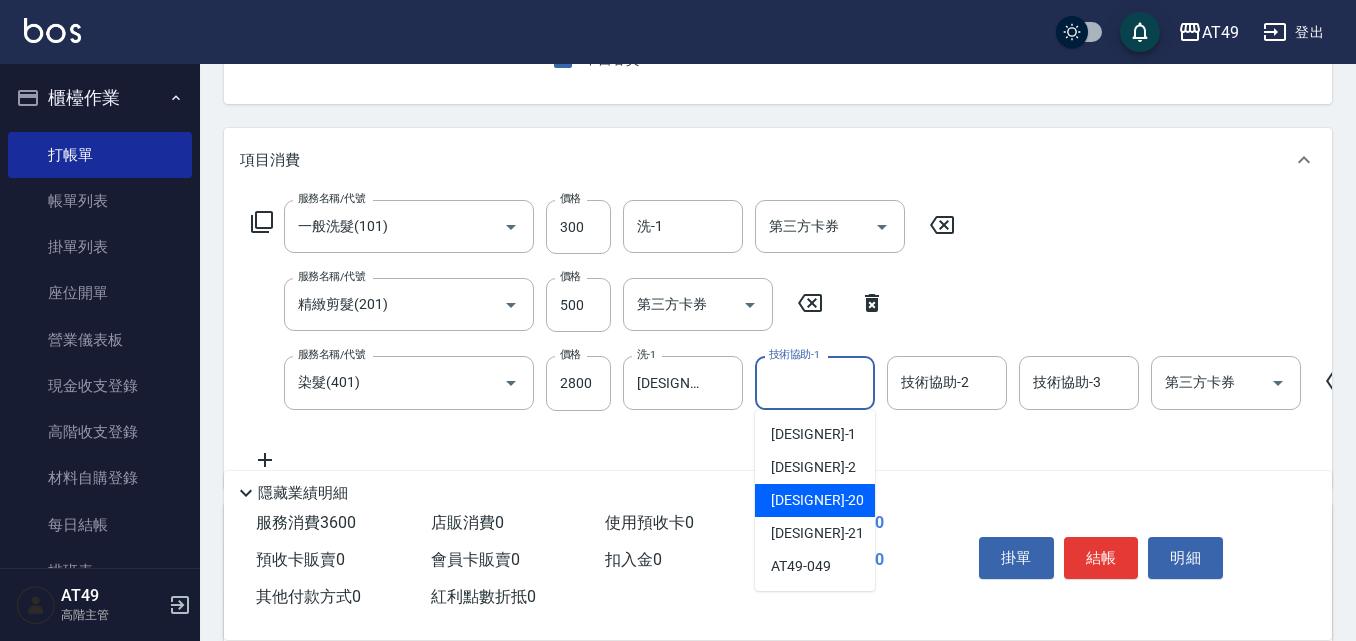 click on "[DESIGNER] -20" at bounding box center (817, 500) 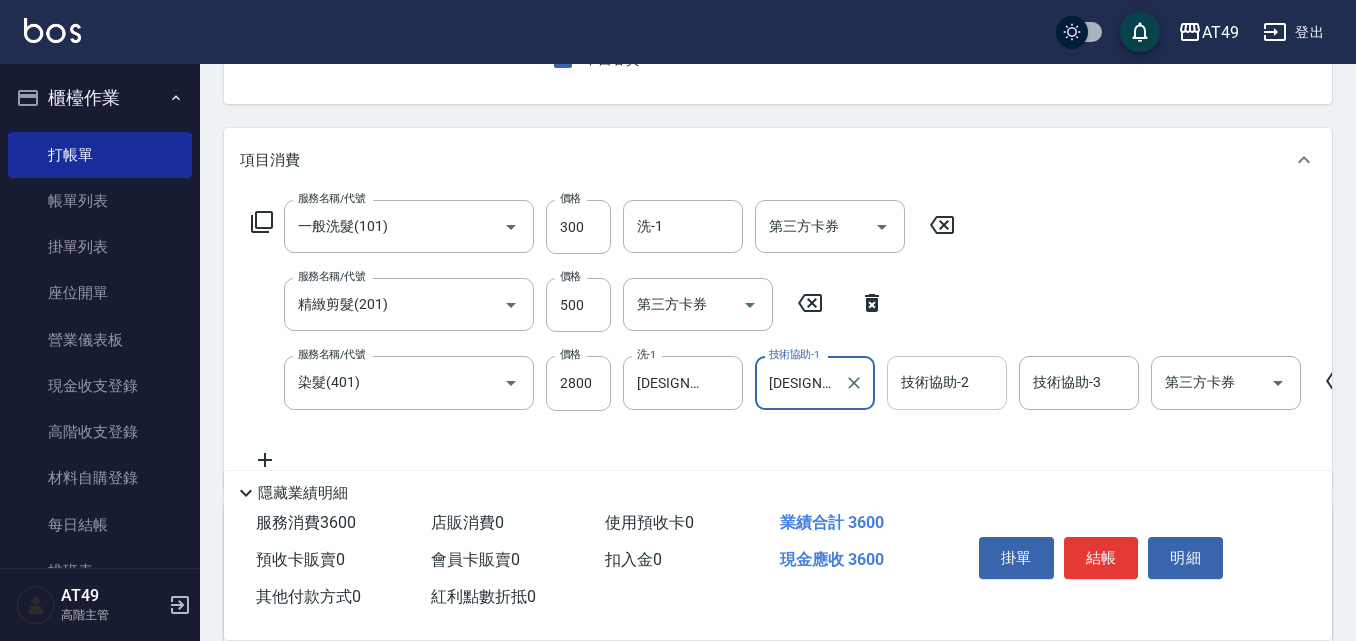 click on "技術協助-2 技術協助-2" at bounding box center [947, 382] 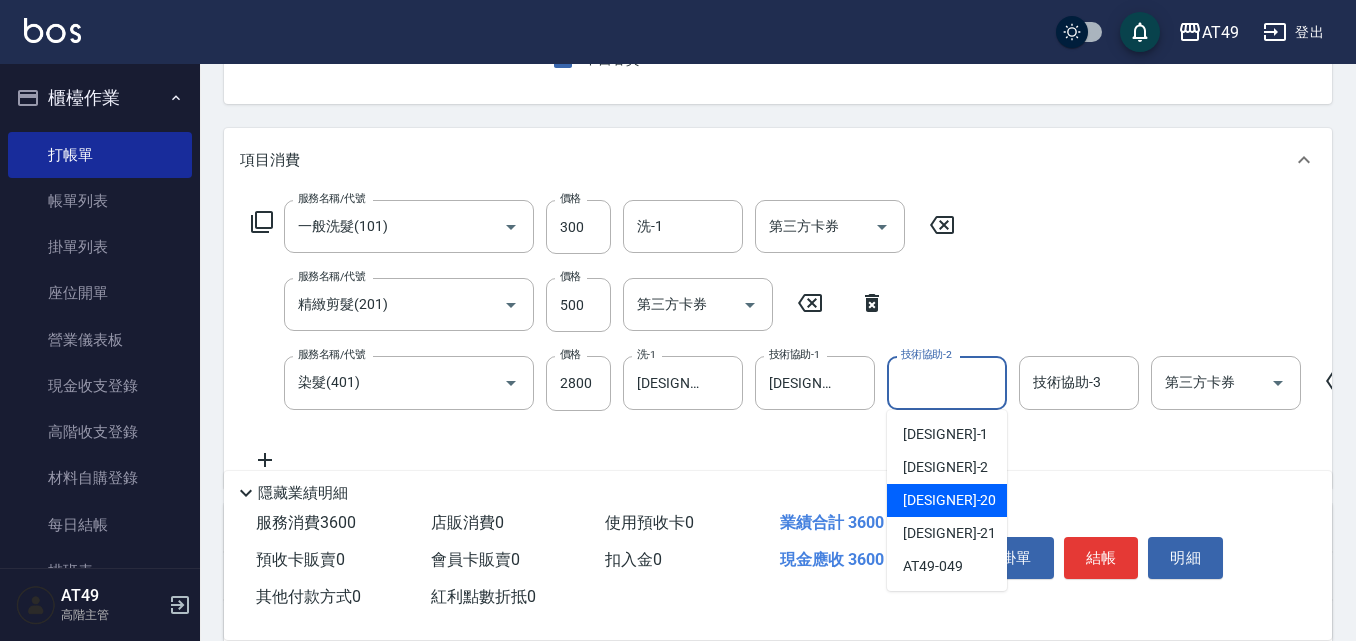 click on "[DESIGNER] -20" at bounding box center (947, 500) 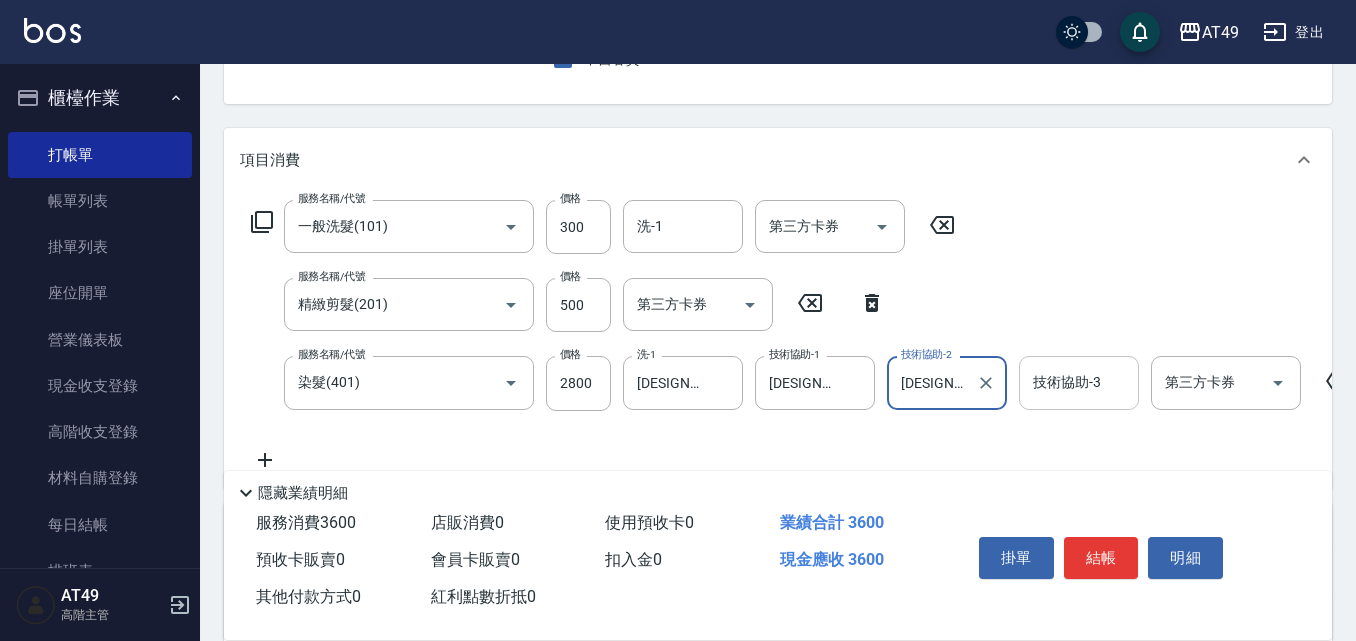 click on "技術協助-3 技術協助-3" at bounding box center [1079, 382] 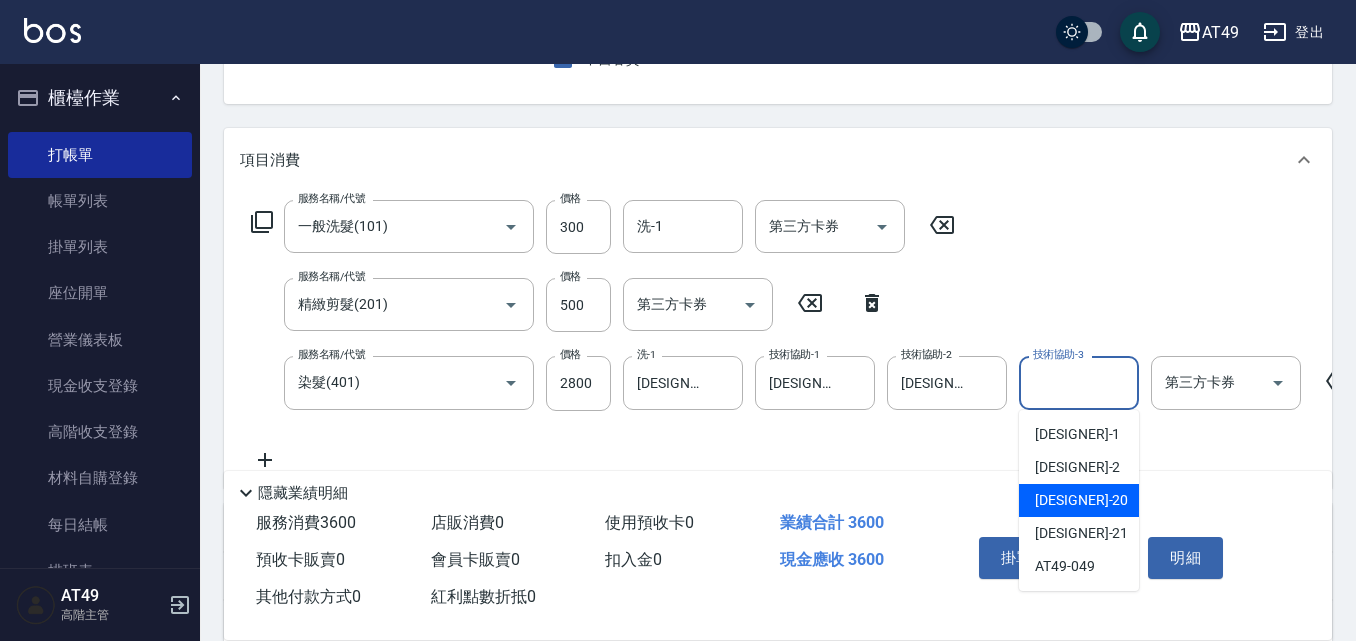 click on "[DESIGNER] -20" at bounding box center [1079, 500] 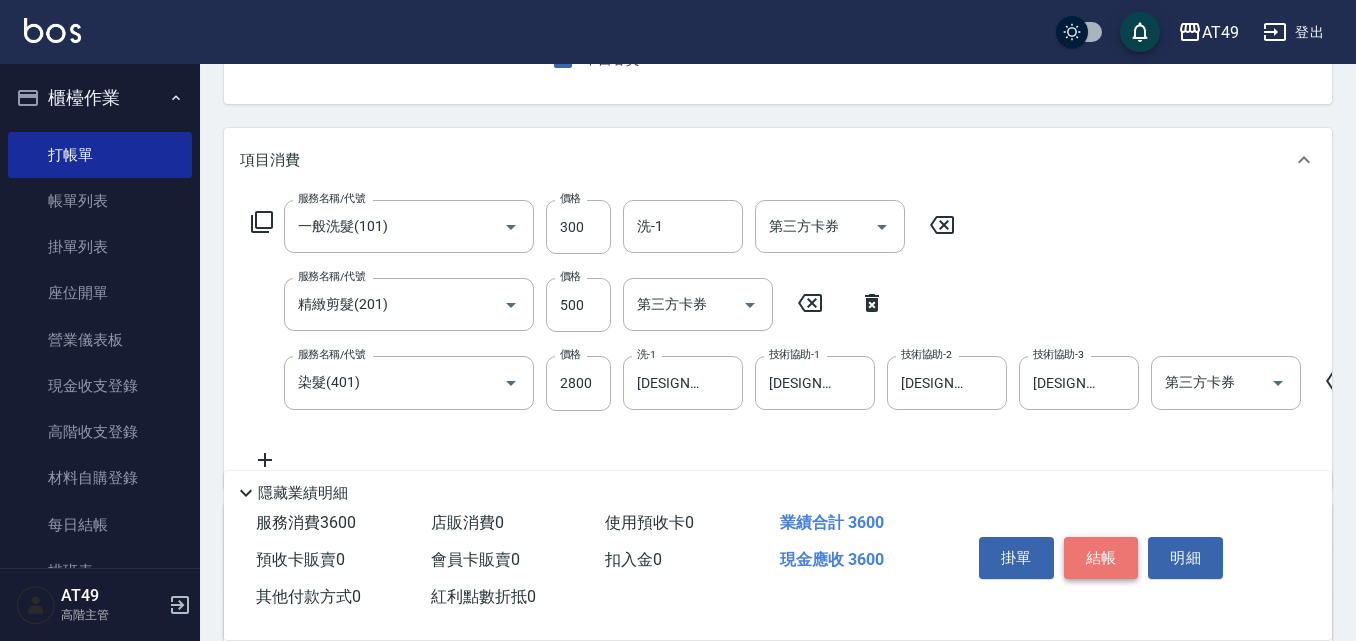 click on "結帳" at bounding box center [1101, 558] 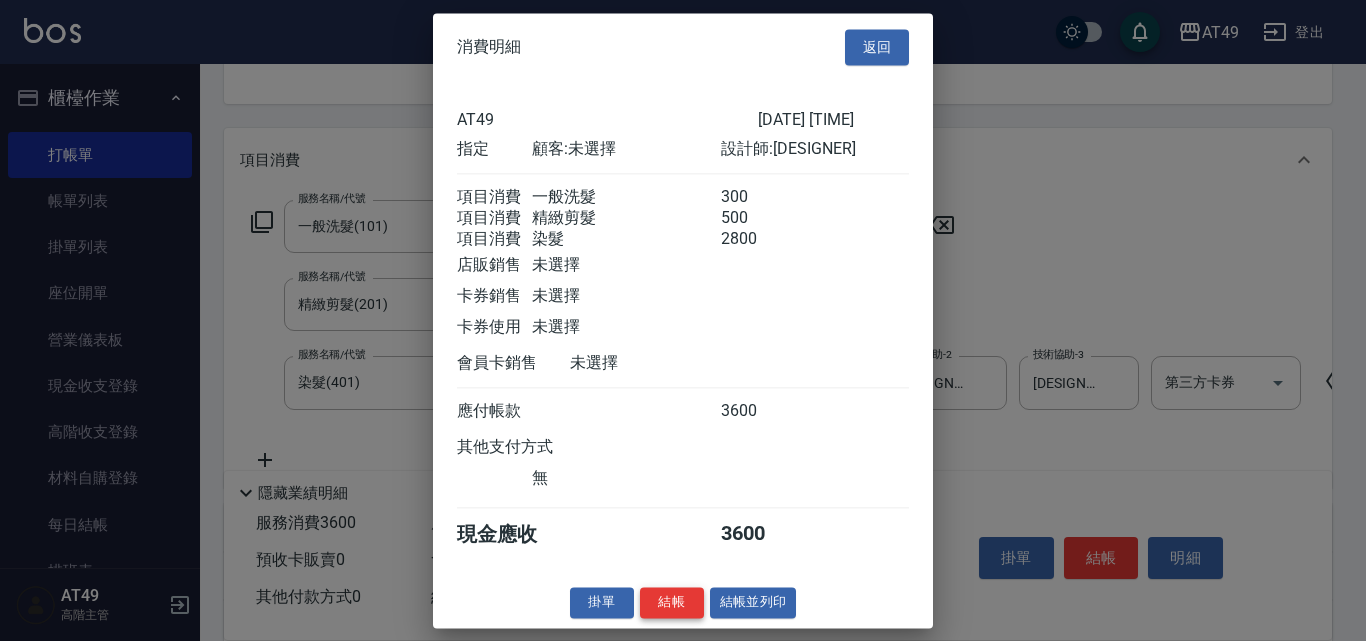 click on "結帳" at bounding box center [672, 602] 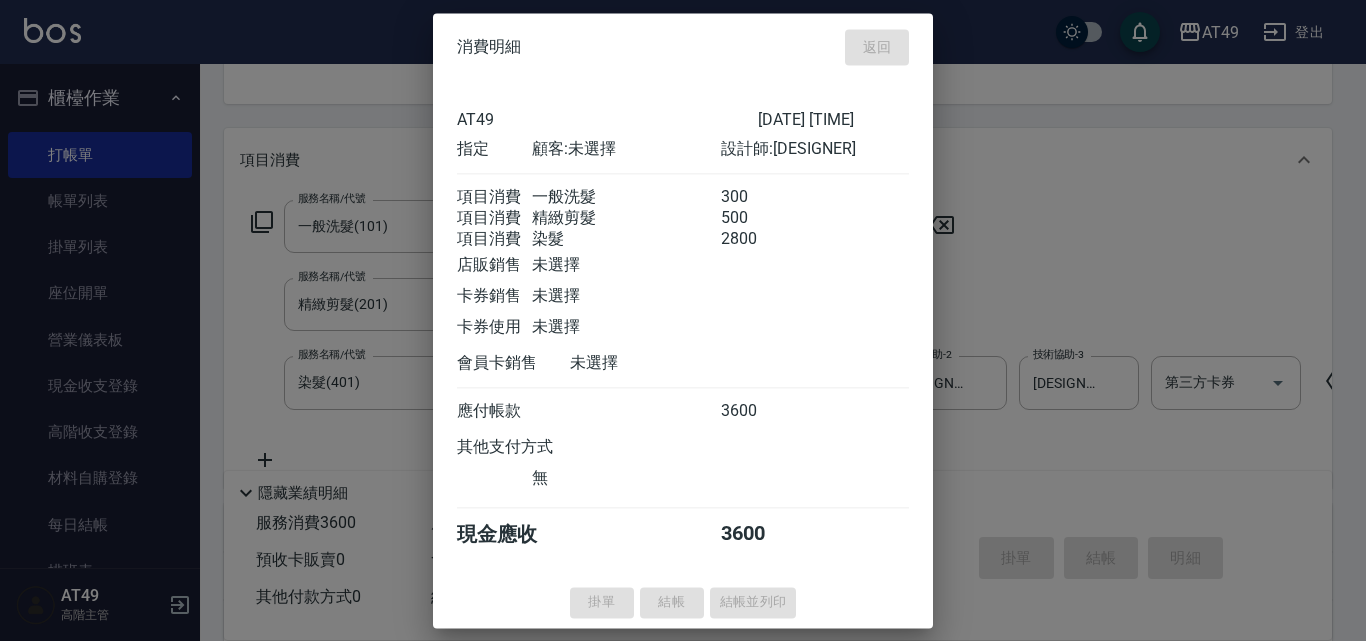 type on "2025/08/03 21:54" 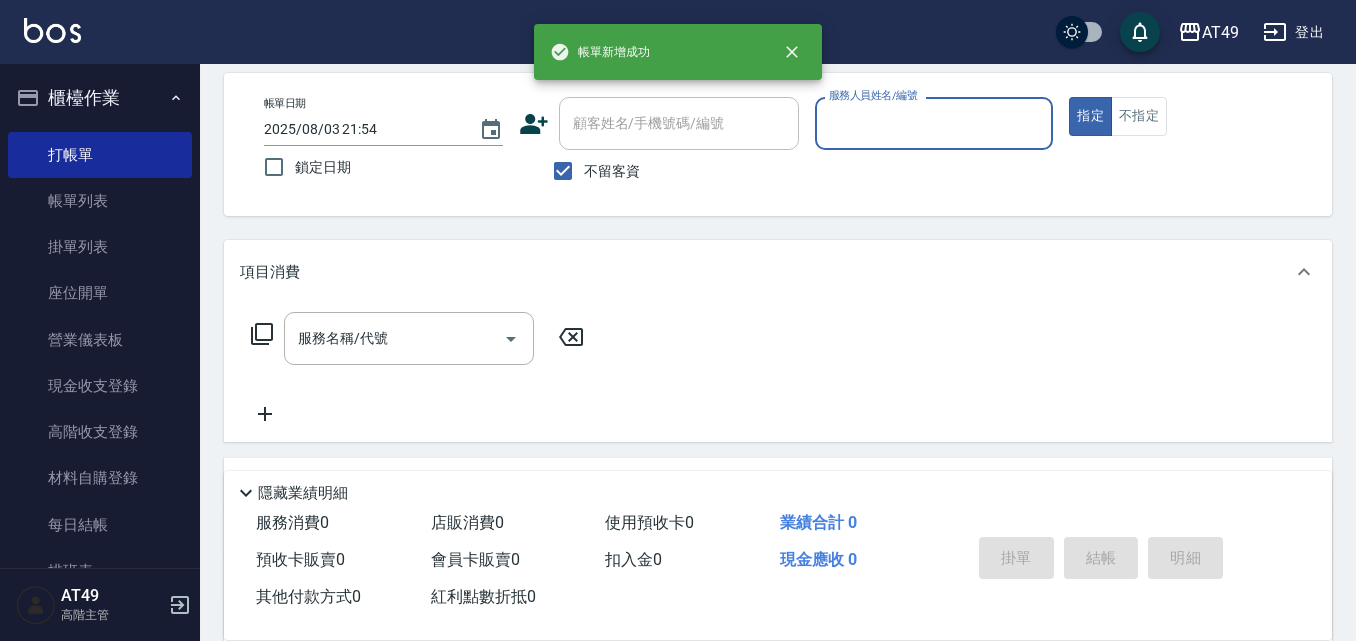 scroll, scrollTop: 0, scrollLeft: 0, axis: both 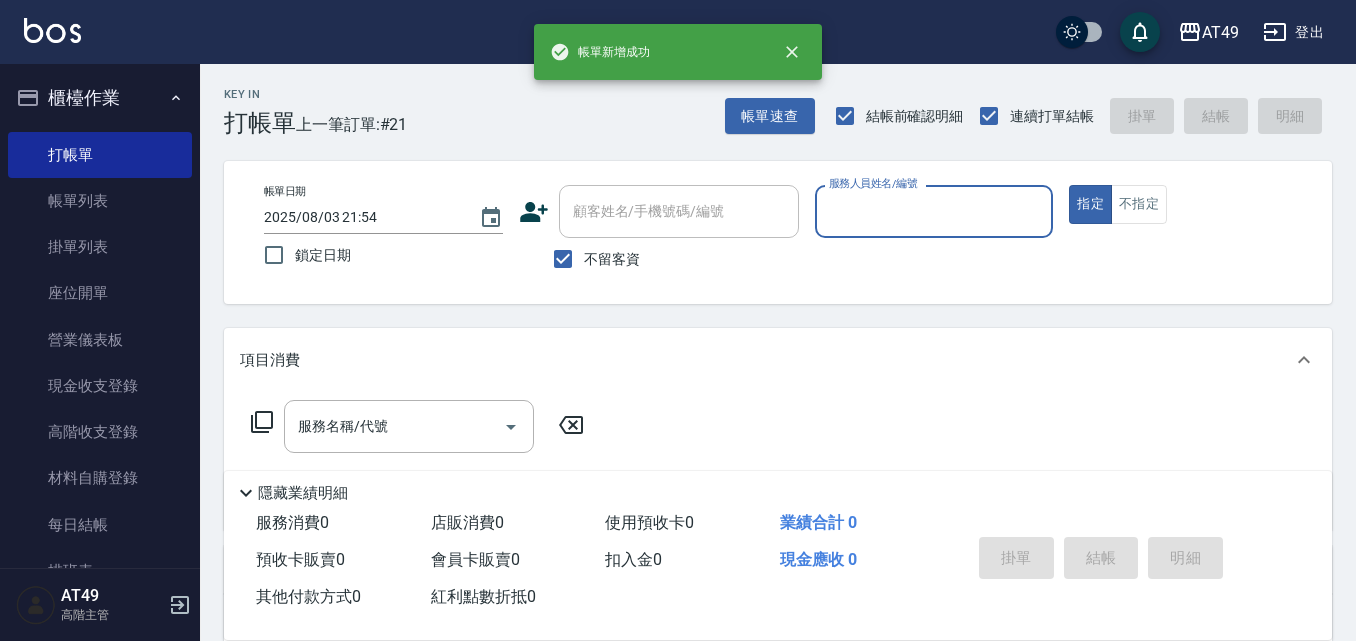 click on "服務人員姓名/編號" at bounding box center [934, 211] 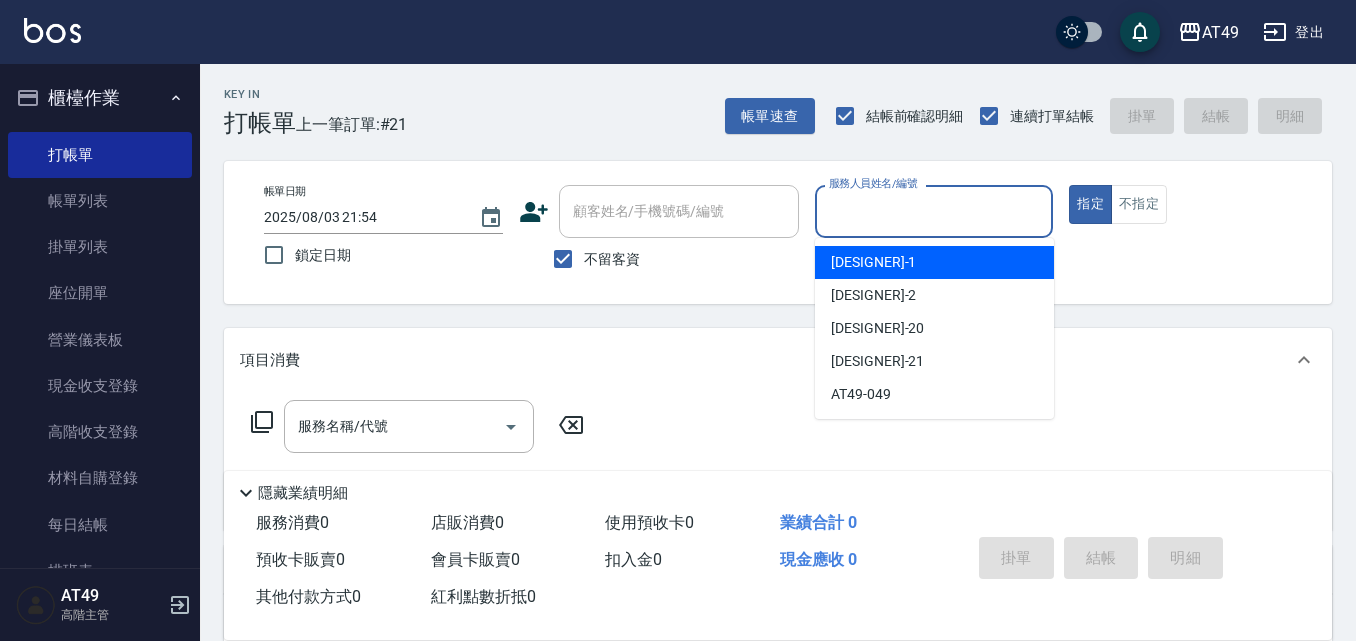 click on "[DESIGNER] -1" at bounding box center [934, 262] 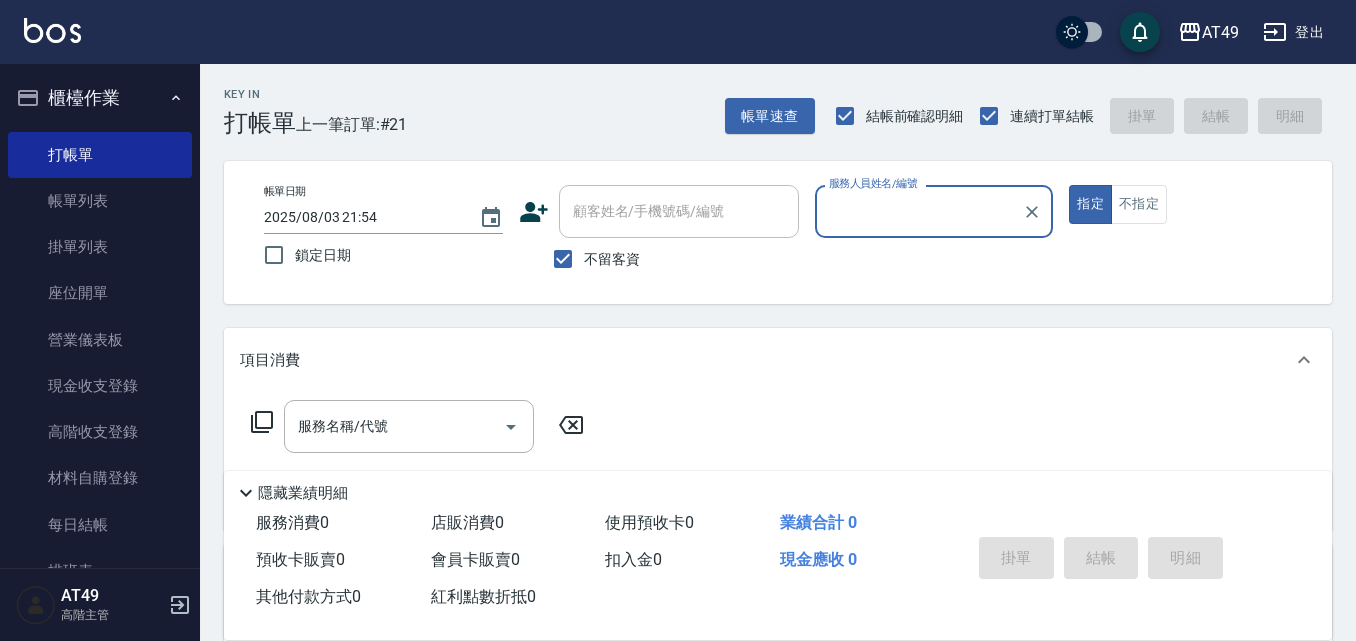 type on "[DESIGNER] -1" 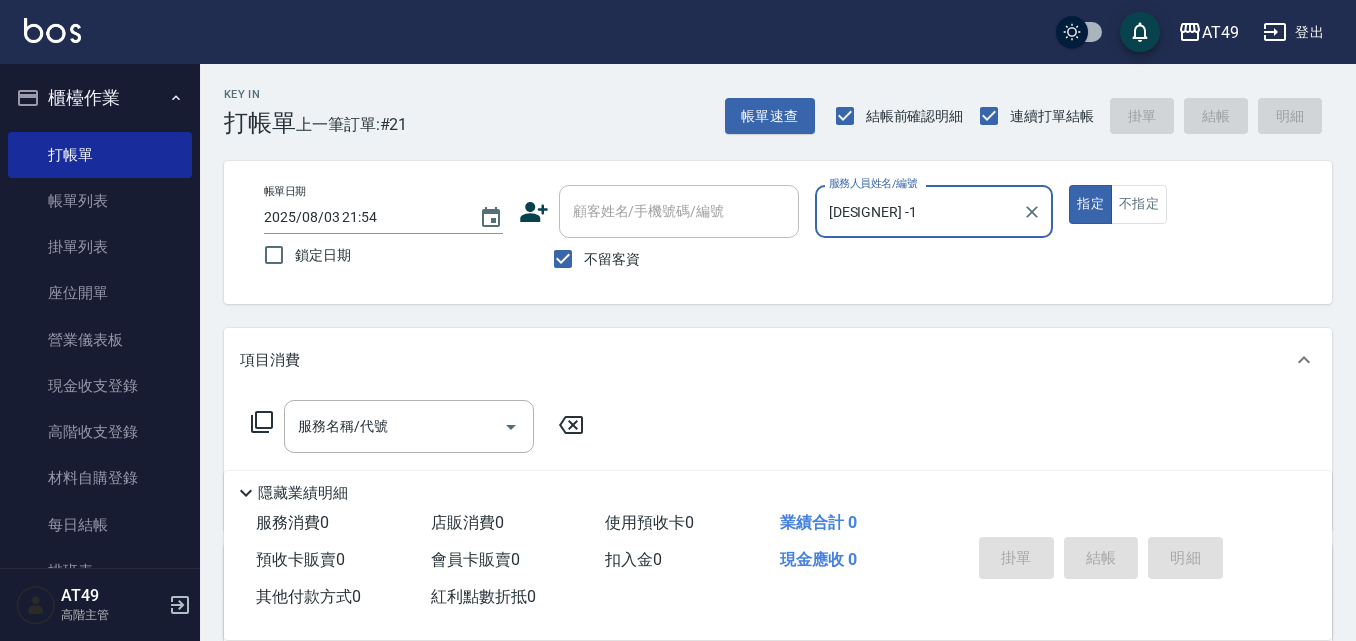 click 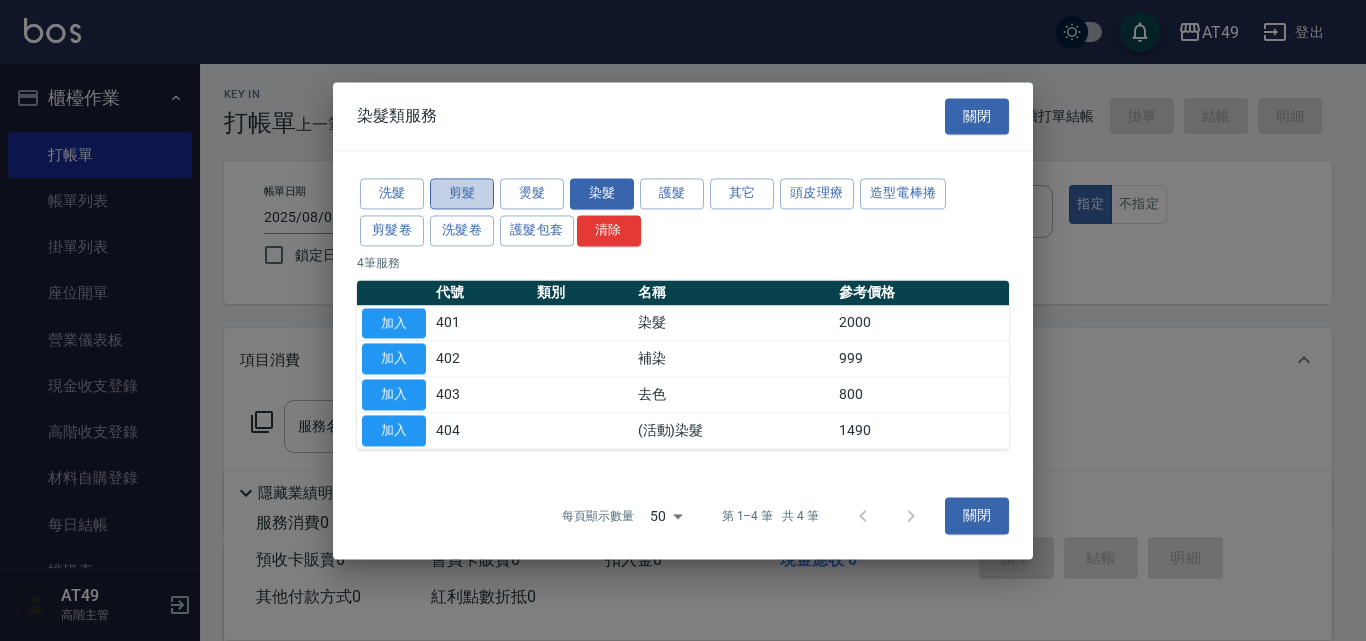 click on "剪髮" at bounding box center (462, 193) 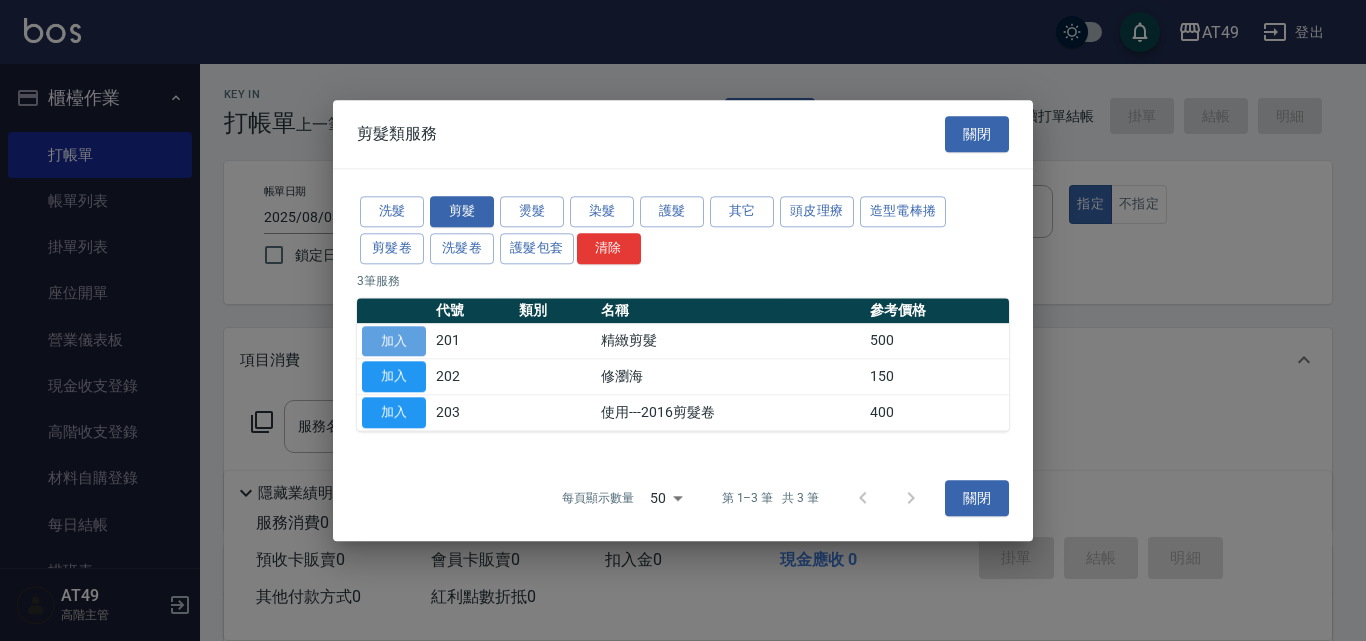 click on "加入" at bounding box center [394, 341] 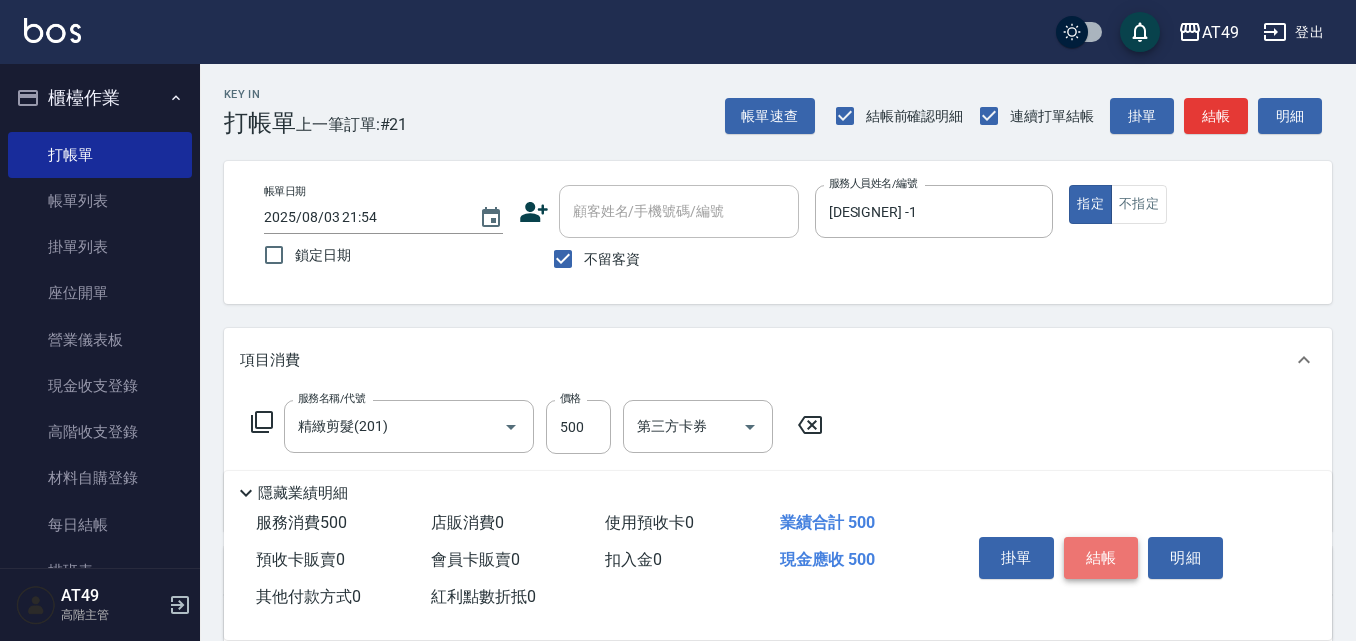click on "結帳" at bounding box center [1101, 558] 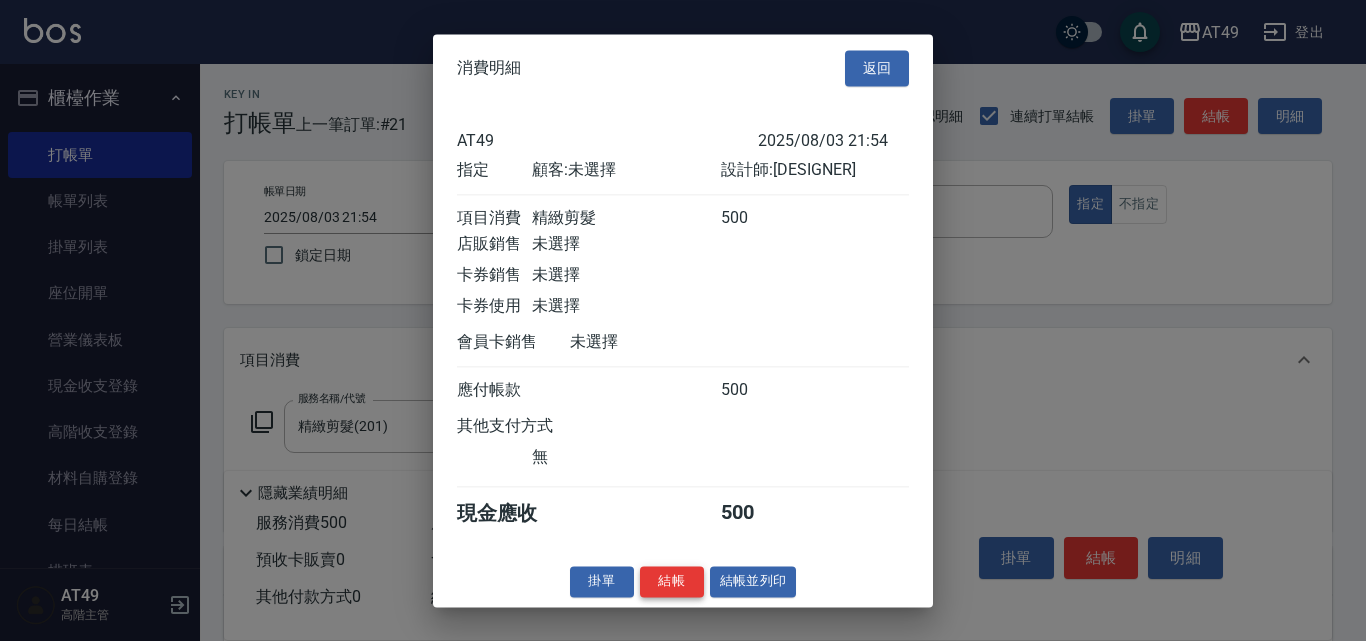 click on "結帳" at bounding box center [672, 581] 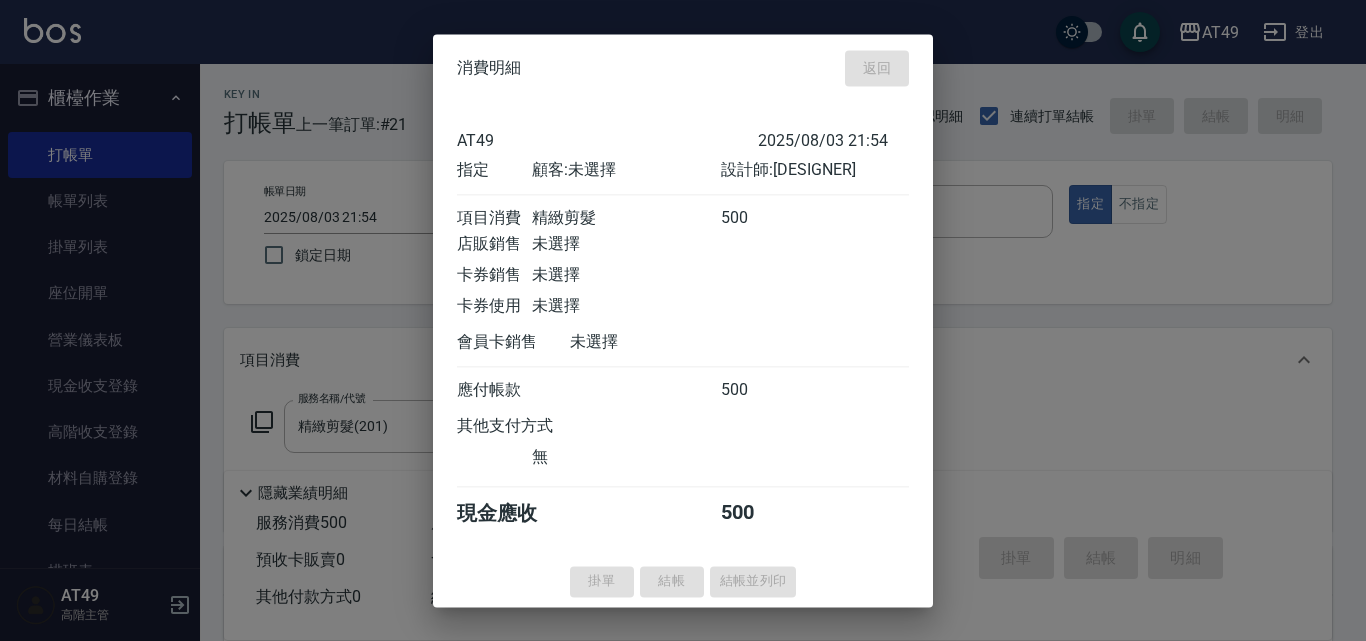 type 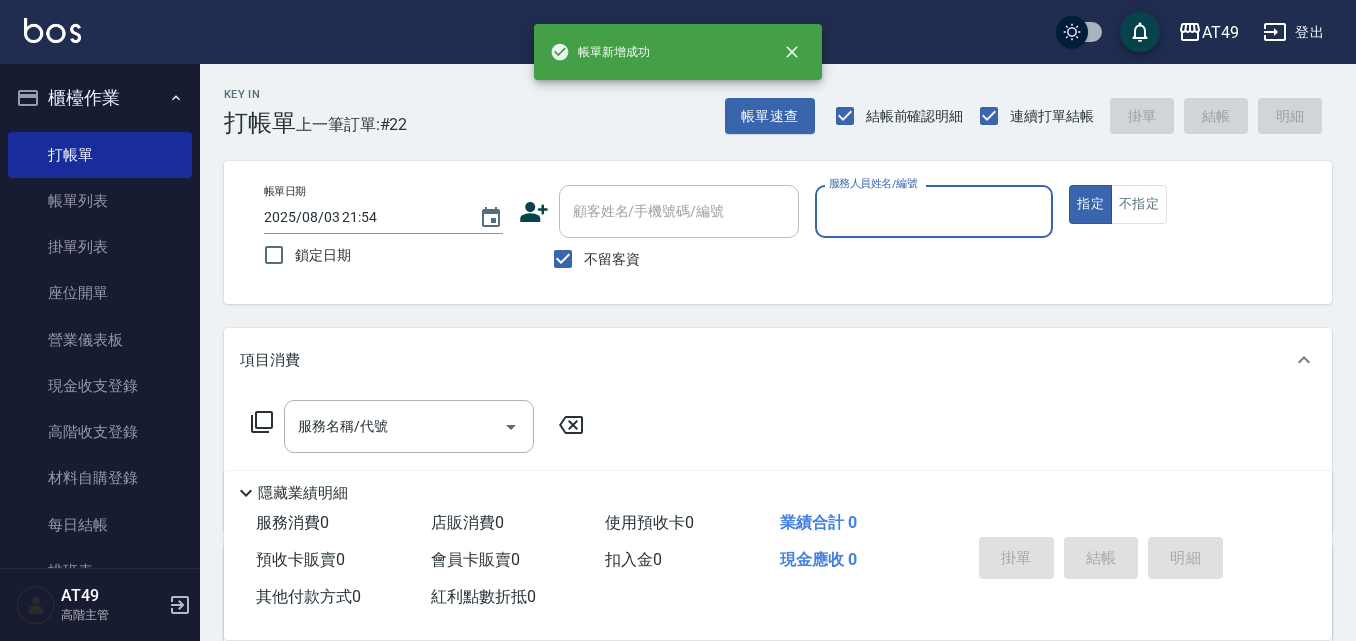 click on "服務人員姓名/編號" at bounding box center (934, 211) 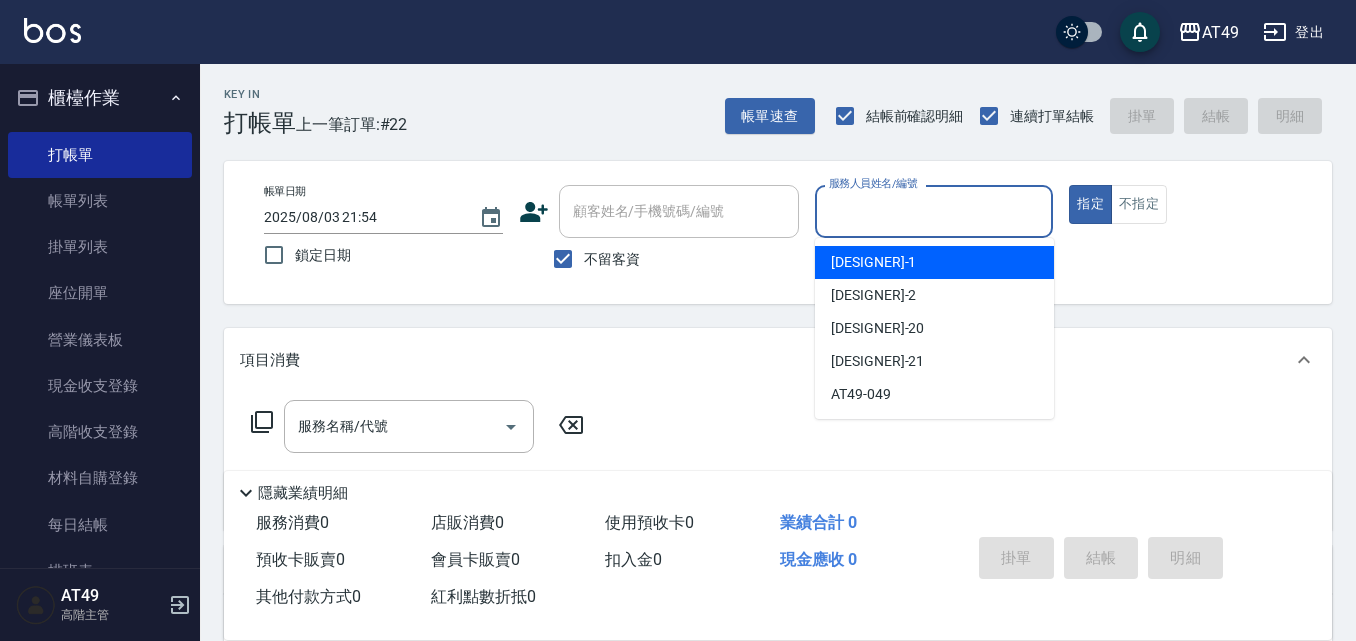 click on "[DESIGNER] -1" at bounding box center (873, 262) 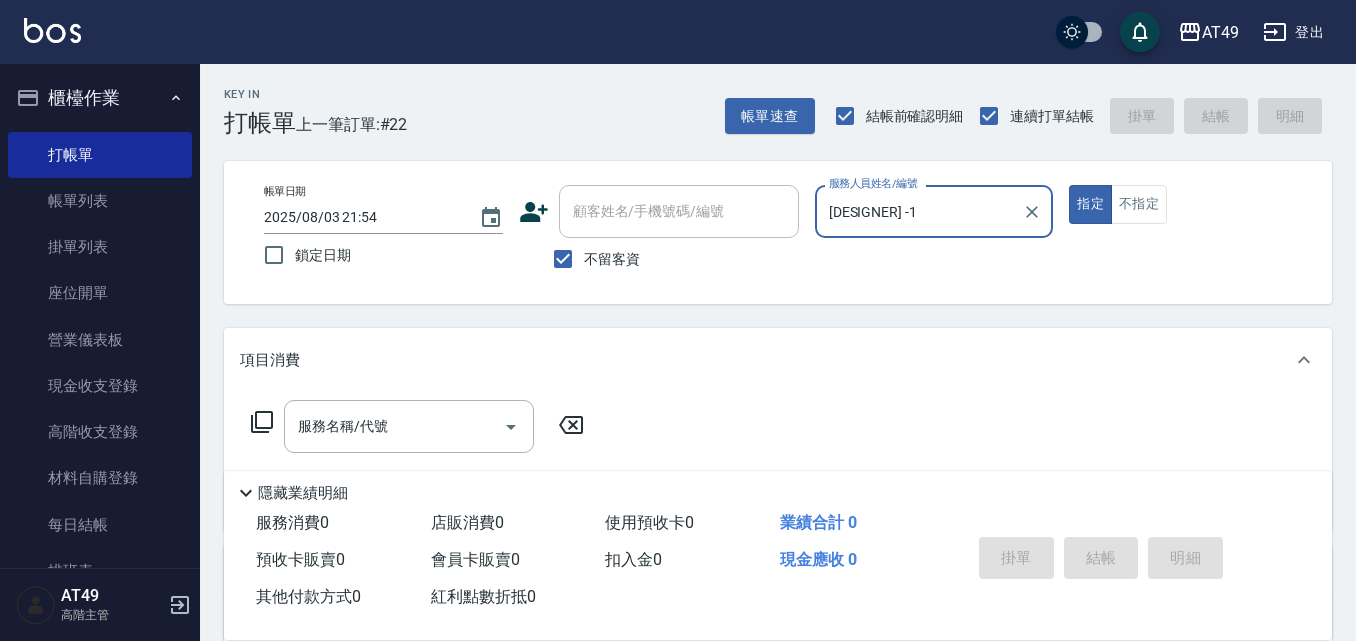 click 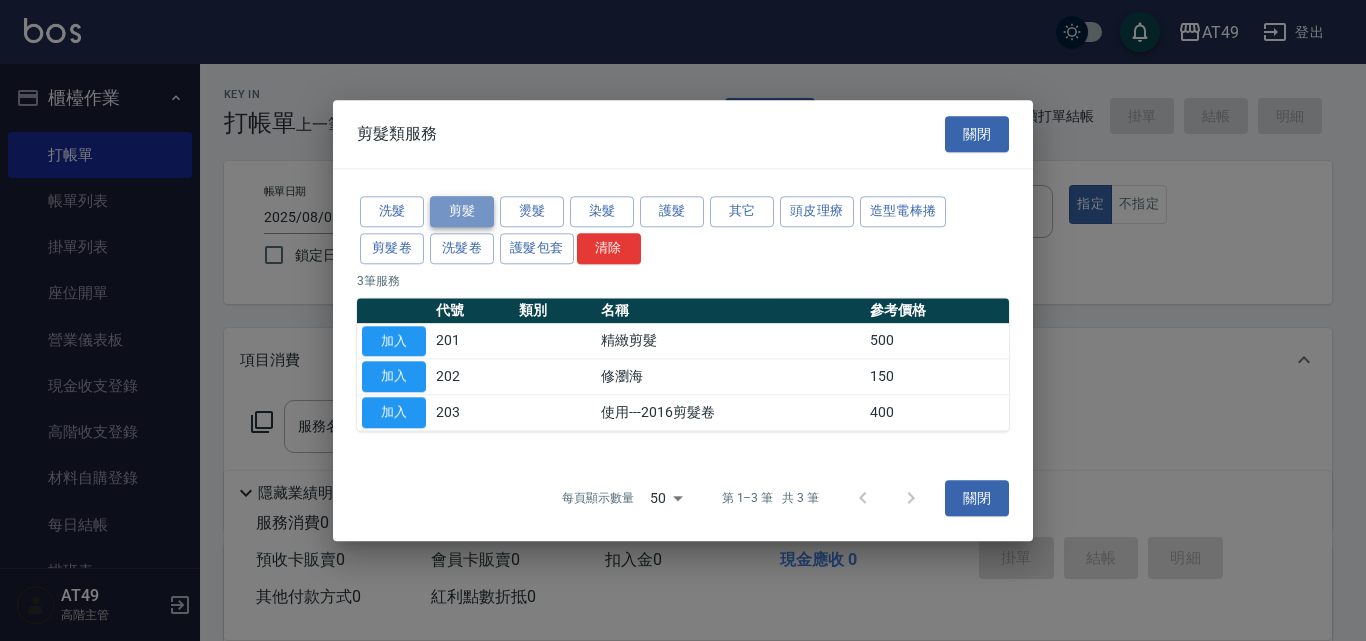 click on "剪髮" at bounding box center (462, 211) 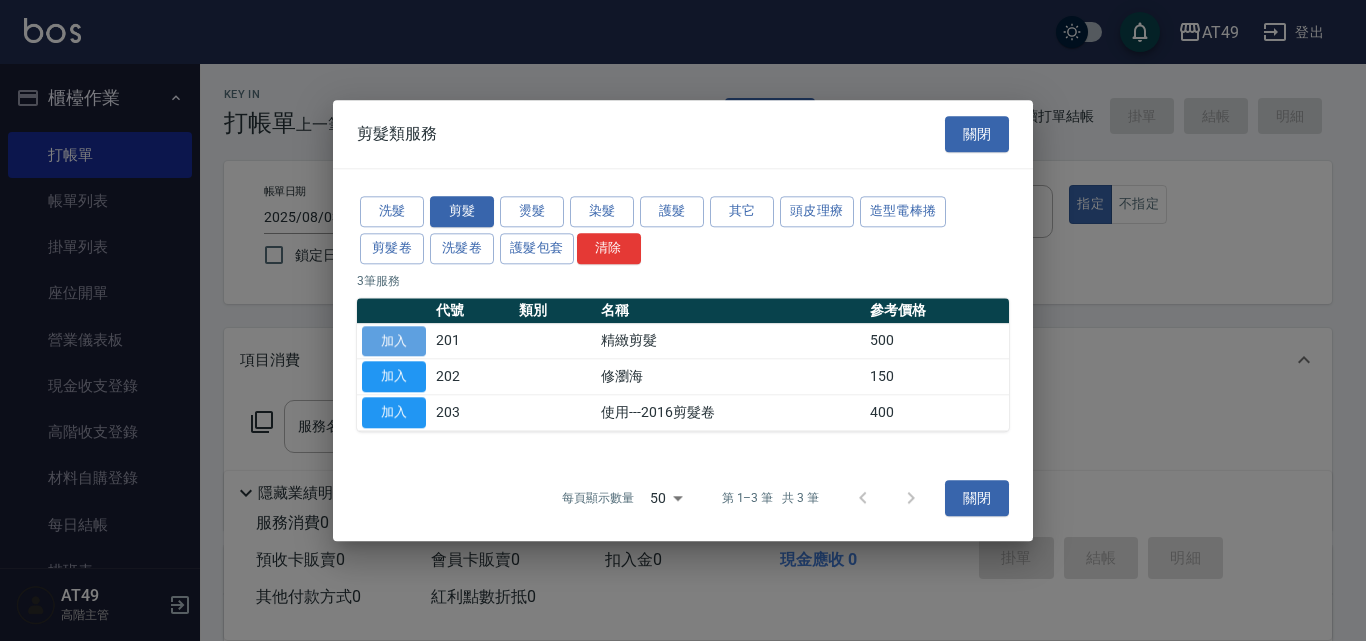 click on "加入" at bounding box center (394, 341) 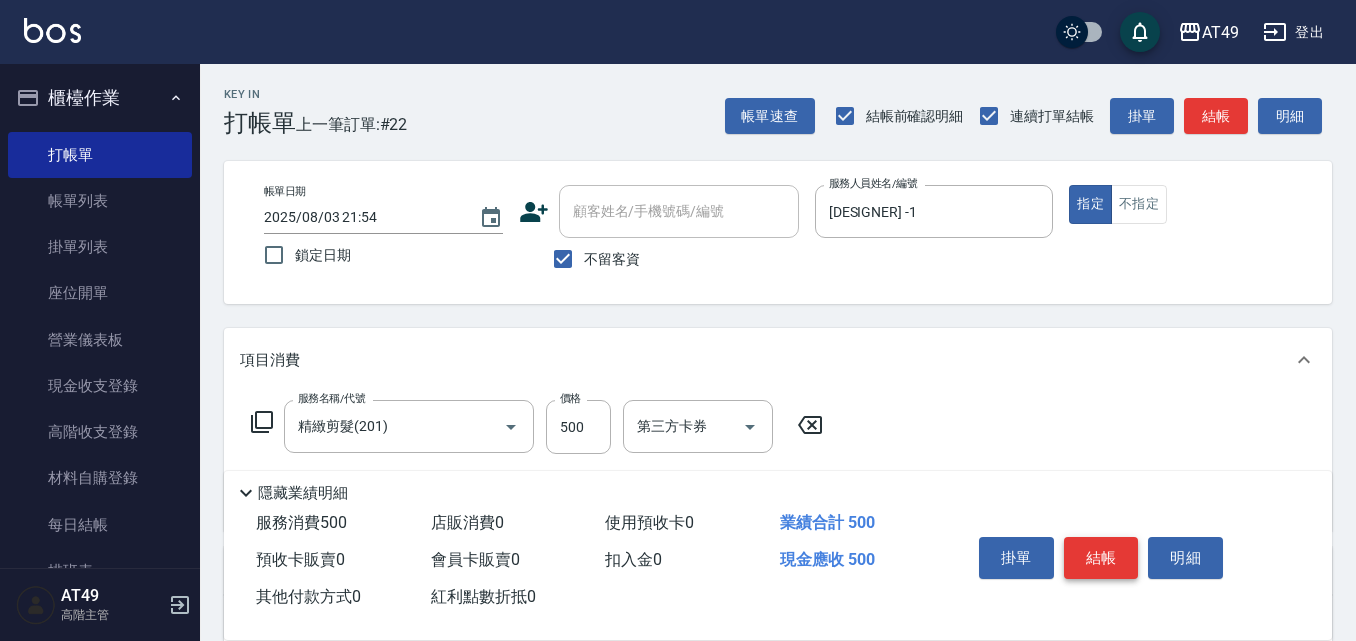 click on "結帳" at bounding box center (1101, 558) 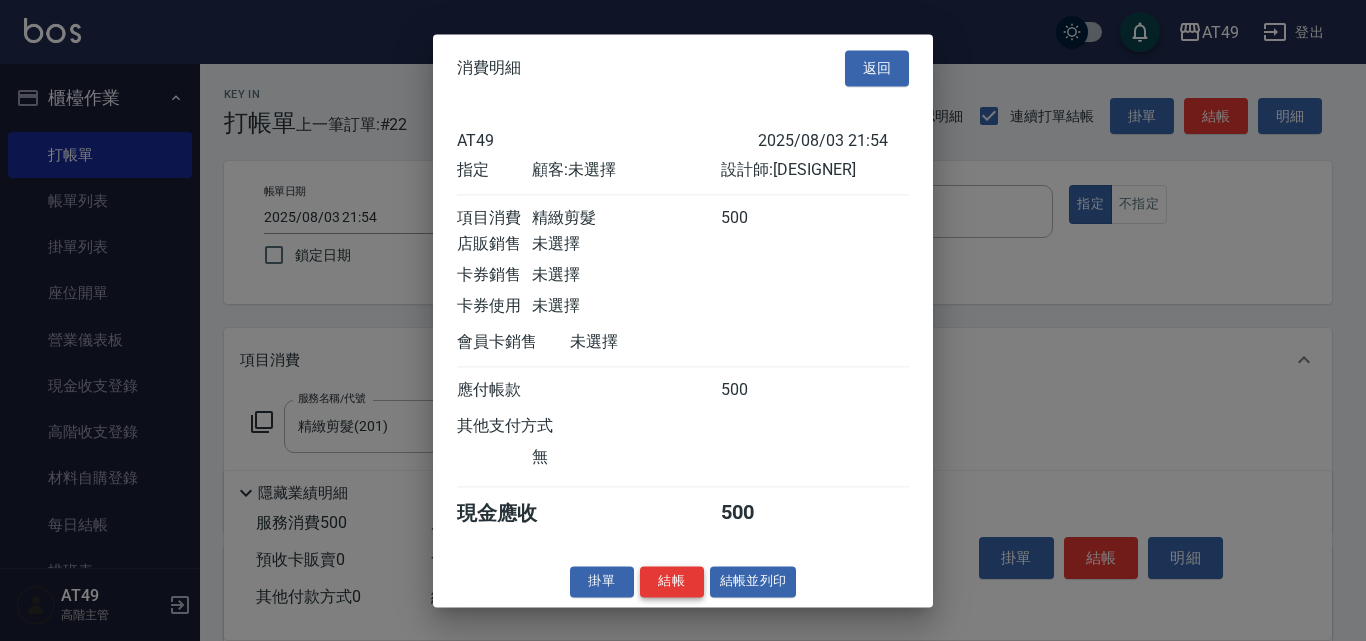 click on "結帳" at bounding box center (672, 581) 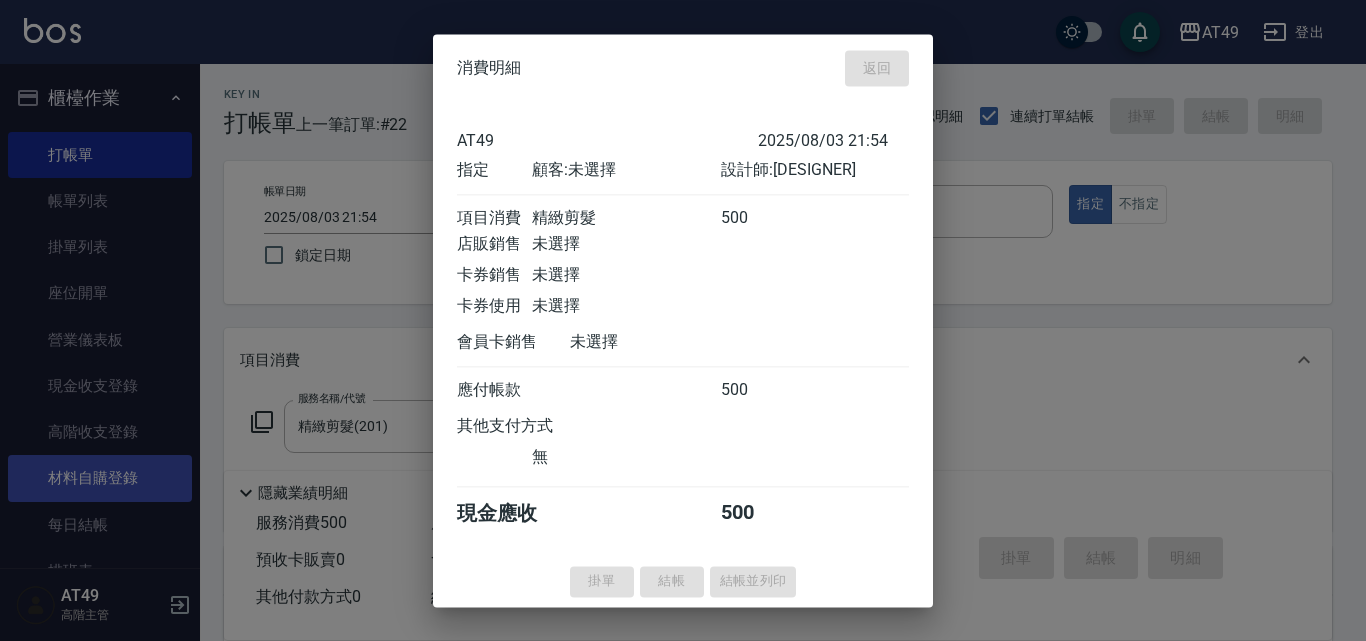 type on "2025/08/03 21:55" 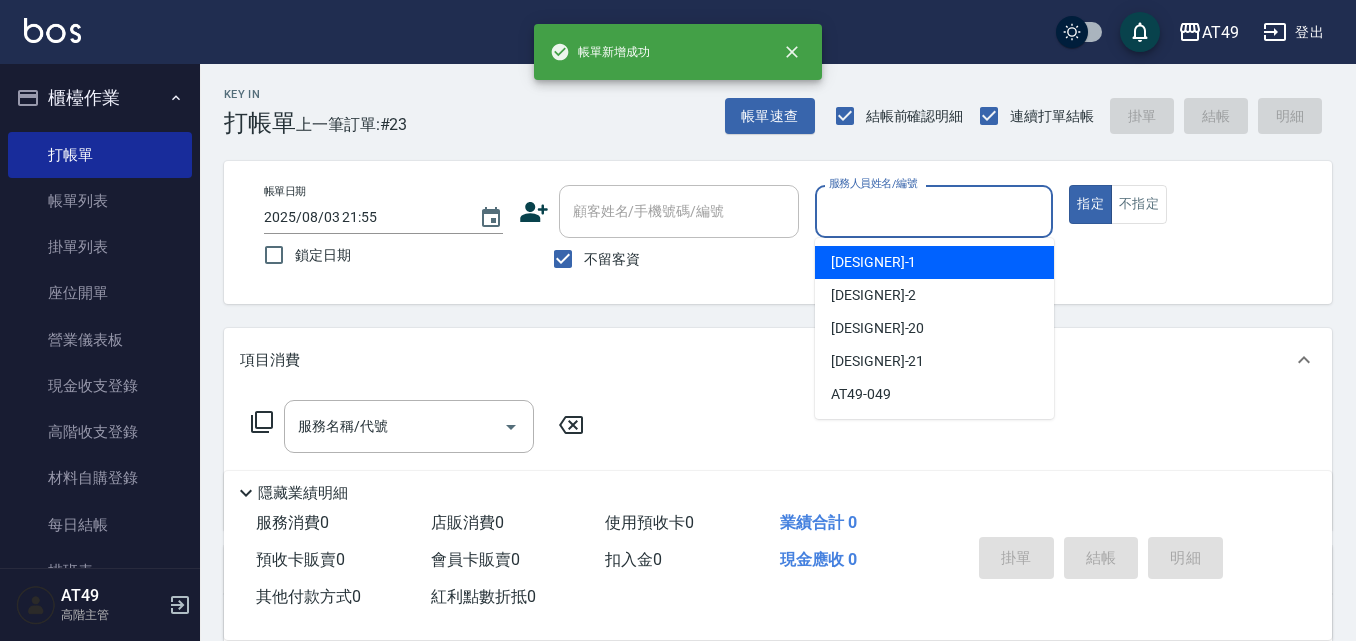 click on "服務人員姓名/編號" at bounding box center [934, 211] 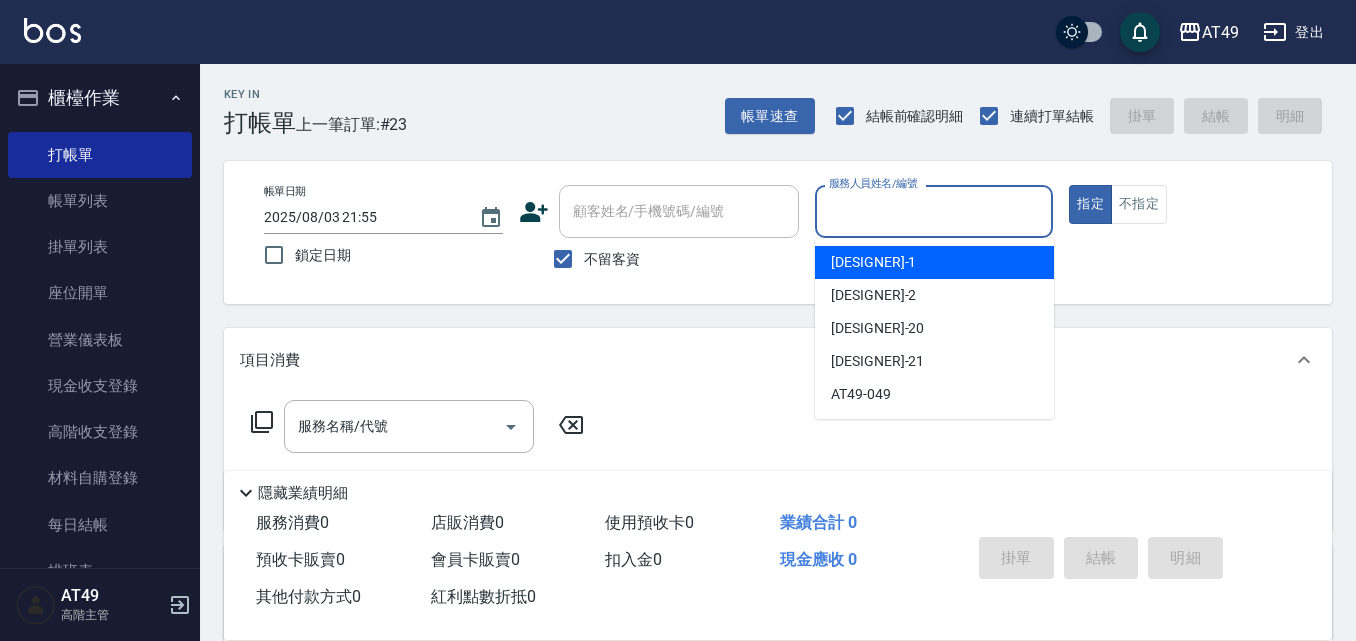 click on "[DESIGNER] -1" at bounding box center [934, 262] 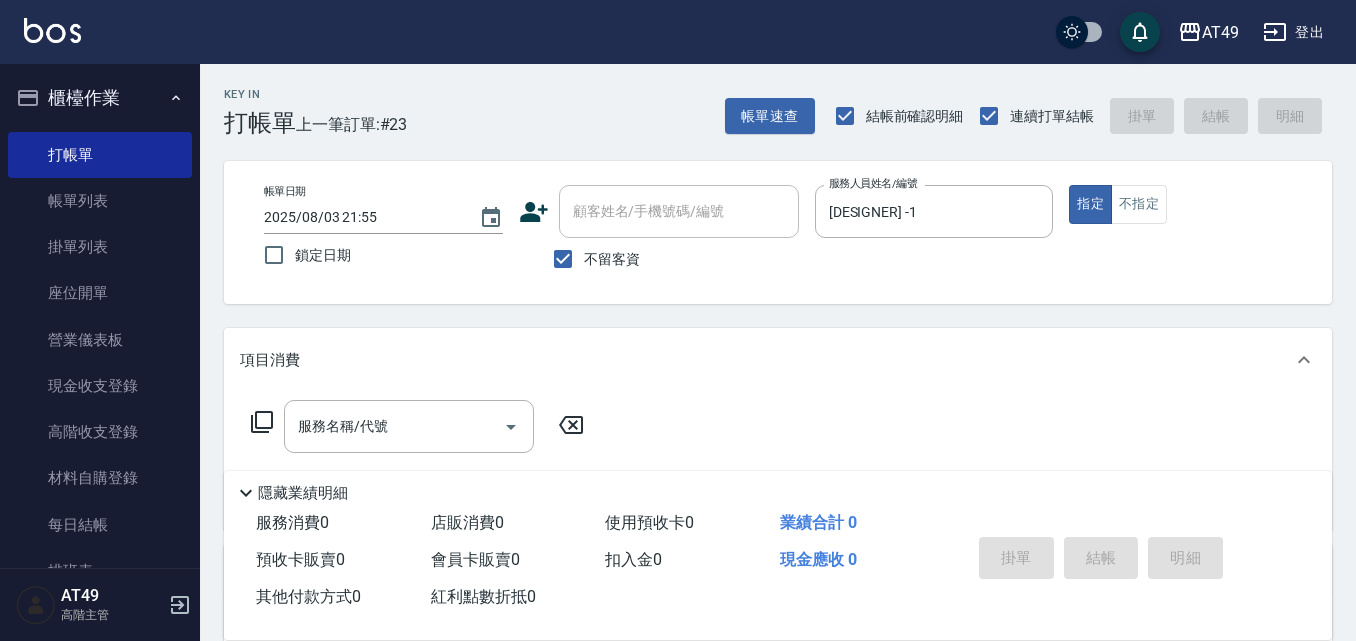click 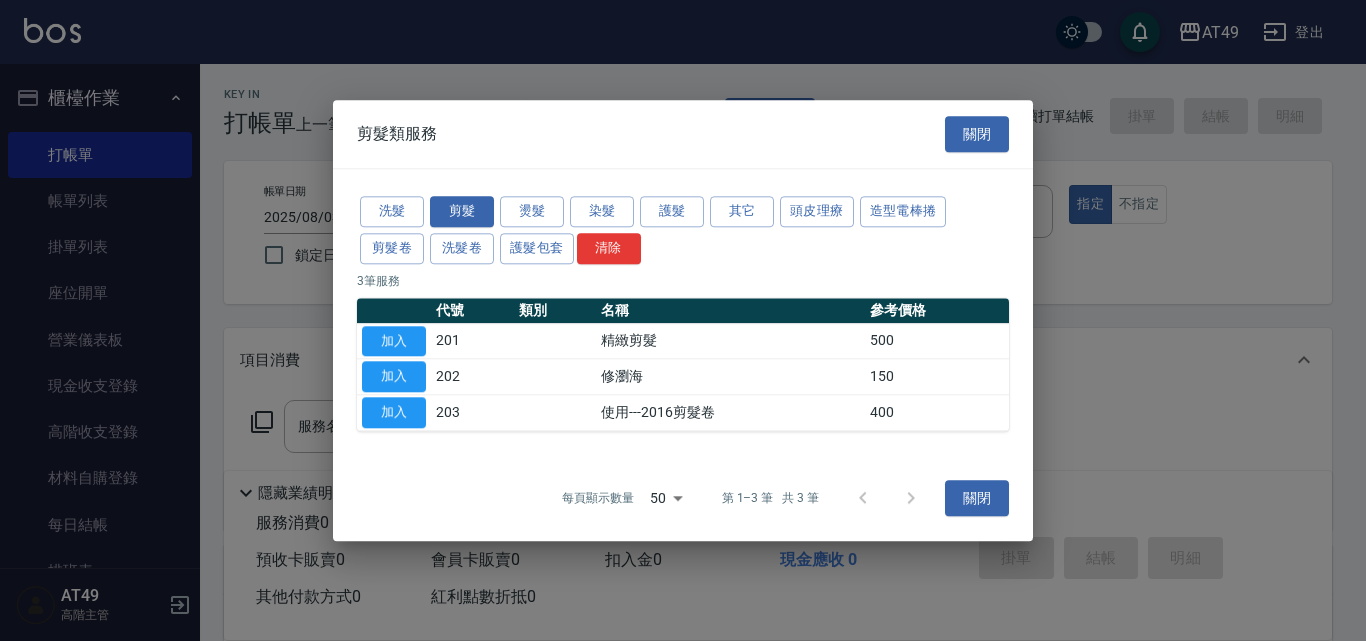 click at bounding box center [683, 320] 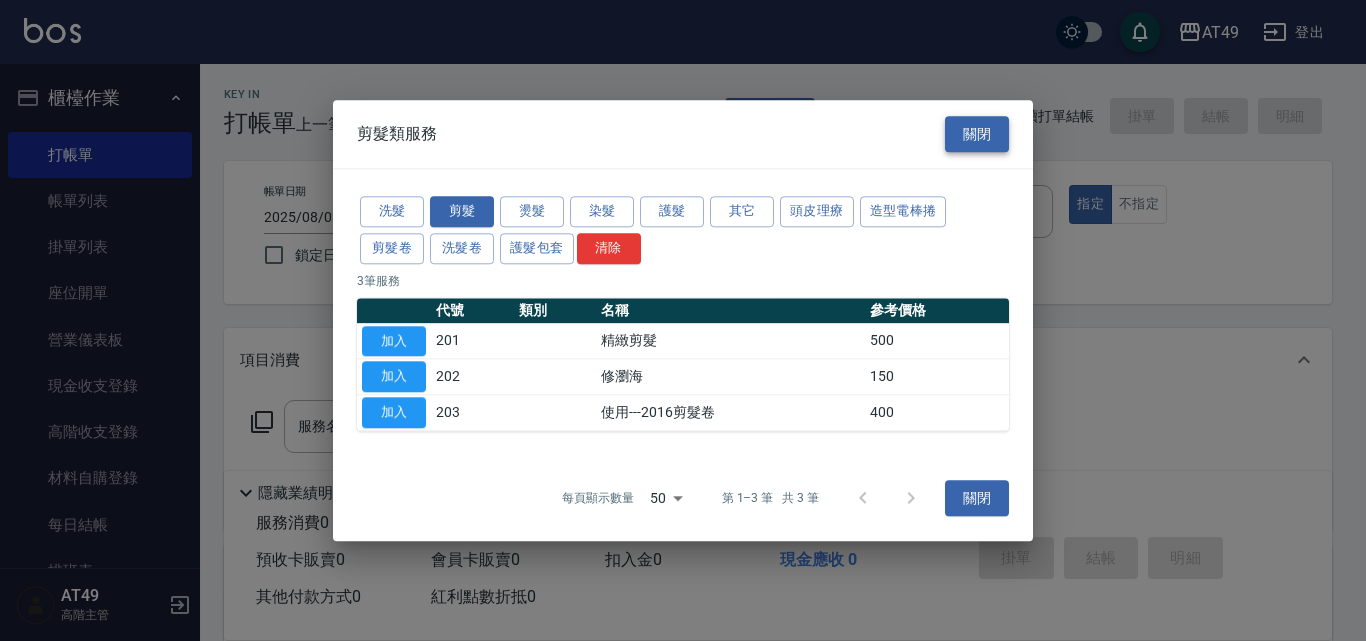 click on "關閉" at bounding box center (977, 134) 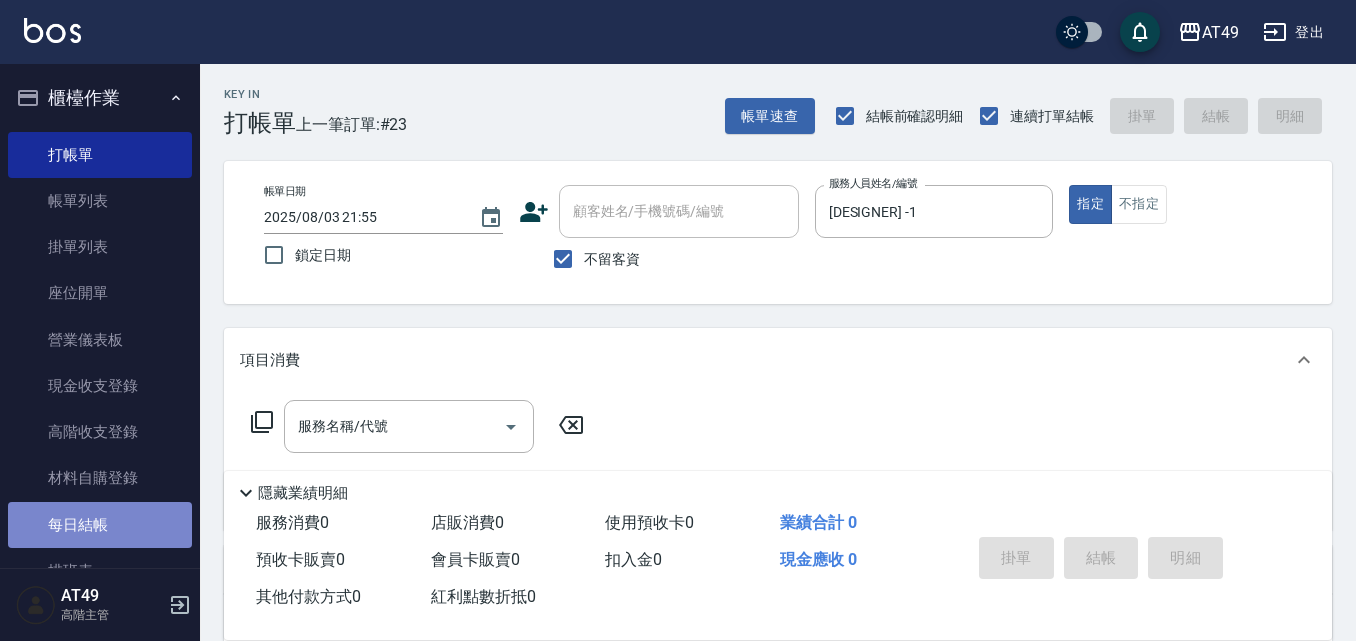 click on "每日結帳" at bounding box center (100, 525) 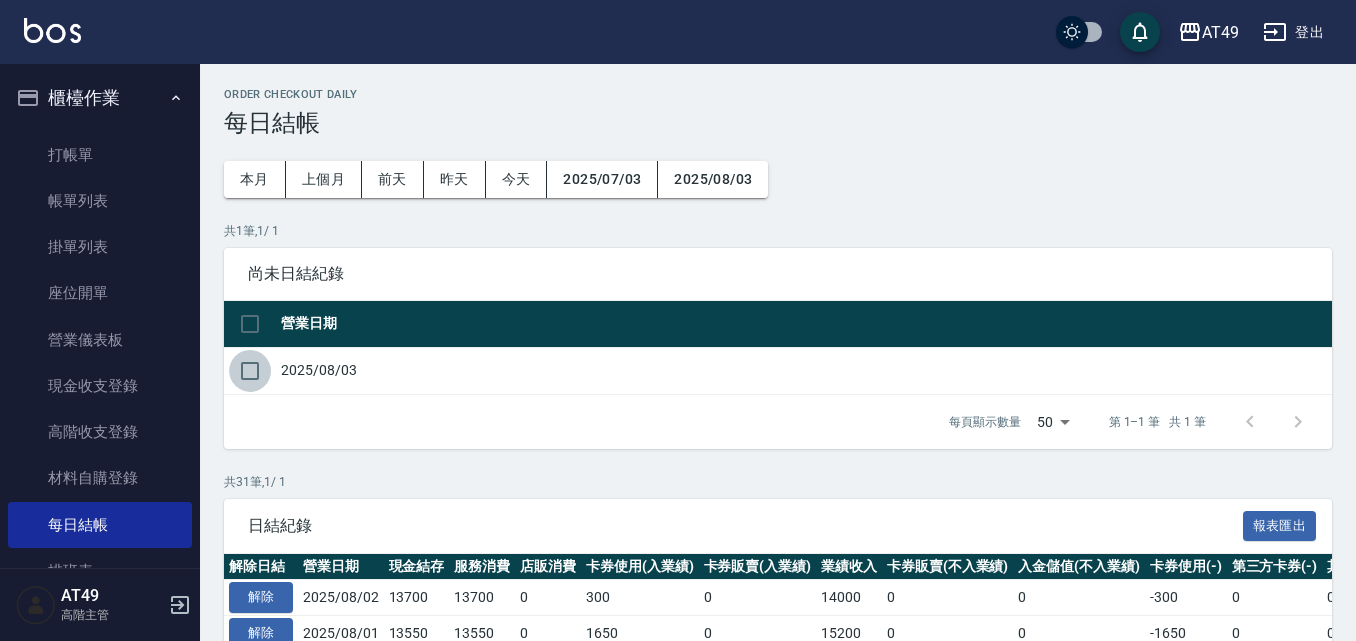 click at bounding box center (250, 371) 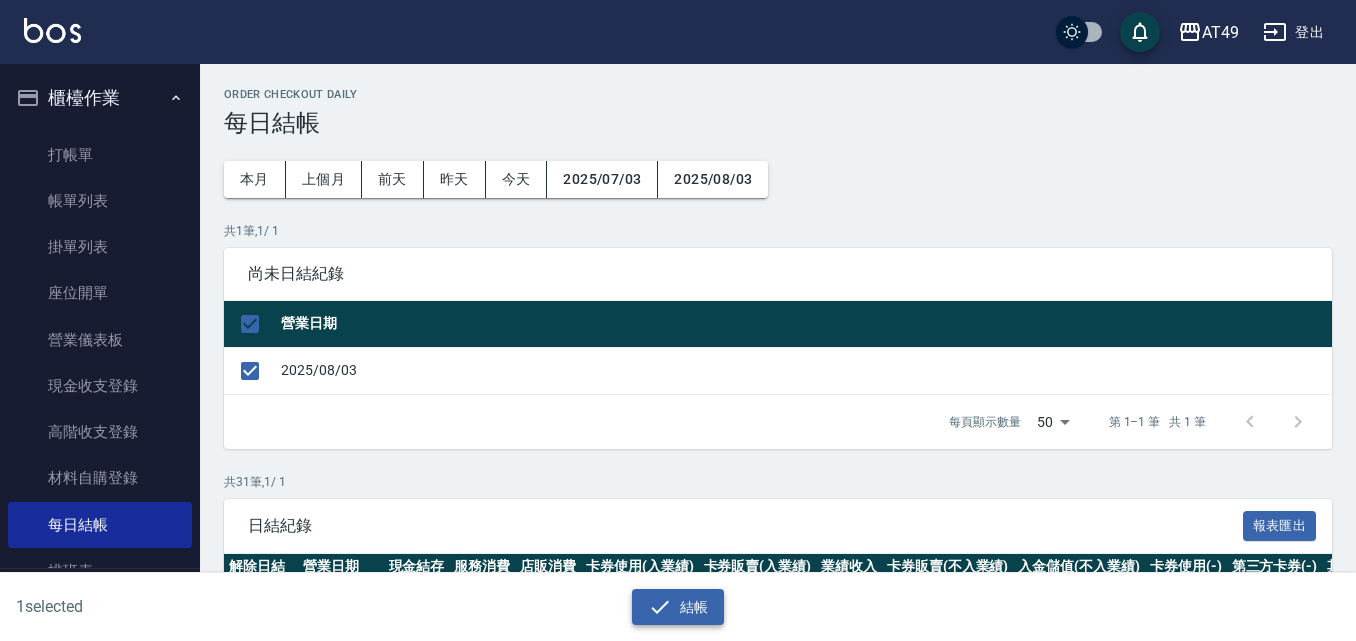 click on "結帳" at bounding box center [678, 607] 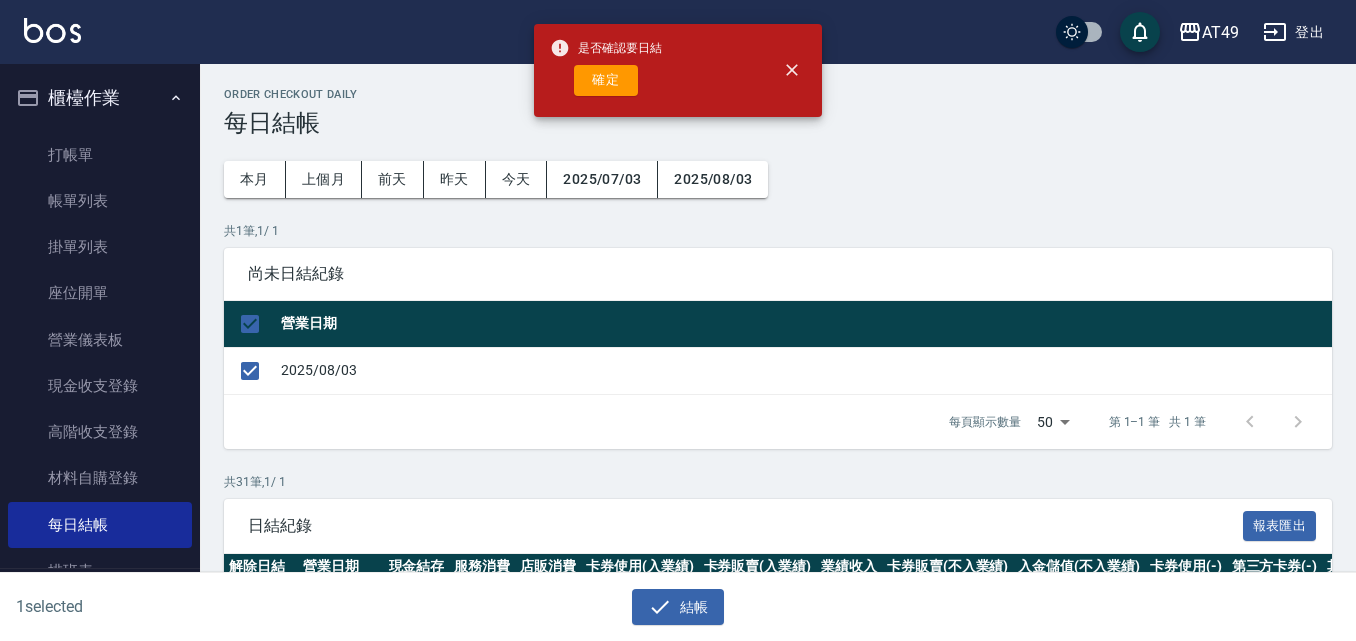 click on "確定" at bounding box center (606, 80) 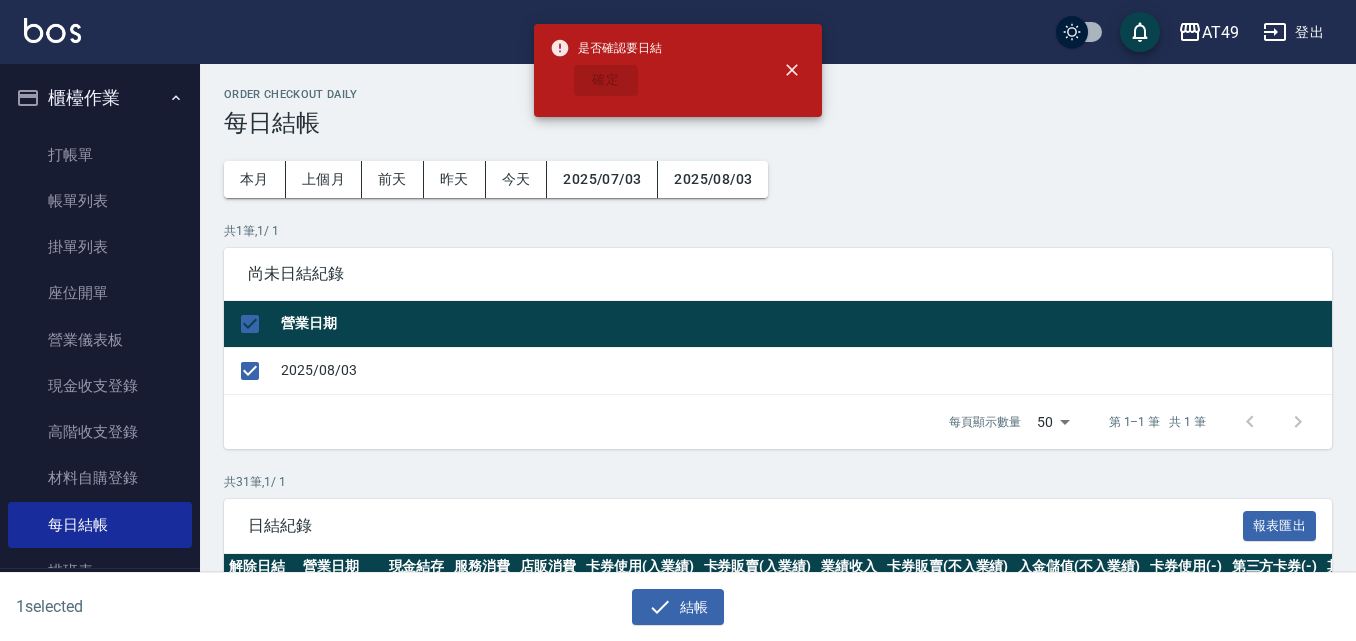 checkbox on "false" 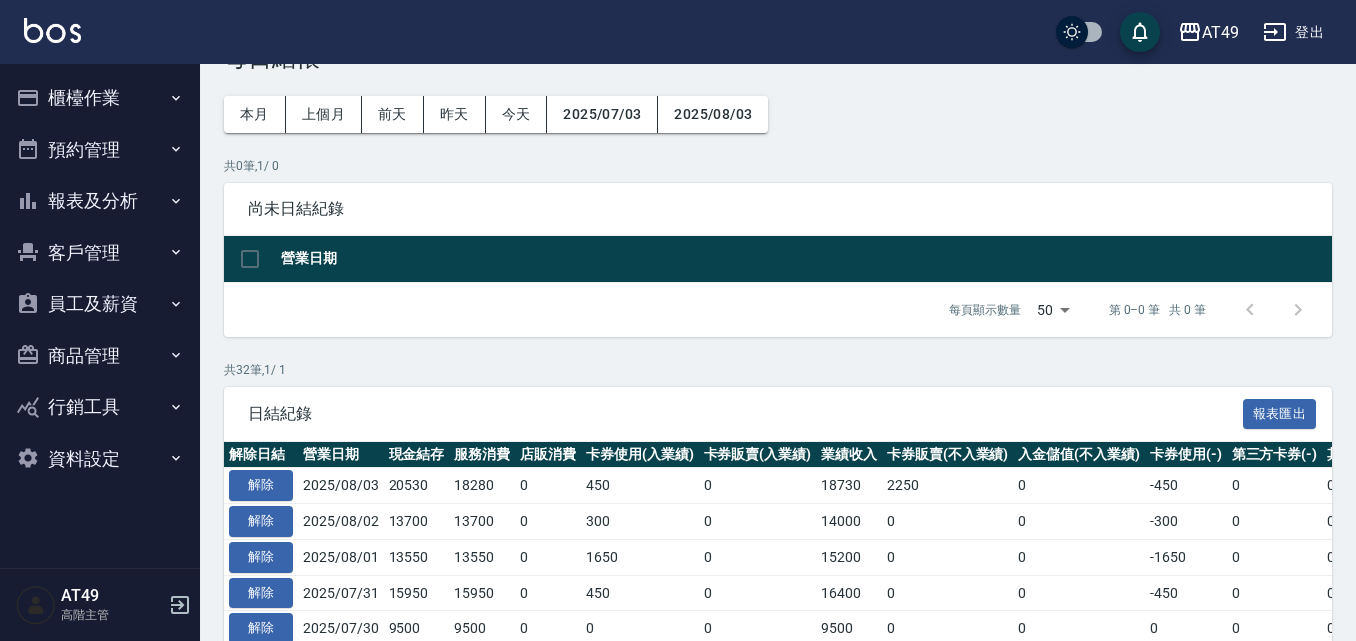 scroll, scrollTop: 100, scrollLeft: 0, axis: vertical 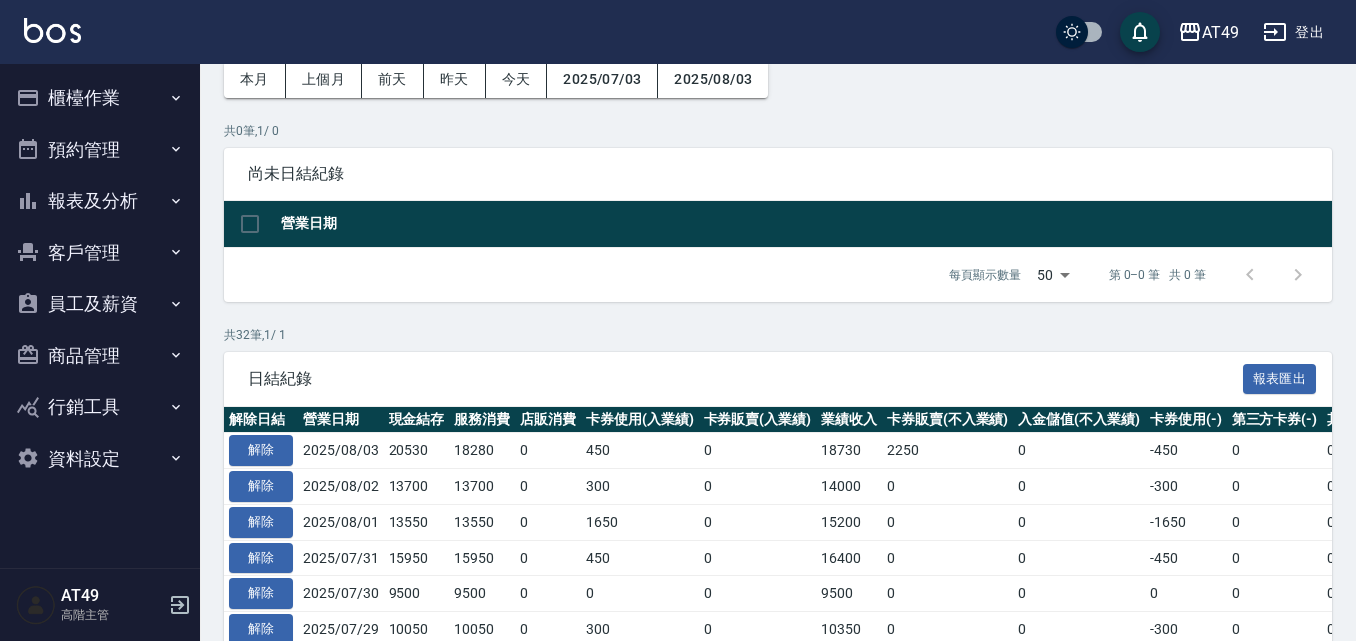 click on "報表及分析" at bounding box center (100, 201) 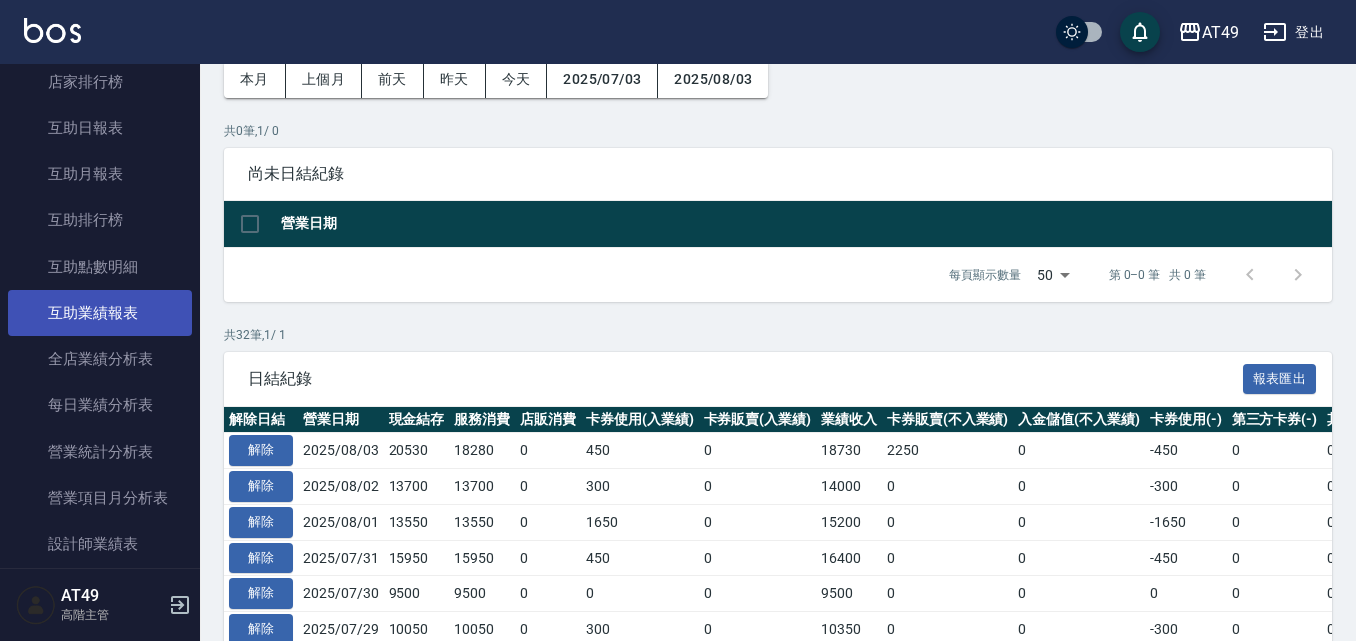 scroll, scrollTop: 400, scrollLeft: 0, axis: vertical 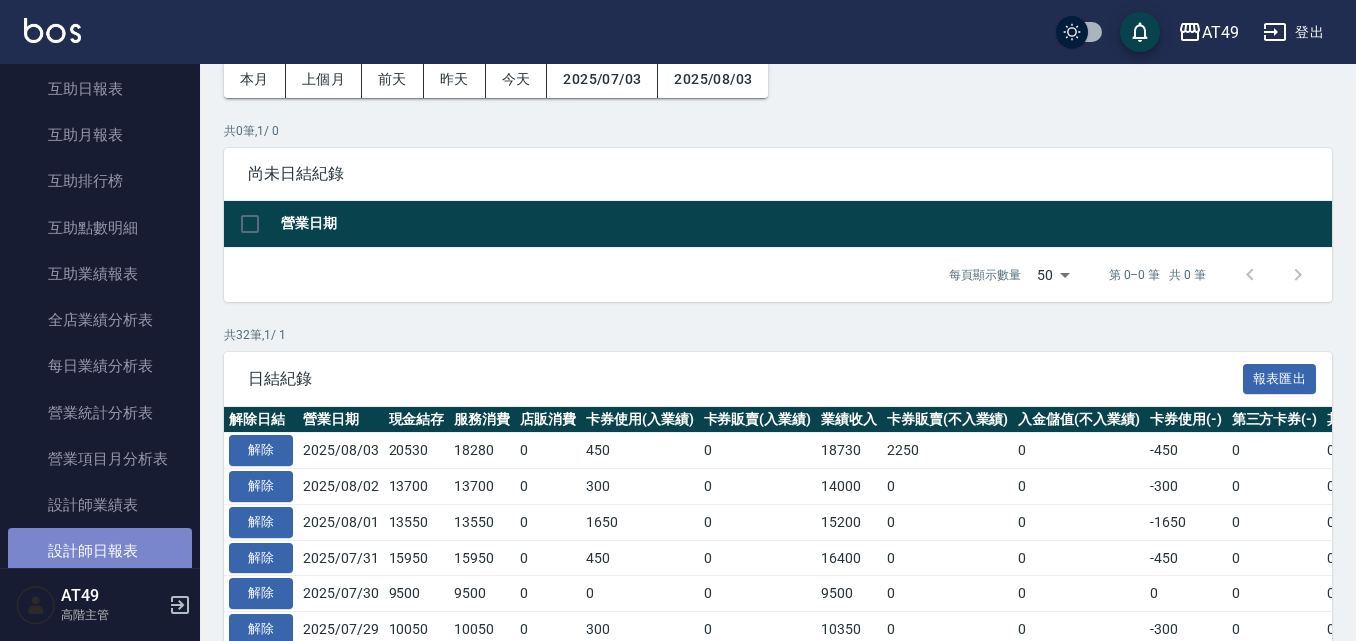 click on "設計師日報表" at bounding box center [100, 551] 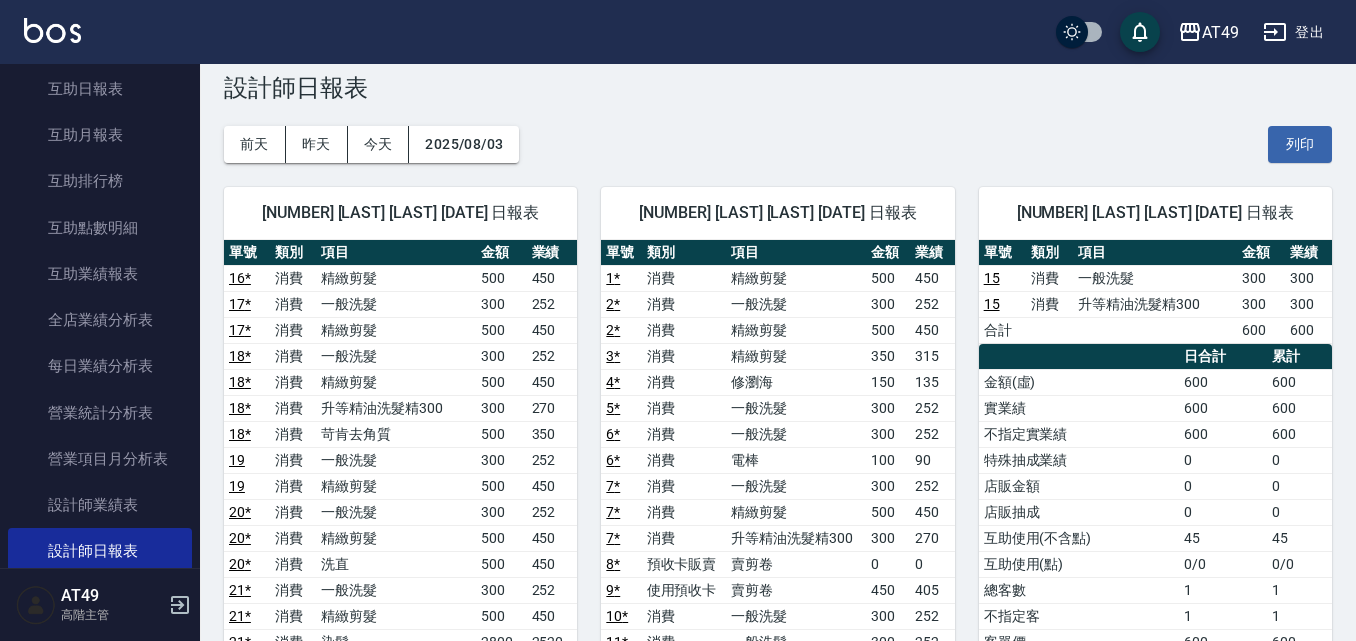 scroll, scrollTop: 0, scrollLeft: 0, axis: both 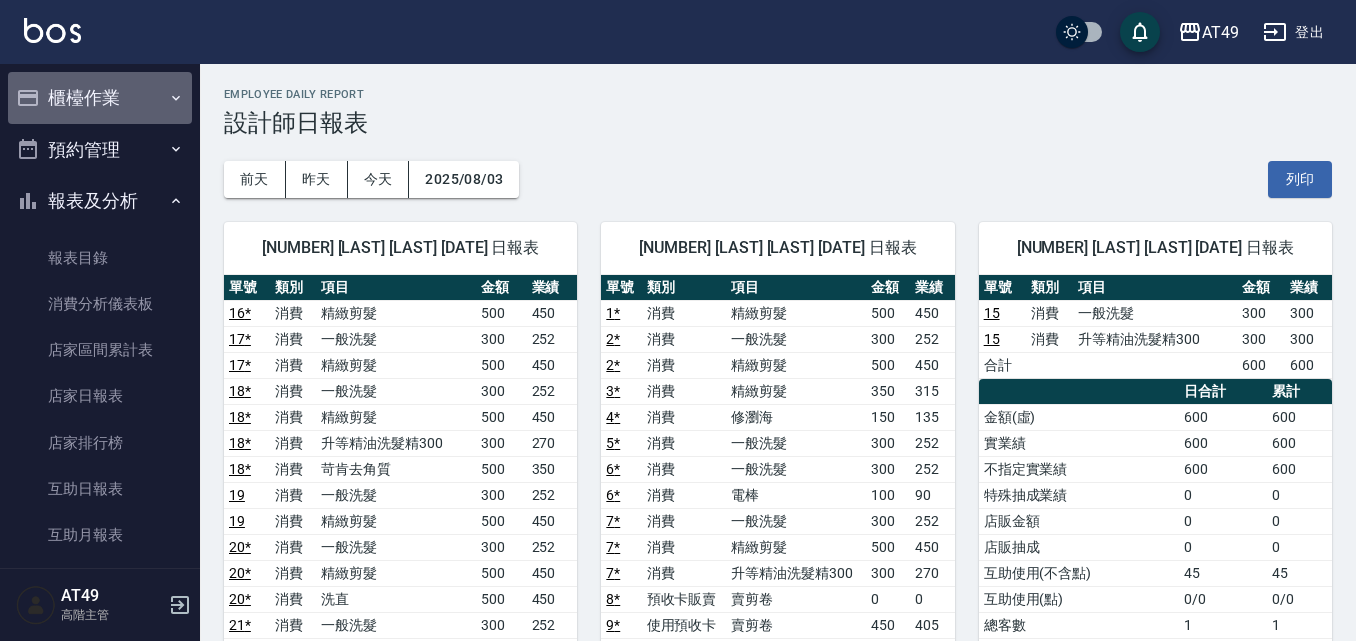 click on "櫃檯作業" at bounding box center (100, 98) 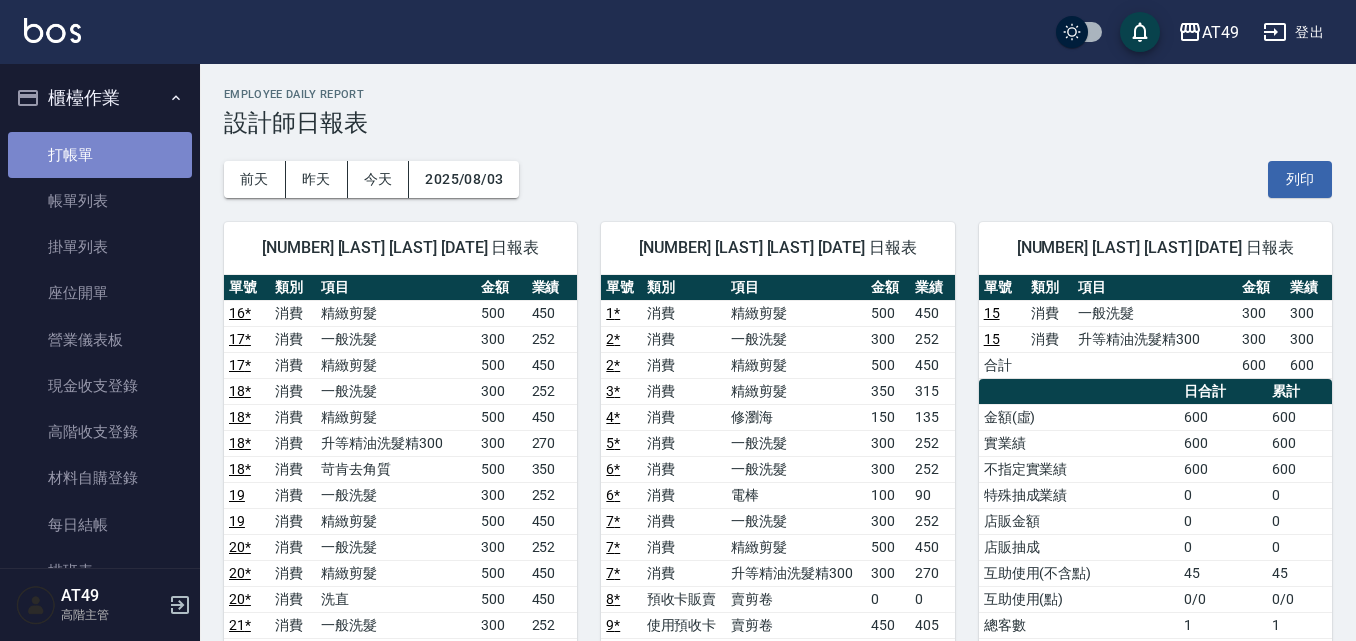click on "打帳單" at bounding box center (100, 155) 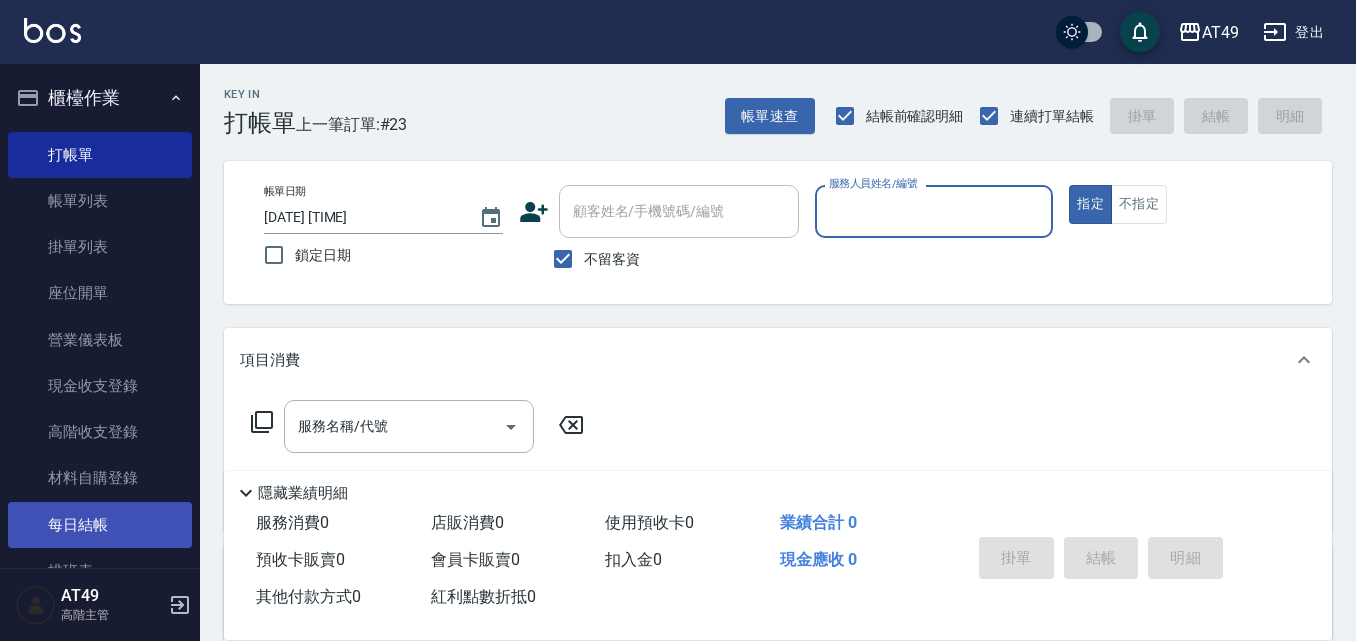 click on "每日結帳" at bounding box center [100, 525] 